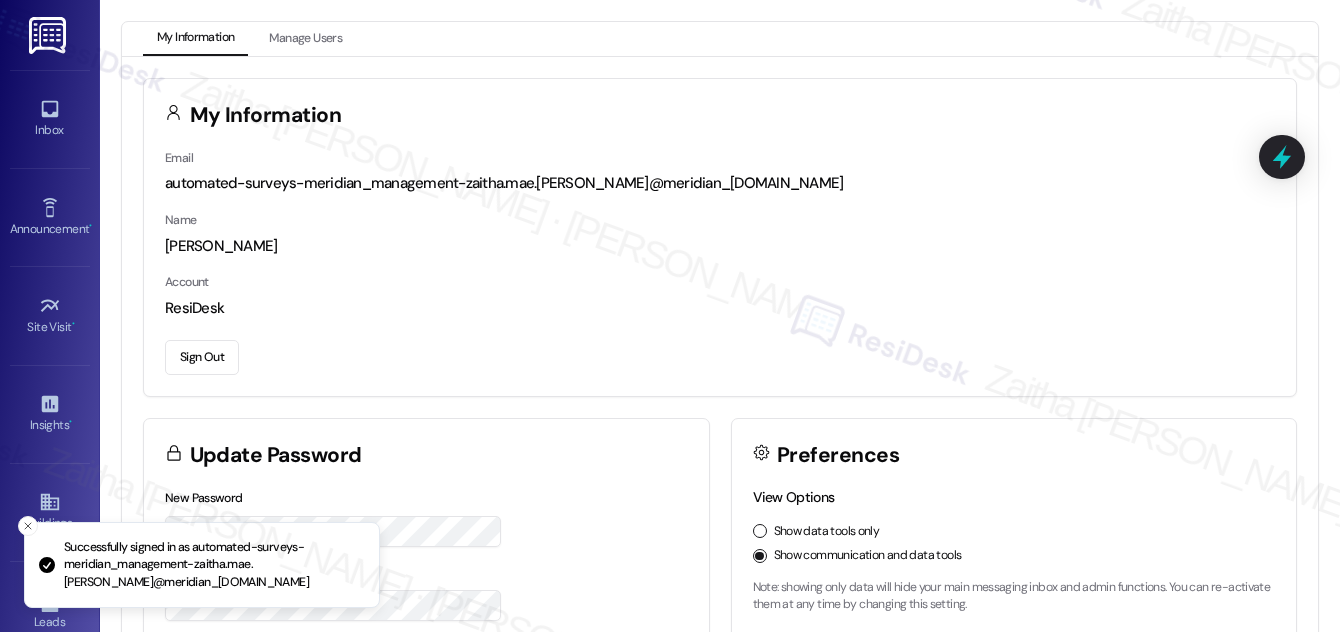 scroll, scrollTop: 0, scrollLeft: 0, axis: both 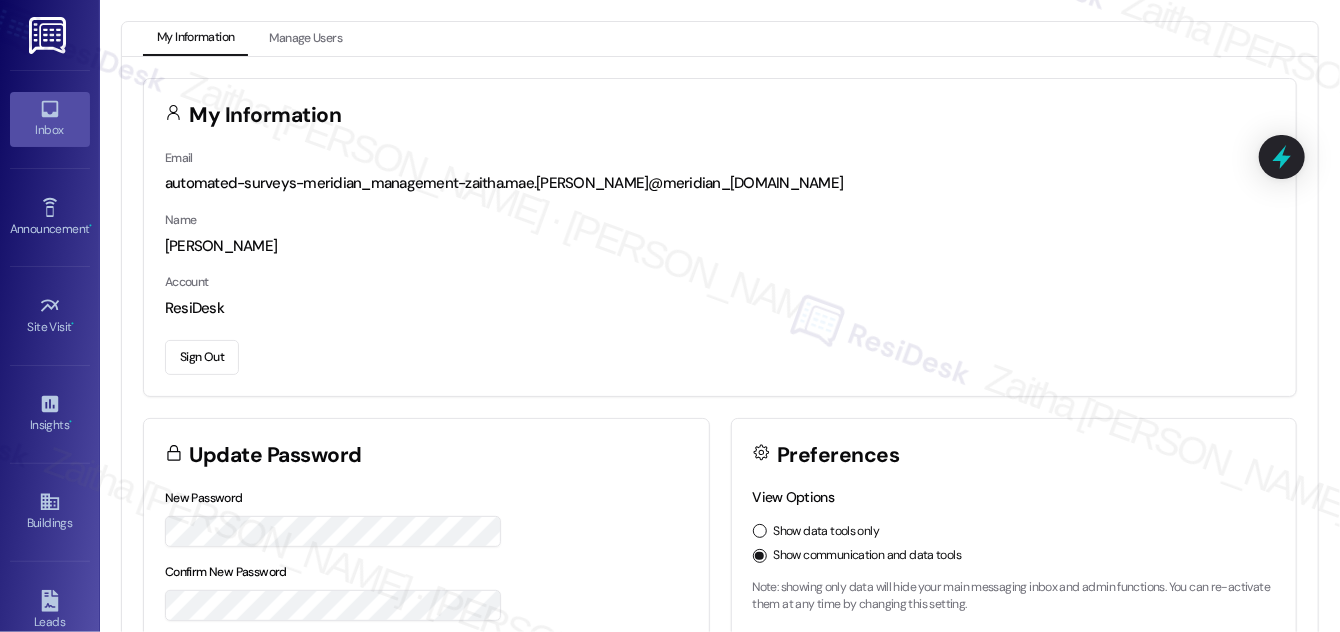 click 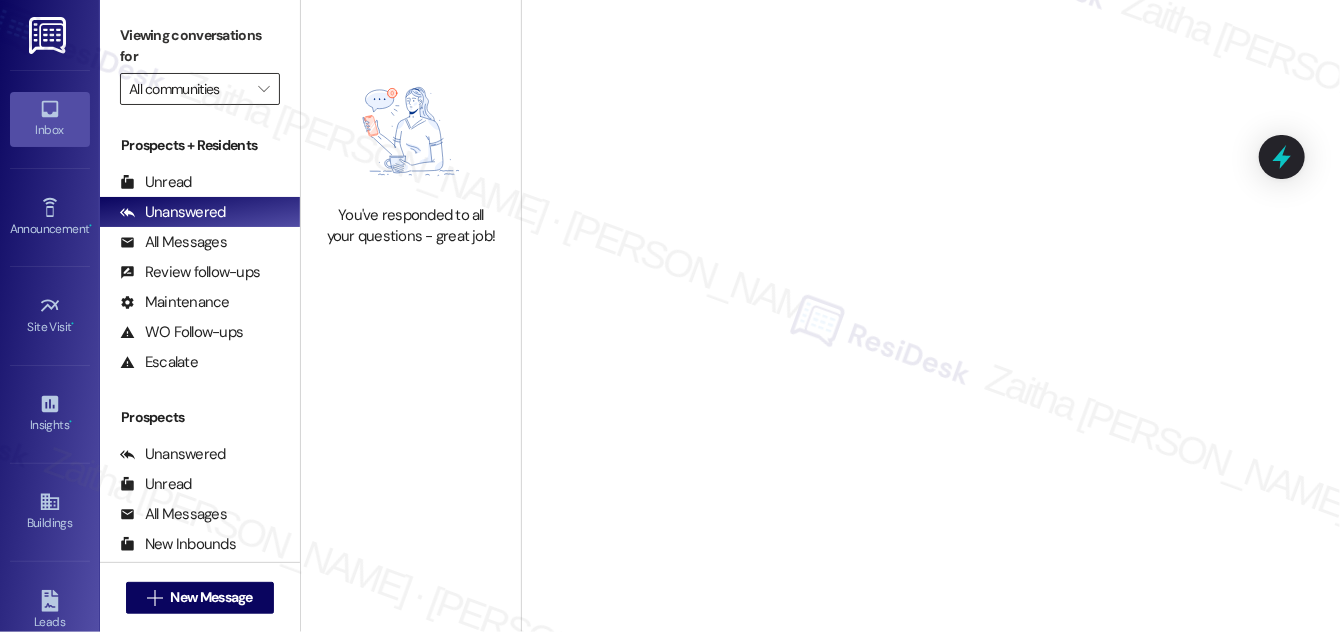 click on "All communities" at bounding box center (188, 89) 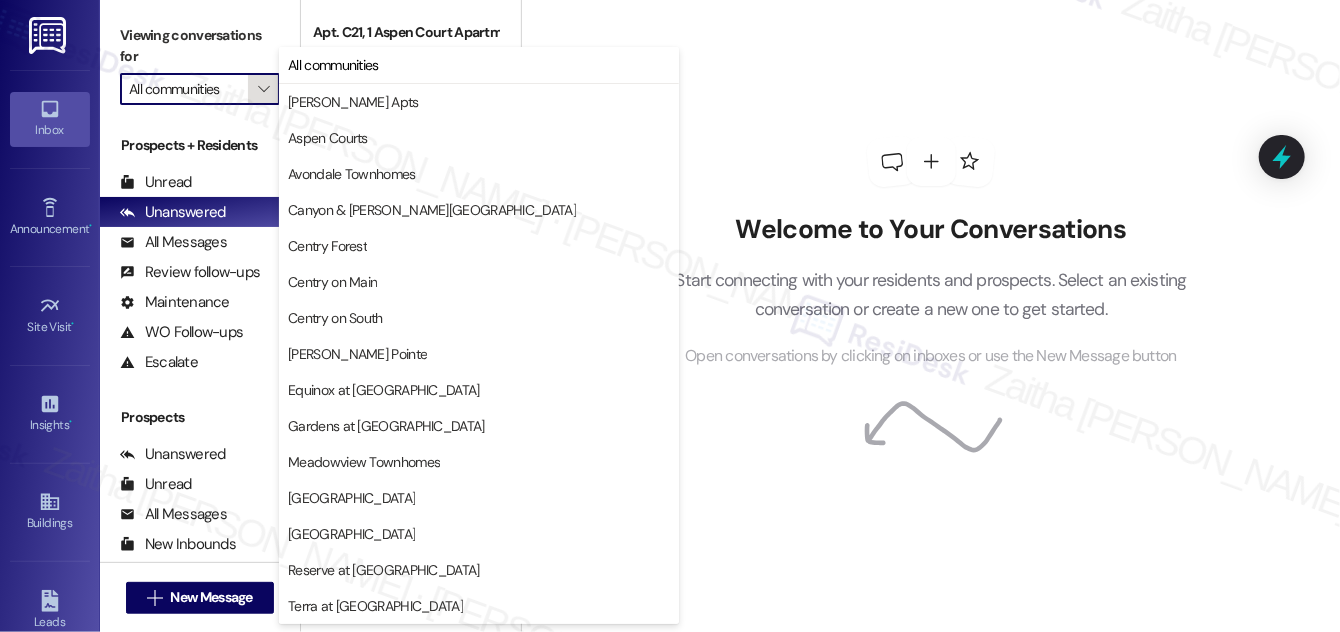 click on "" at bounding box center (263, 89) 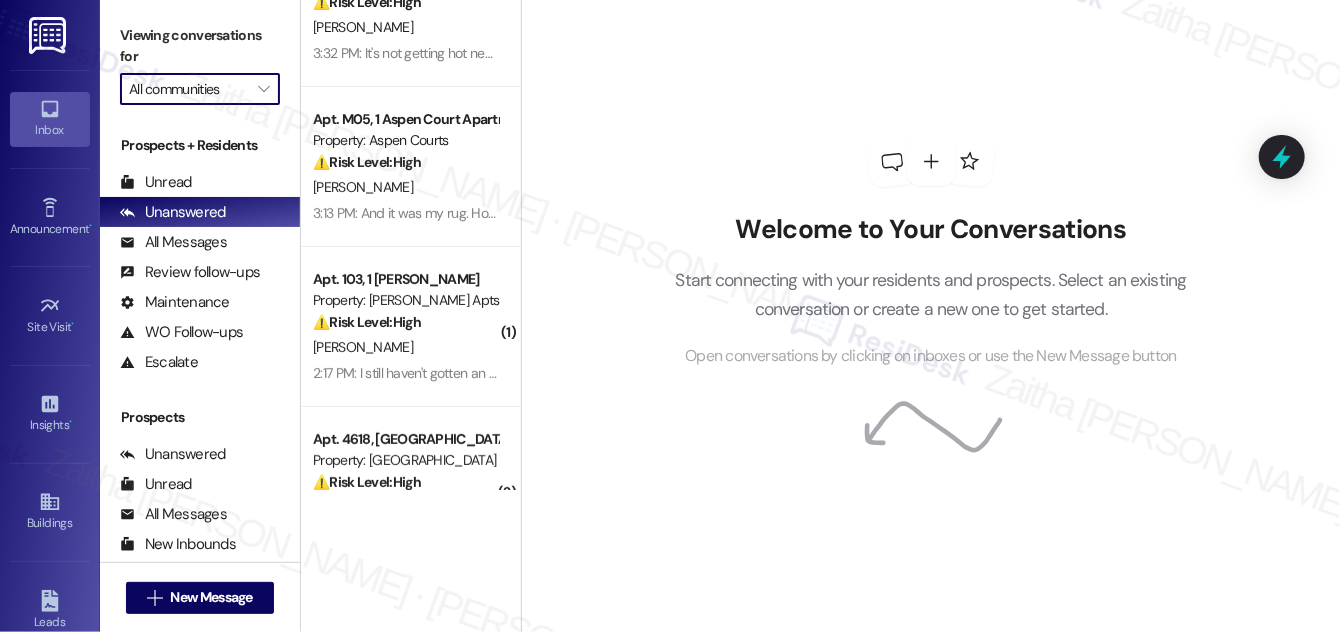 scroll, scrollTop: 0, scrollLeft: 0, axis: both 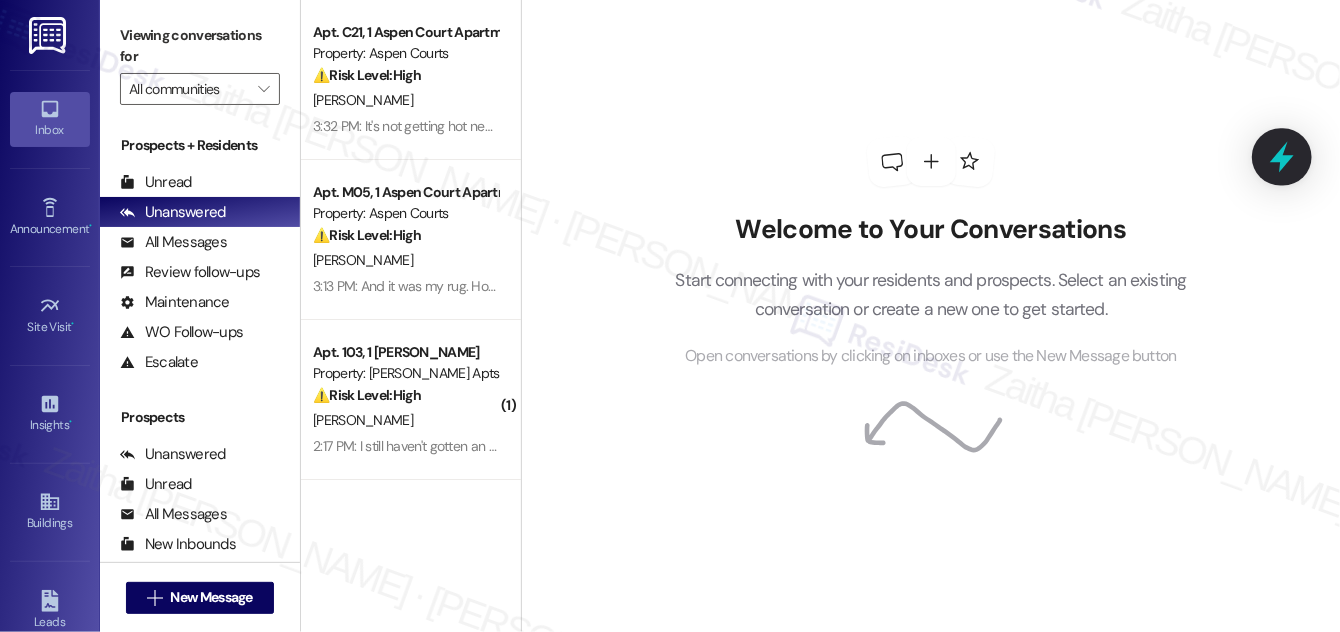 click 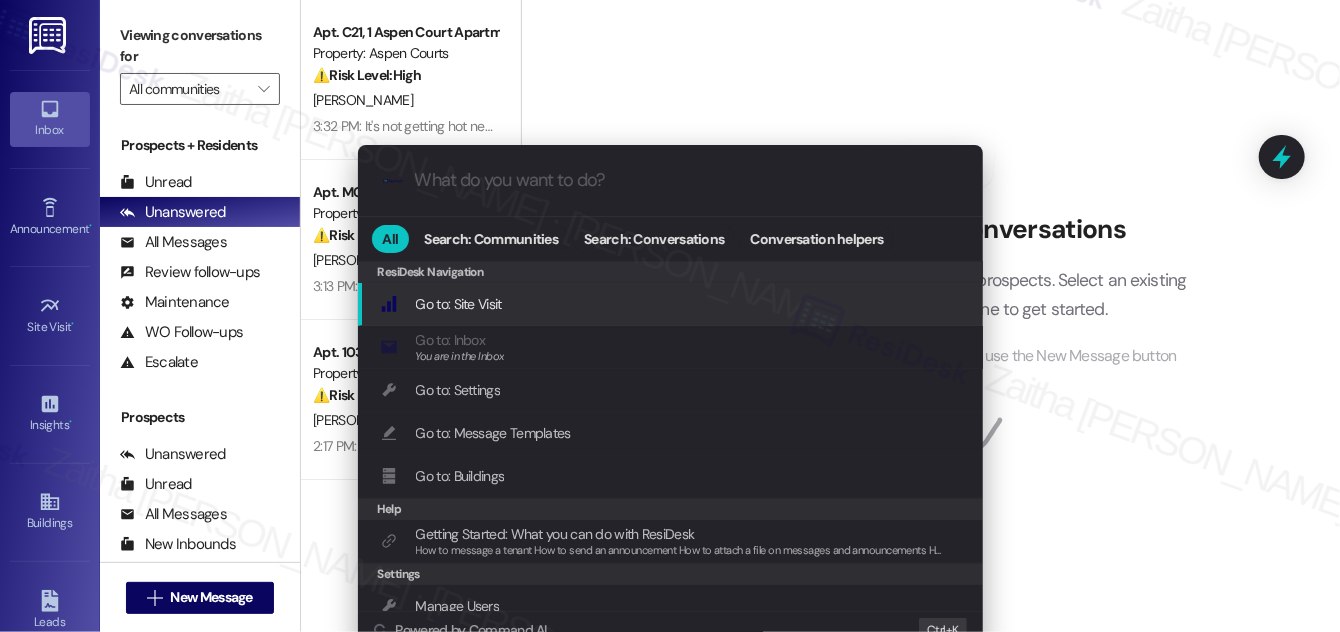 click on ".cls-1{fill:#0a055f;}.cls-2{fill:#0cc4c4;} resideskLogoBlueOrange All Search: Communities Search: Conversations Conversation helpers ResiDesk Navigation ResiDesk Navigation Go to: Site Visit Add shortcut Go to: Inbox You are in the Inbox Add shortcut Go to: Settings Add shortcut Go to: Message Templates Add shortcut Go to: Buildings Add shortcut Help Getting Started: What you can do with ResiDesk How to message a tenant
How to send an announcement
How to attach a file on messages and announcements
How to message a prospect
How to message an inbound prospect
How to send an internal message
How to use the ResiDesk Outlook Add-in Add shortcut Settings Manage Users Add shortcut Conversations Property Conversations See conversations at a property Add shortcut Go to inbox folder Add shortcut Send Announcement Add shortcut Start or find a conversation Start conversation Add shortcut Powered by Command AI Ctrl+ K" at bounding box center [670, 316] 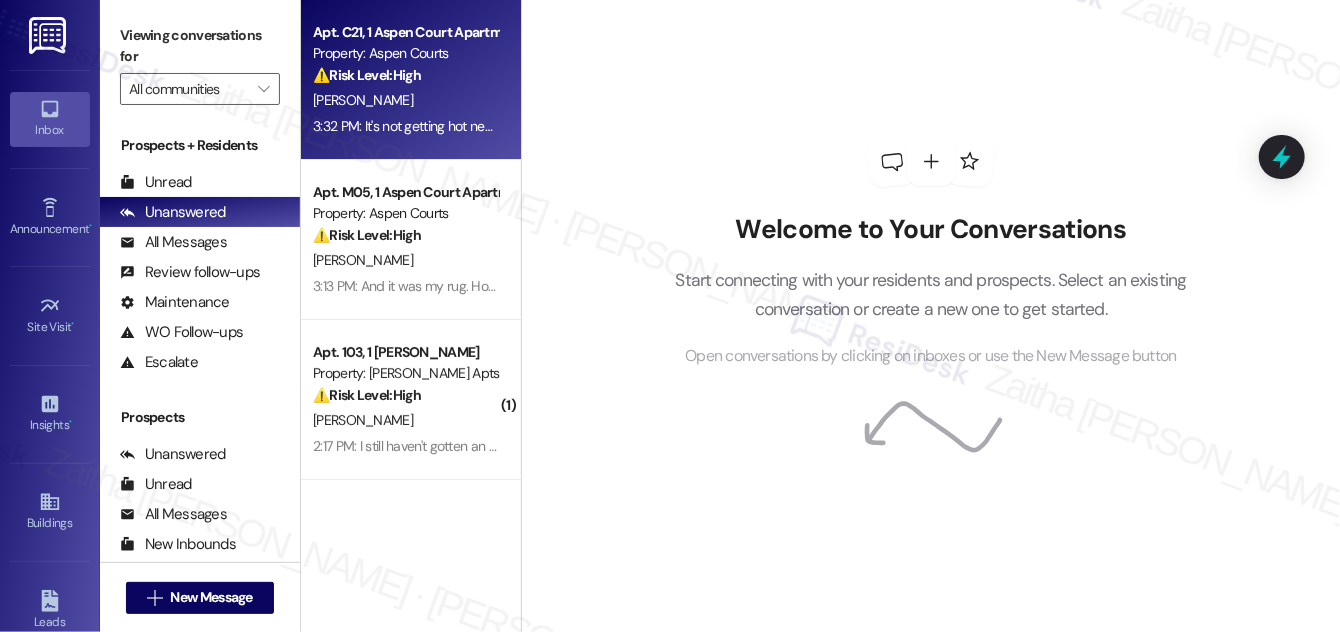 click on "⚠️  Risk Level:  High The resident reports a non-functional oven that has not worked since move-in three months prior. This is an urgent general maintenance issue affecting the resident's ability to cook, and the delay in addressing it elevates the urgency." at bounding box center [405, 75] 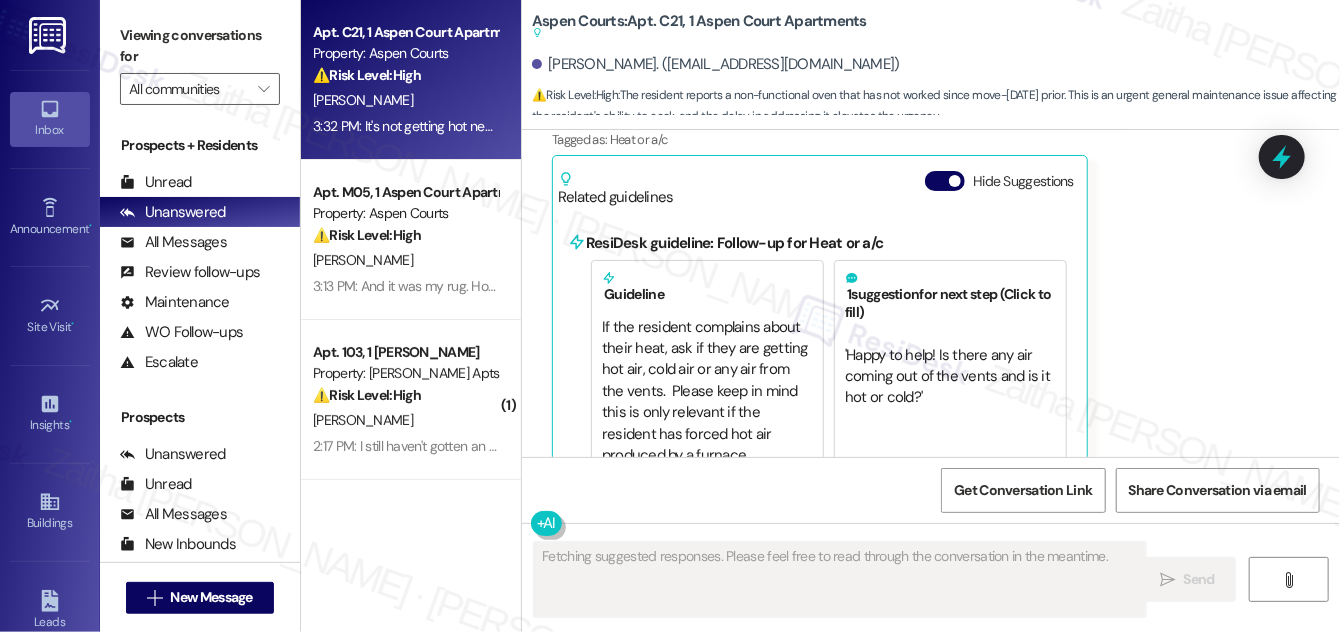 scroll, scrollTop: 2419, scrollLeft: 0, axis: vertical 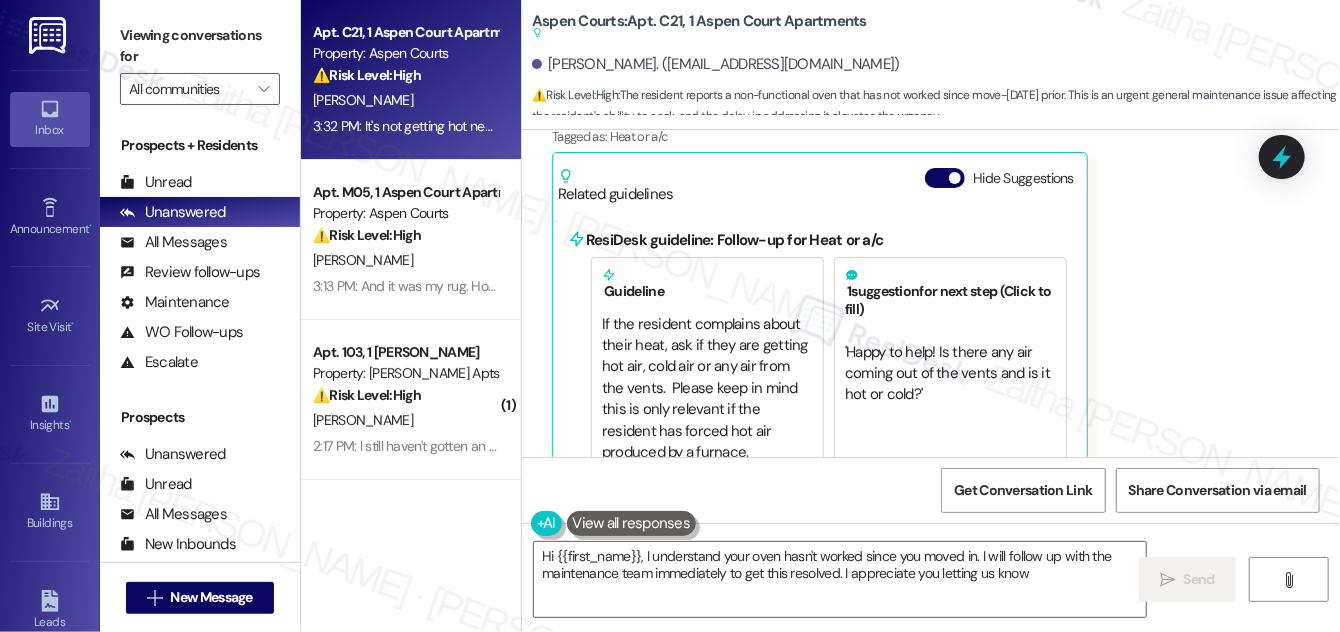 type on "Hi {{first_name}}, I understand your oven hasn't worked since you moved in. I will follow up with the maintenance team immediately to get this resolved. I appreciate you letting us know!" 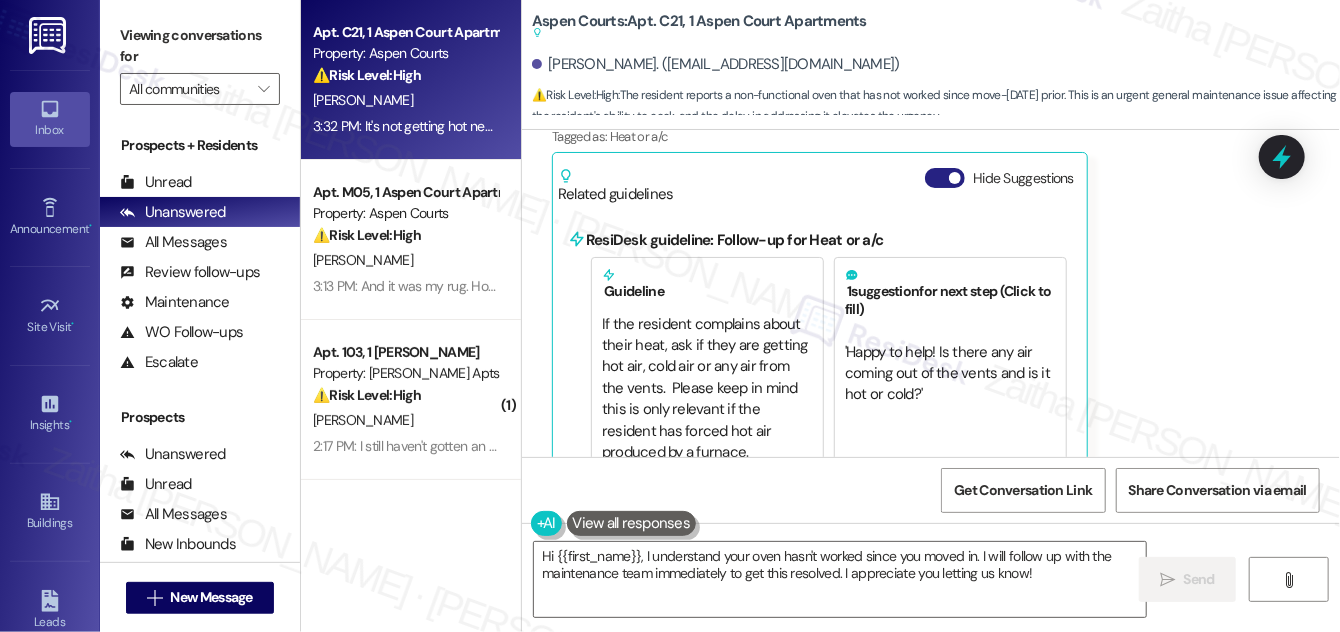 click on "Hide Suggestions" at bounding box center (945, 178) 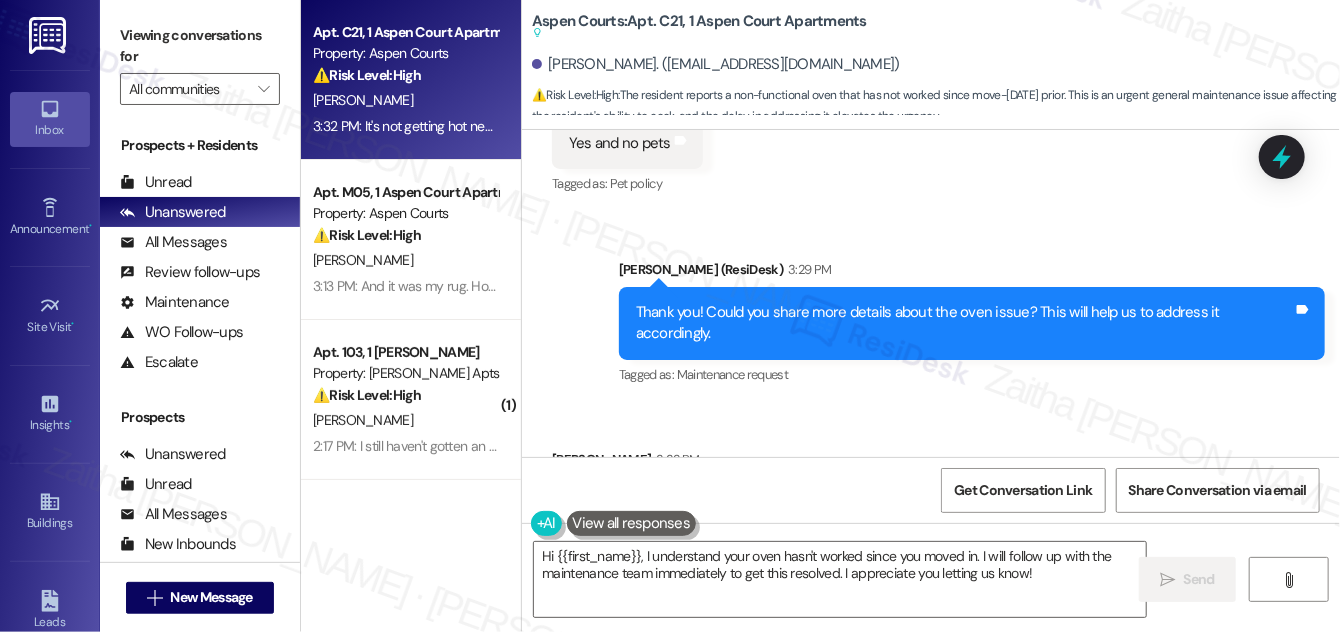 scroll, scrollTop: 1985, scrollLeft: 0, axis: vertical 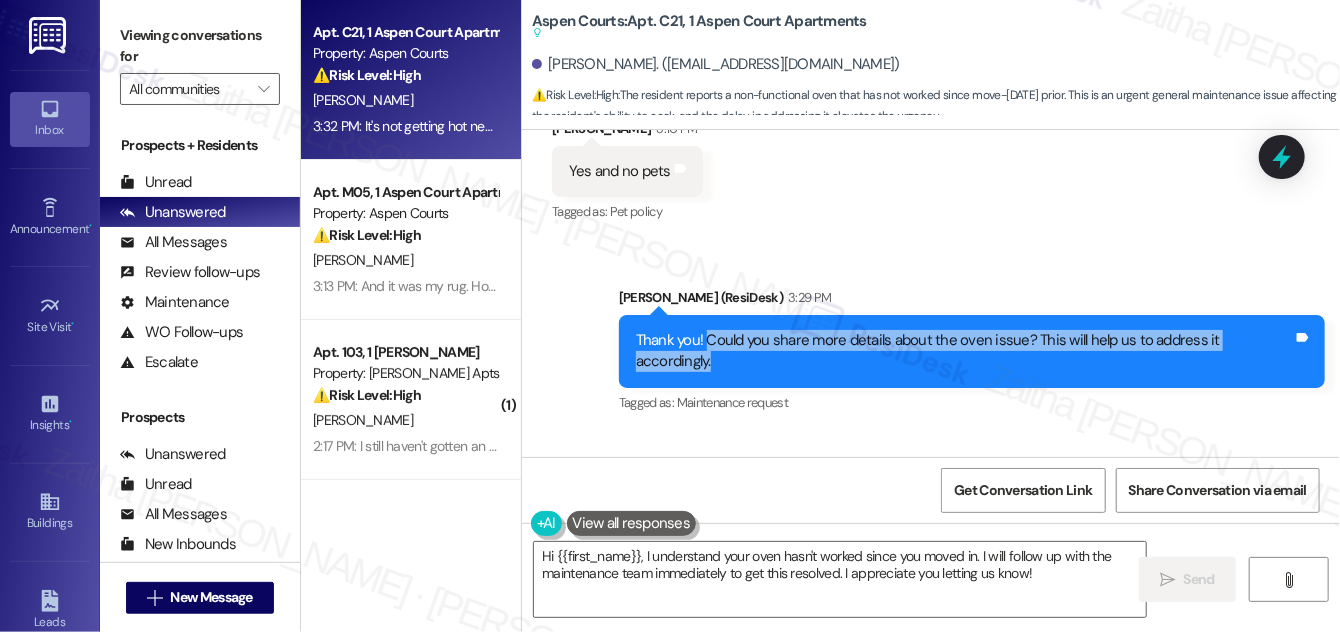 drag, startPoint x: 708, startPoint y: 335, endPoint x: 1285, endPoint y: 348, distance: 577.1464 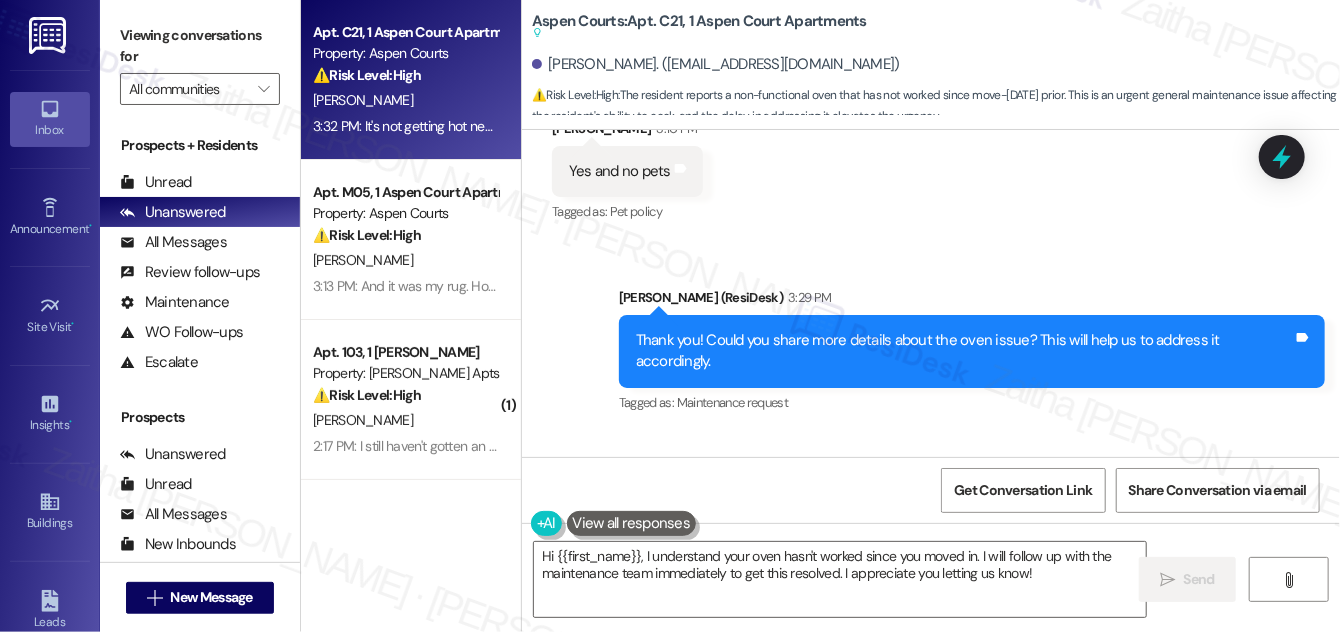 drag, startPoint x: 870, startPoint y: 210, endPoint x: 872, endPoint y: 199, distance: 11.18034 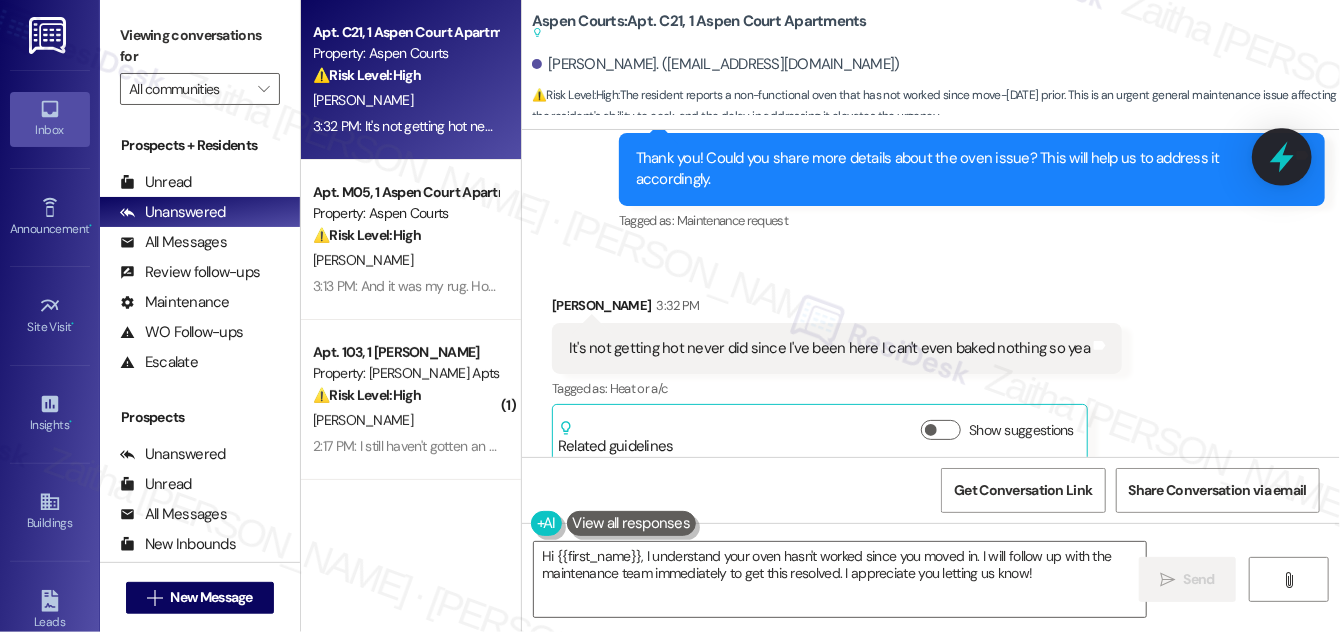 click 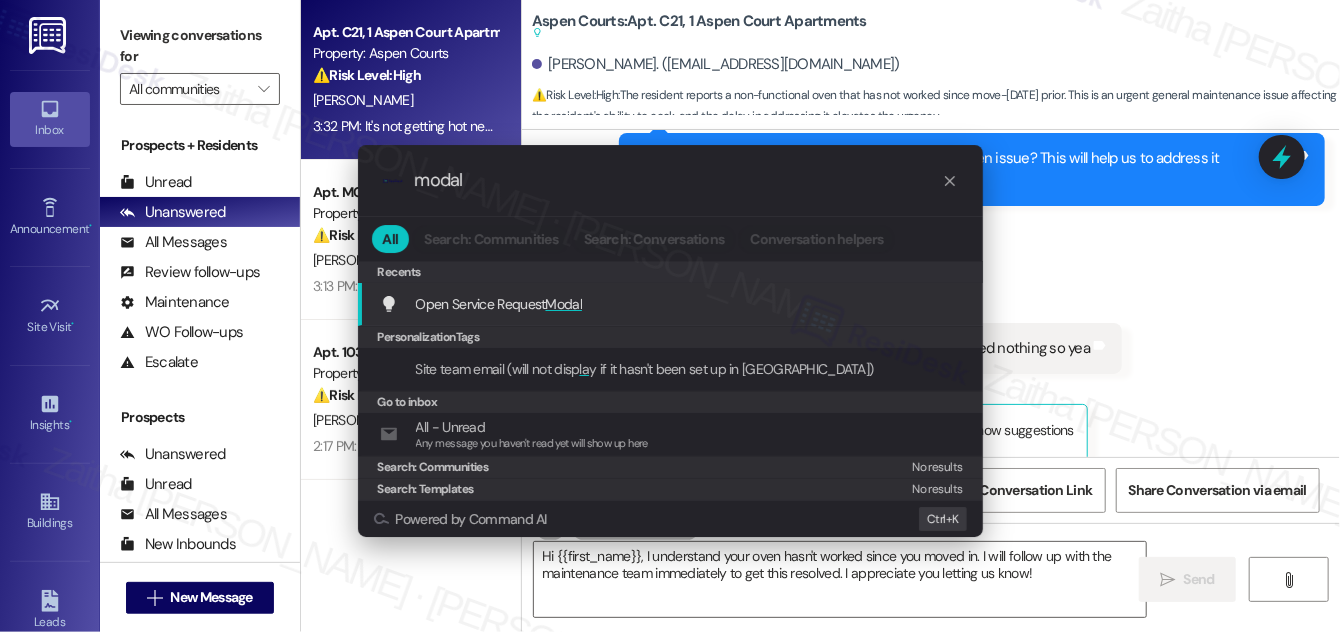 type on "modal" 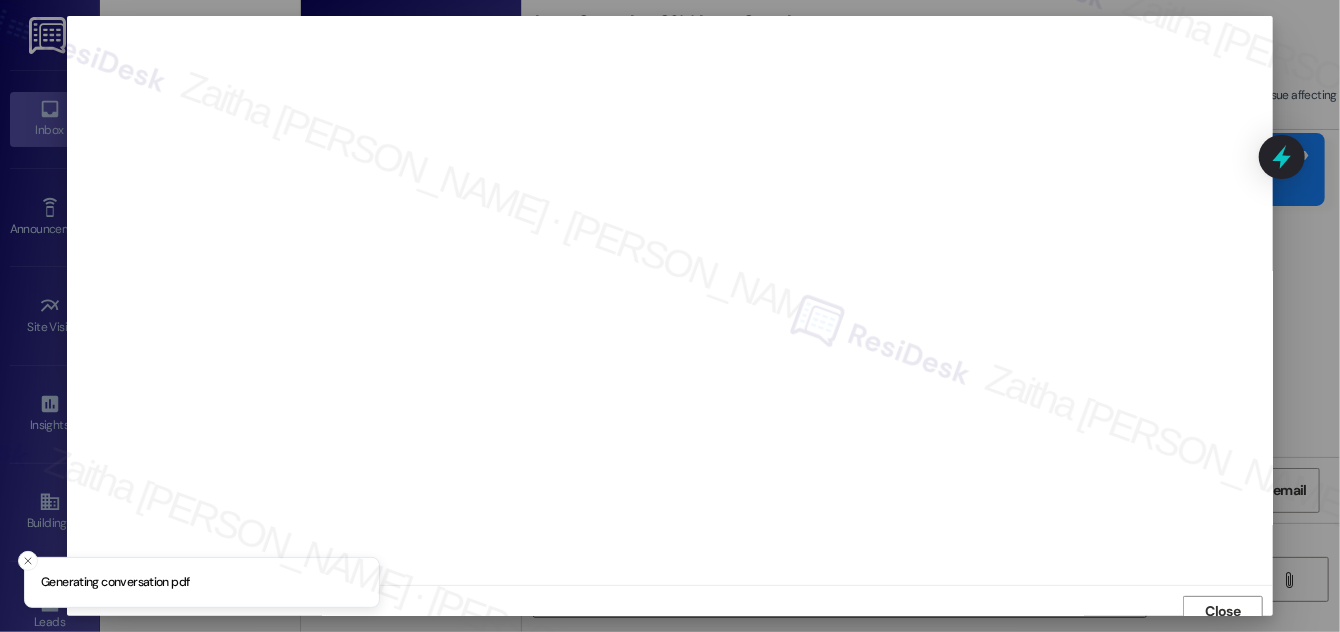 scroll, scrollTop: 11, scrollLeft: 0, axis: vertical 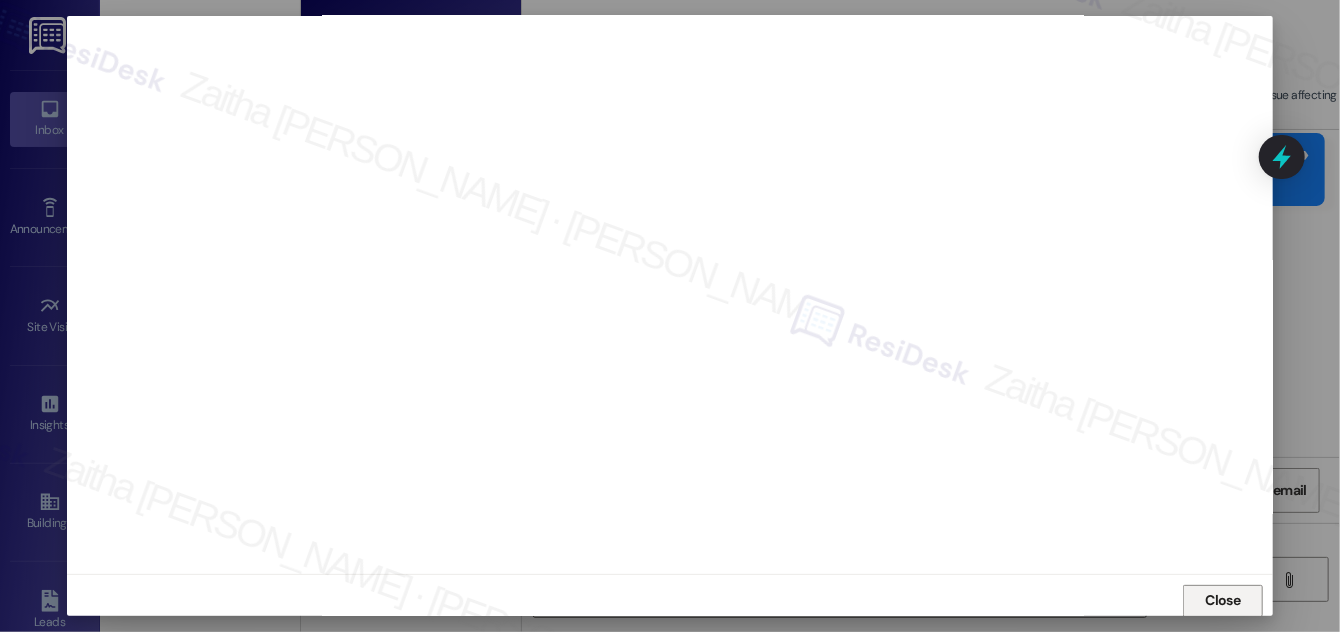 click on "Close" at bounding box center (1223, 600) 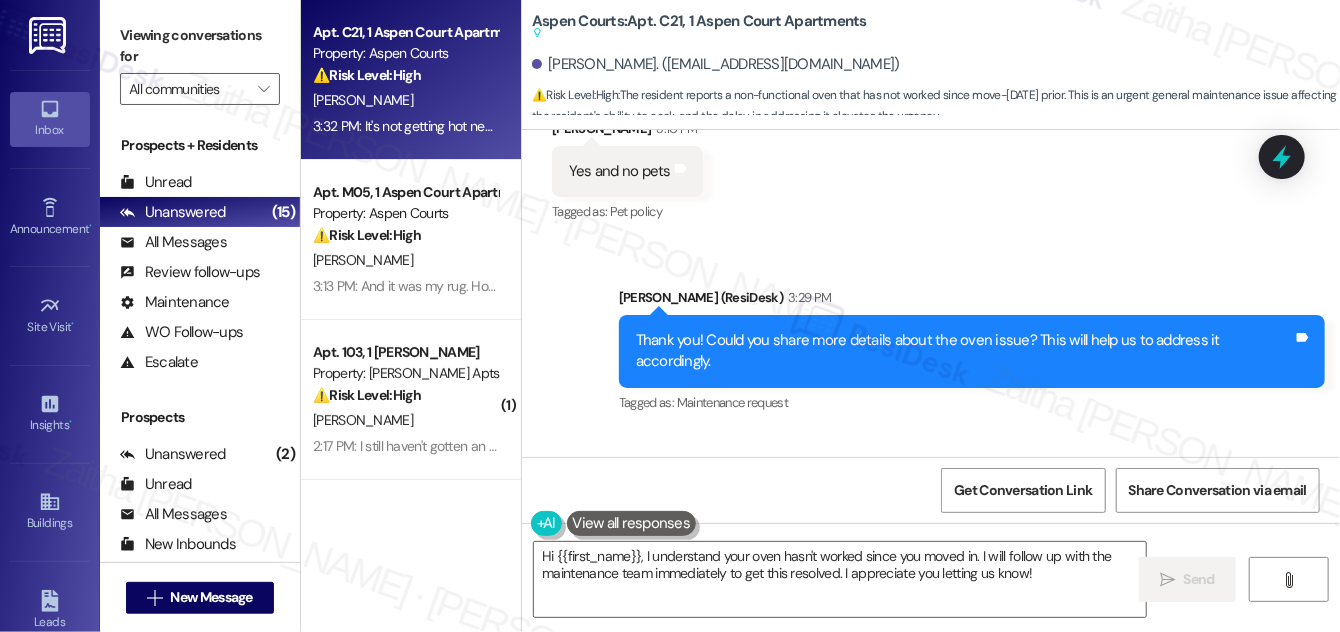 scroll, scrollTop: 2167, scrollLeft: 0, axis: vertical 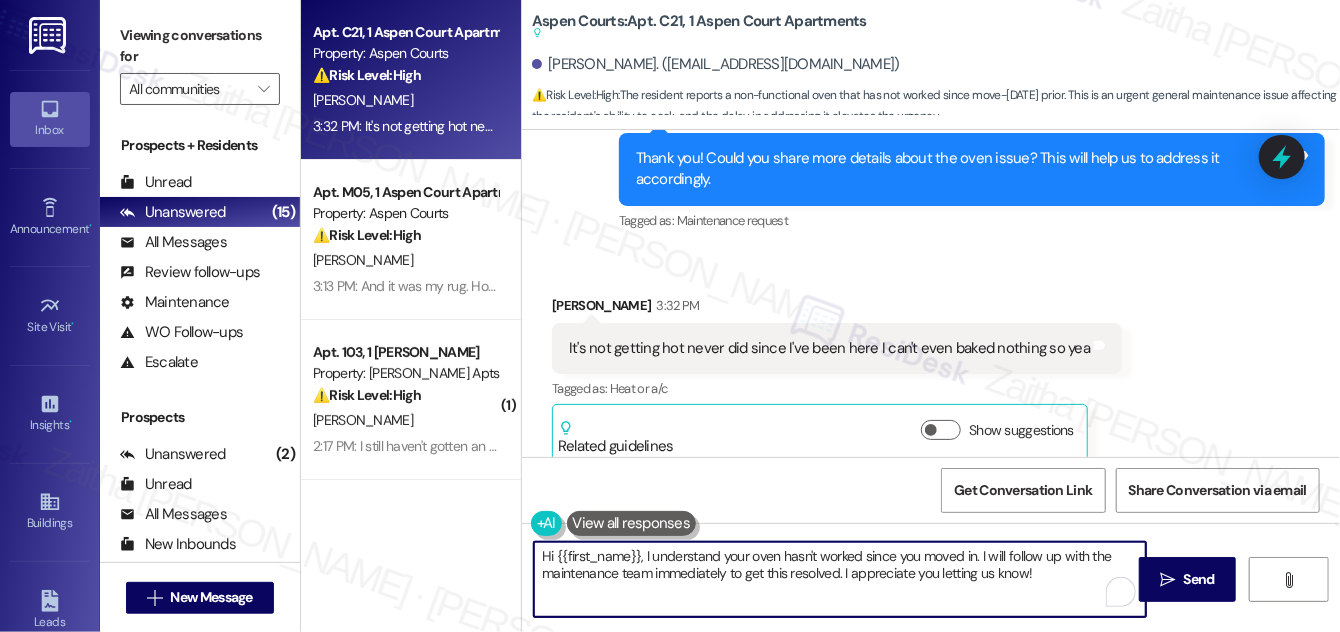 drag, startPoint x: 542, startPoint y: 554, endPoint x: 1077, endPoint y: 586, distance: 535.9562 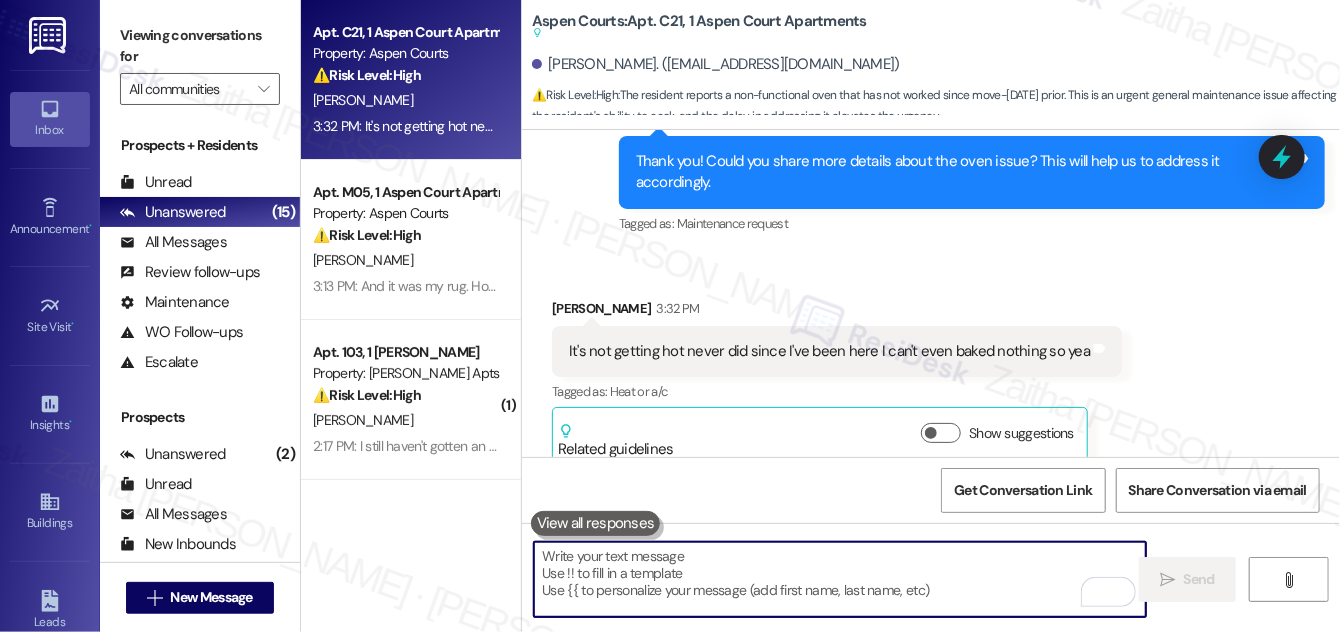 scroll, scrollTop: 2167, scrollLeft: 0, axis: vertical 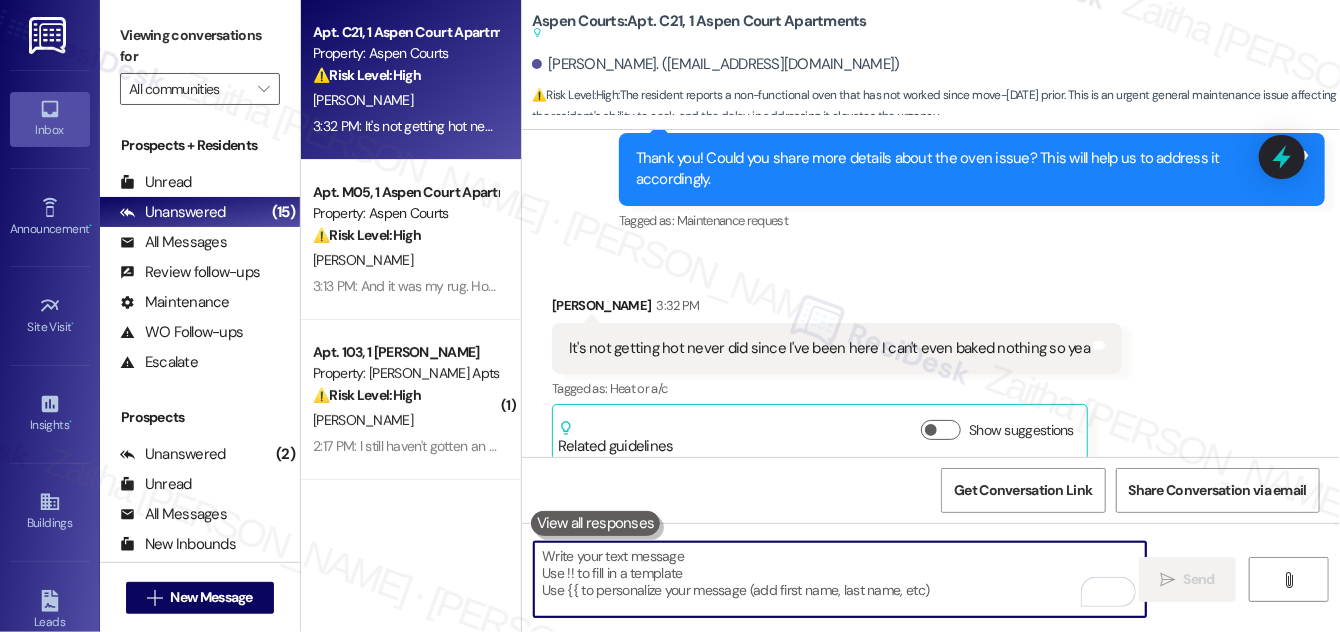 click at bounding box center [840, 579] 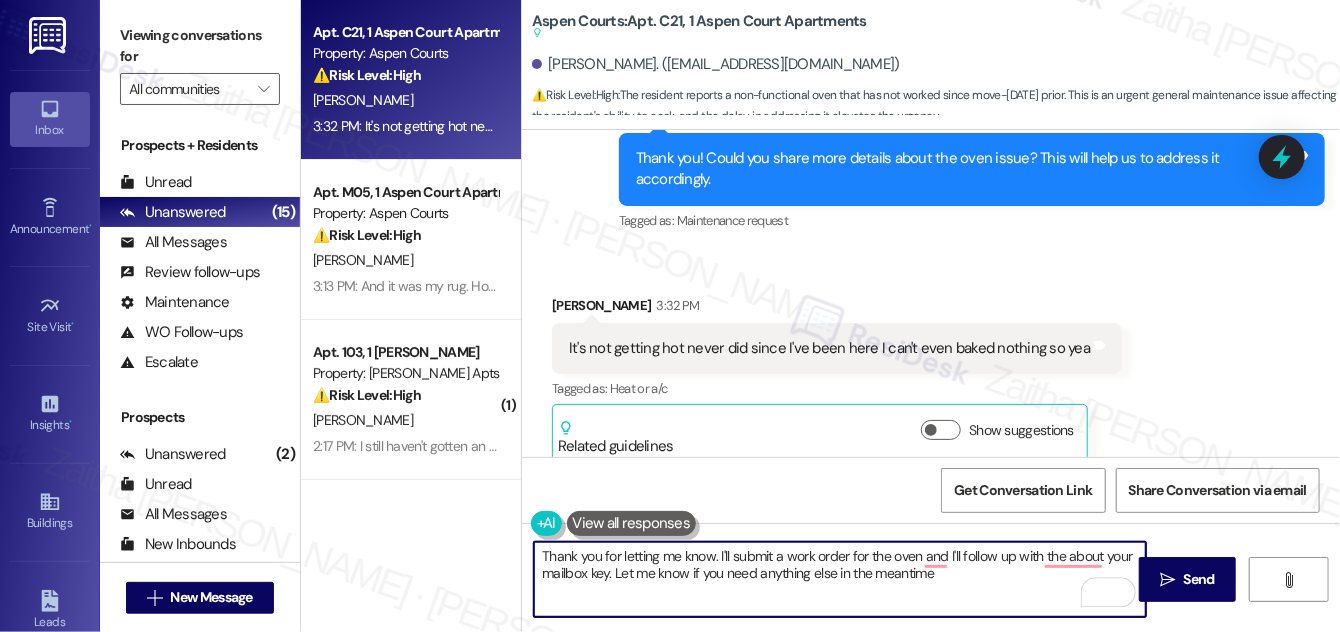 type on "Thank you for letting me know. I'll submit a work order for the oven and I'll follow up with the about your mailbox key. Let me know if you need anything else in the meantime." 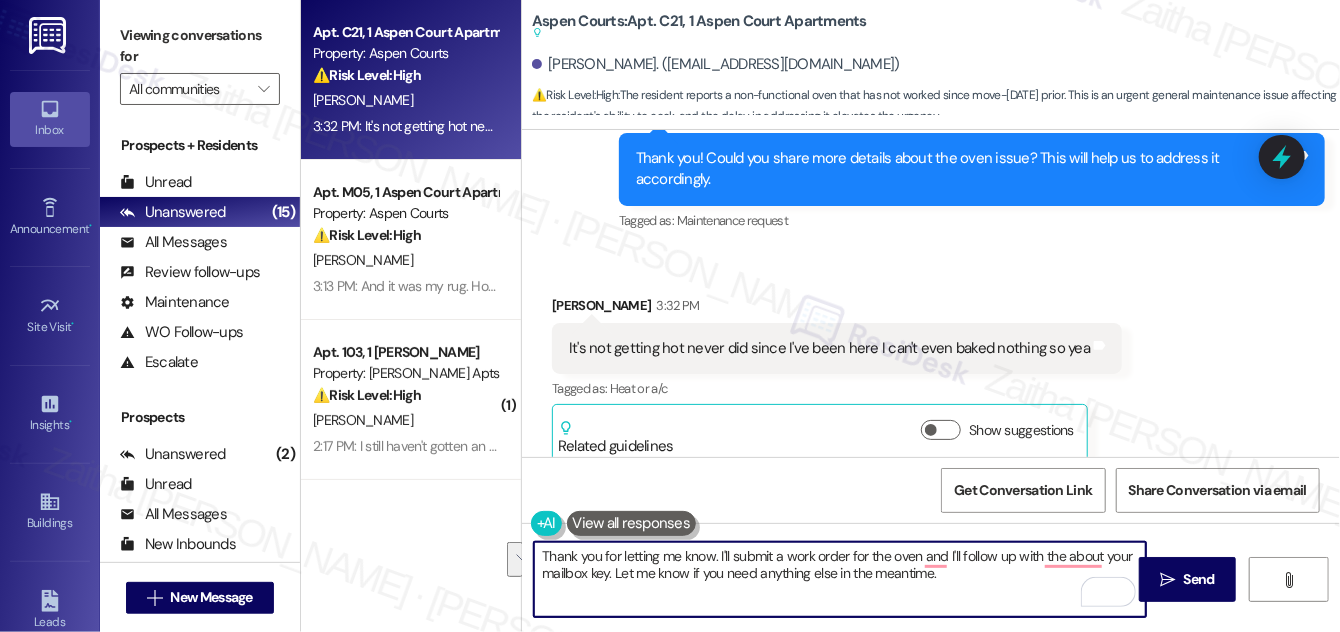 drag, startPoint x: 539, startPoint y: 553, endPoint x: 993, endPoint y: 594, distance: 455.84756 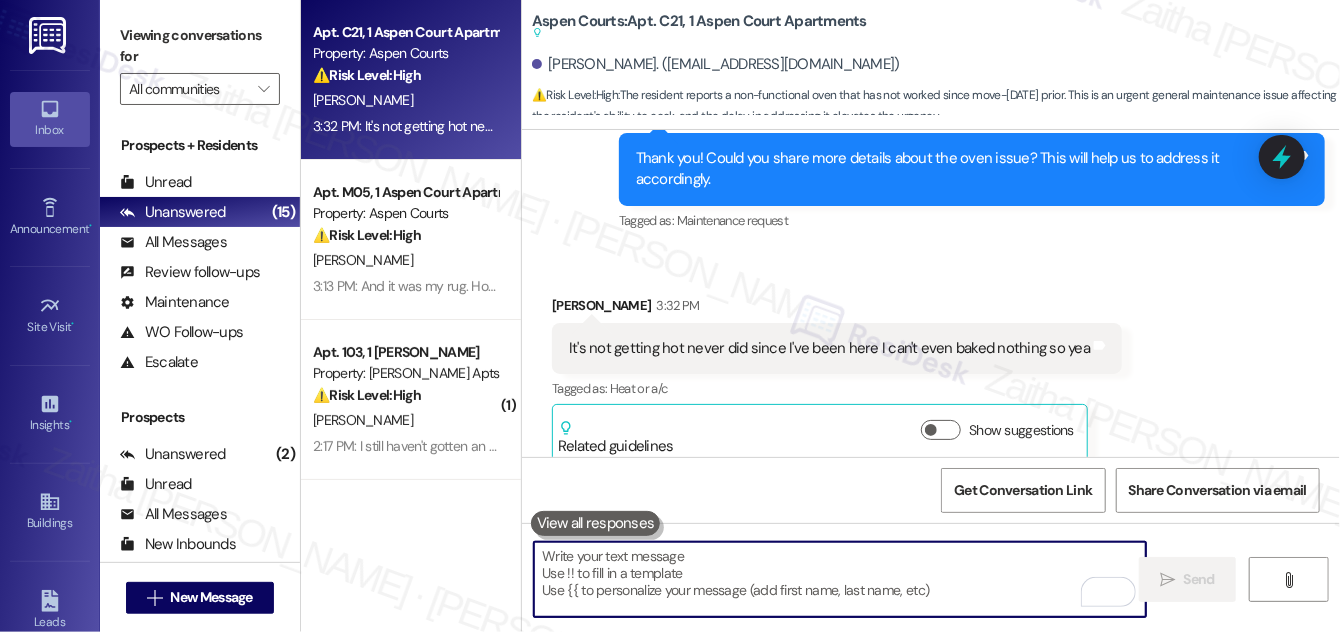 click at bounding box center [840, 579] 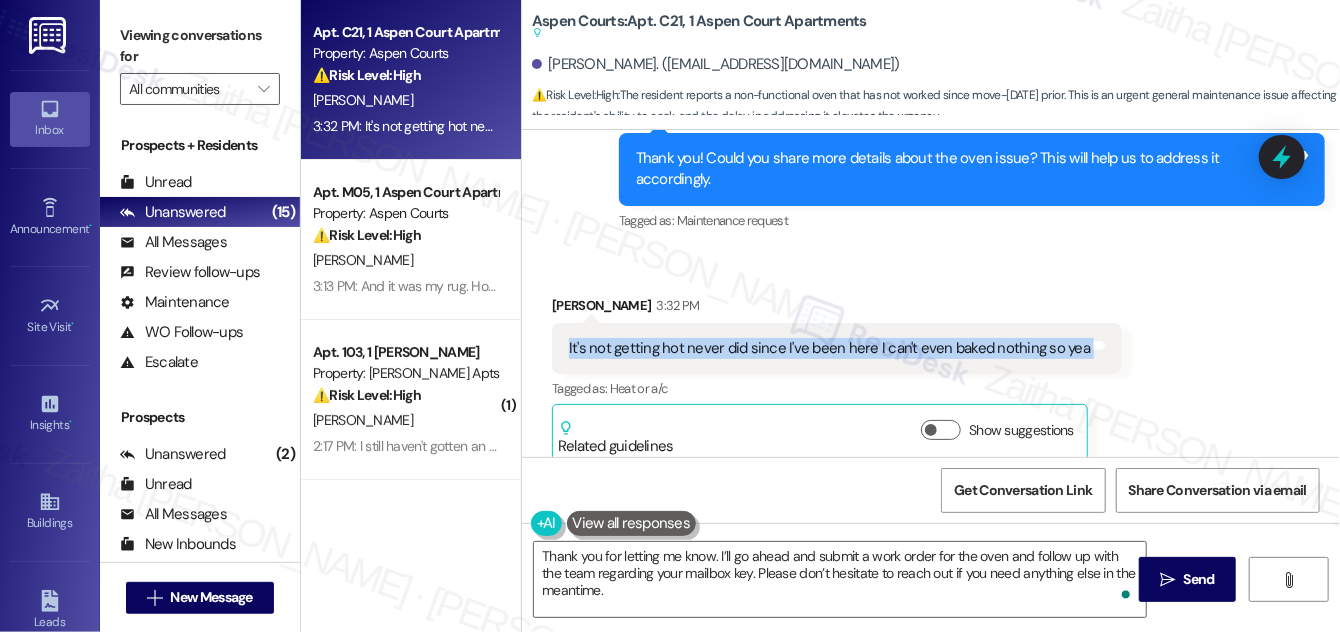 drag, startPoint x: 560, startPoint y: 324, endPoint x: 1086, endPoint y: 341, distance: 526.27466 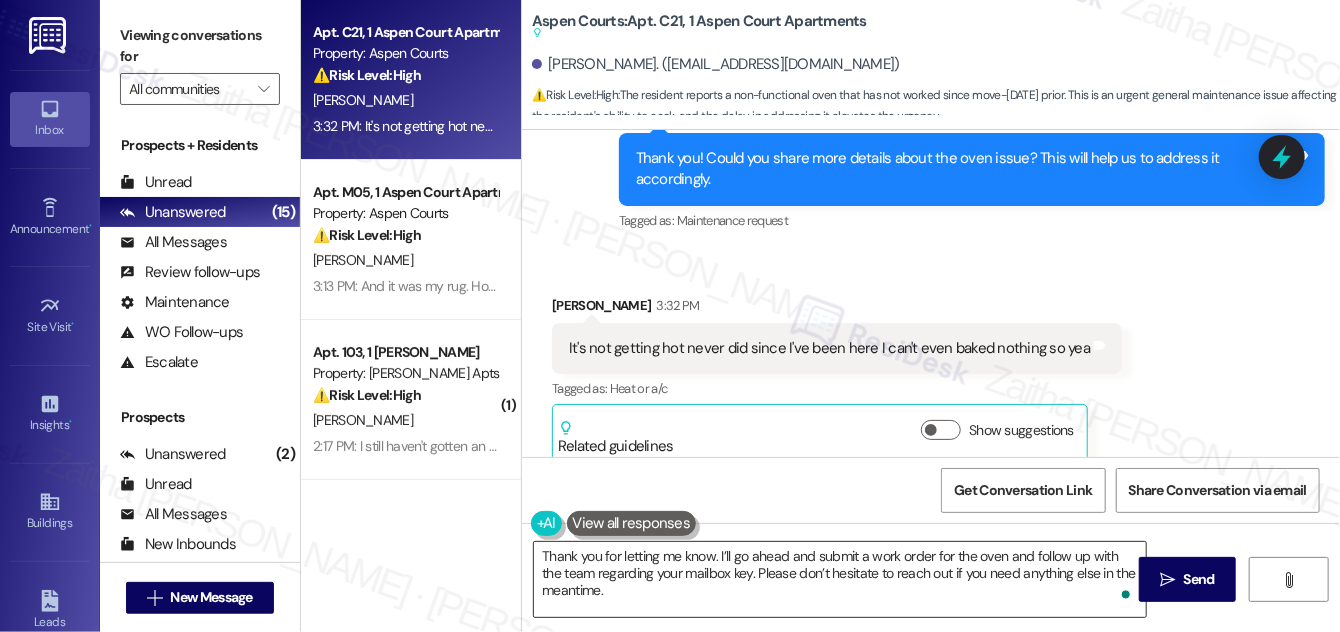 click on "Thank you for letting me know. I’ll go ahead and submit a work order for the oven and follow up with the team regarding your mailbox key. Please don’t hesitate to reach out if you need anything else in the meantime." at bounding box center [840, 579] 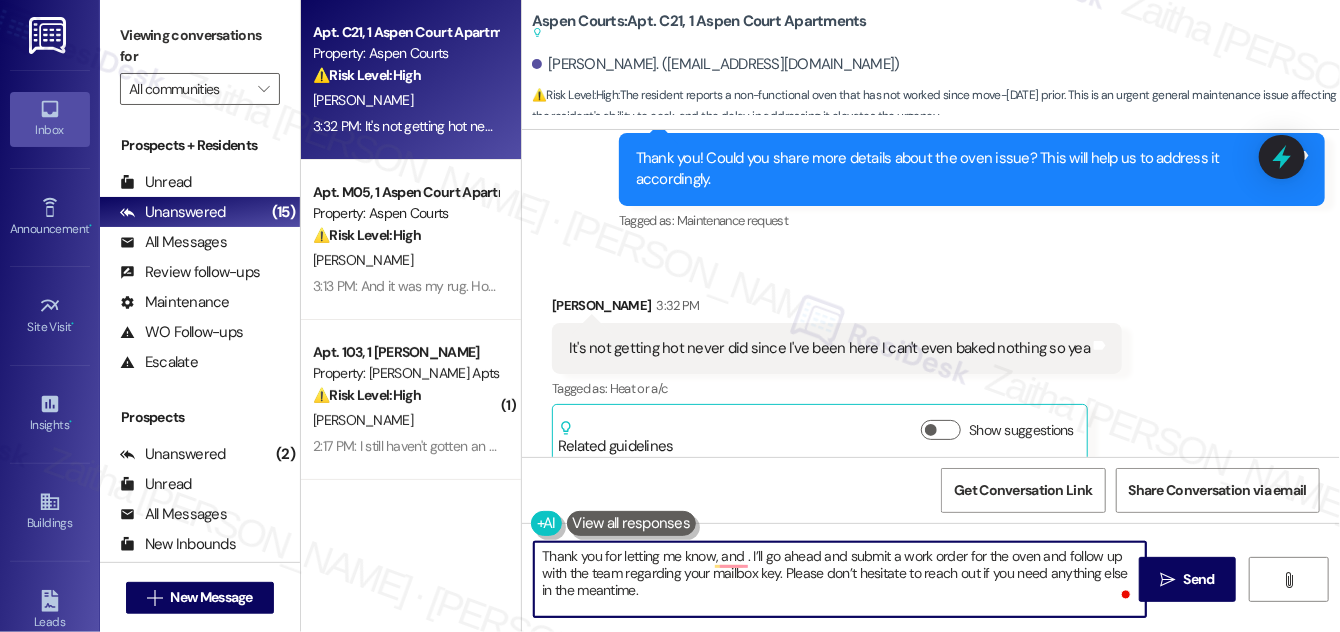 paste on "I’m sorry to hear the oven hasn’t been working since you moved in." 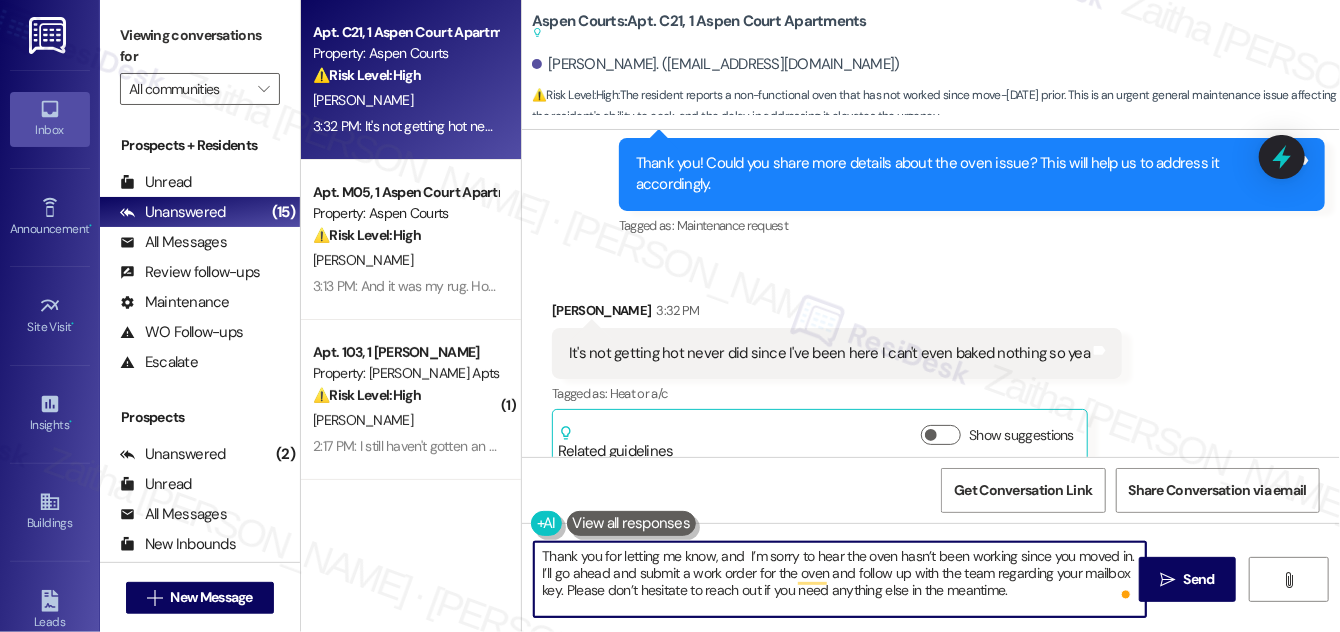 scroll, scrollTop: 2167, scrollLeft: 0, axis: vertical 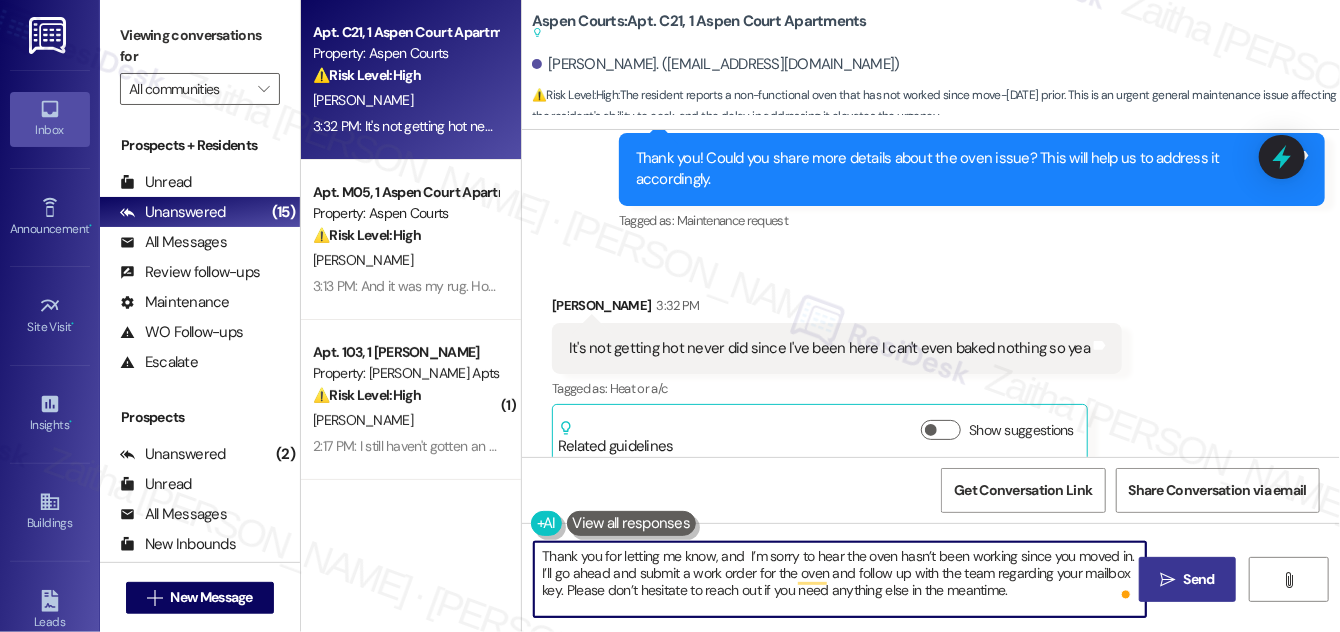 type on "Thank you for letting me know, and  I’m sorry to hear the oven hasn’t been working since you moved in. I’ll go ahead and submit a work order for the oven and follow up with the team regarding your mailbox key. Please don’t hesitate to reach out if you need anything else in the meantime." 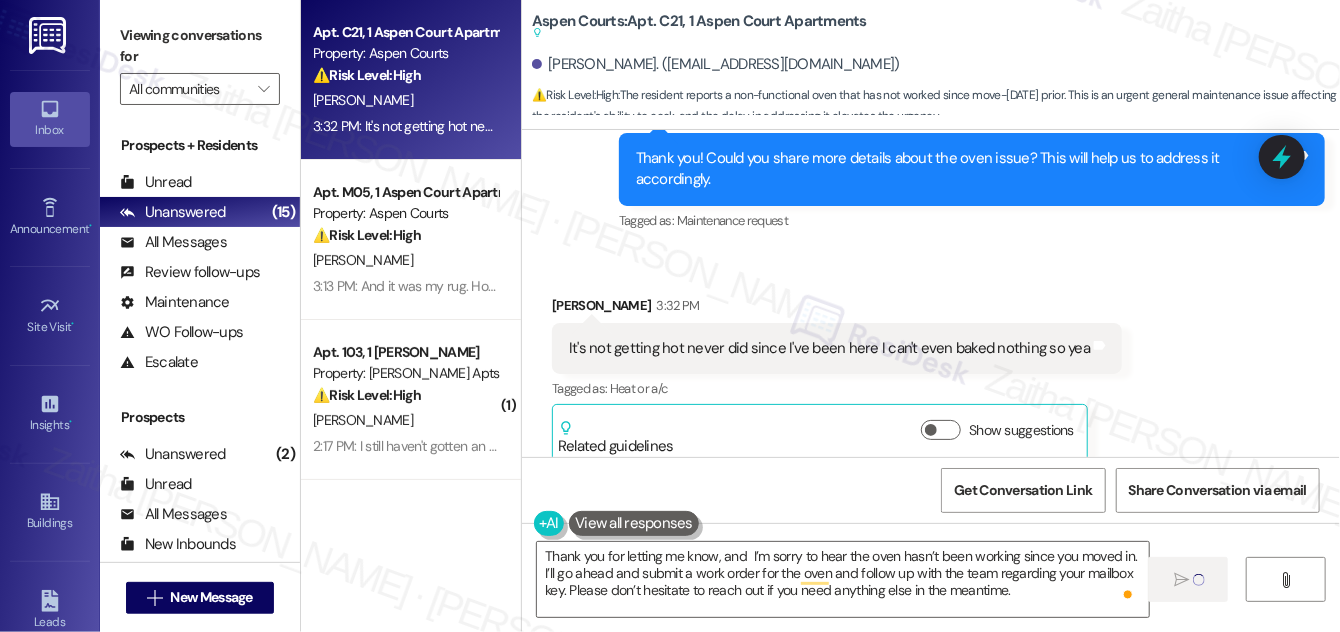 type 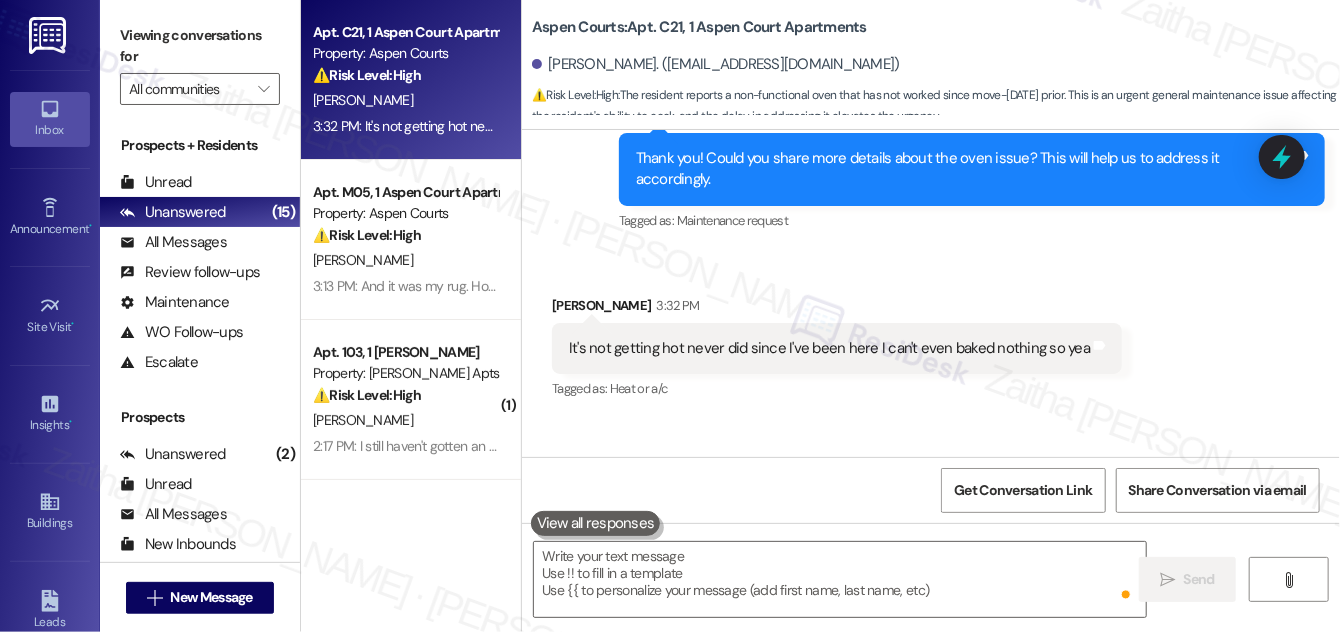 scroll, scrollTop: 2107, scrollLeft: 0, axis: vertical 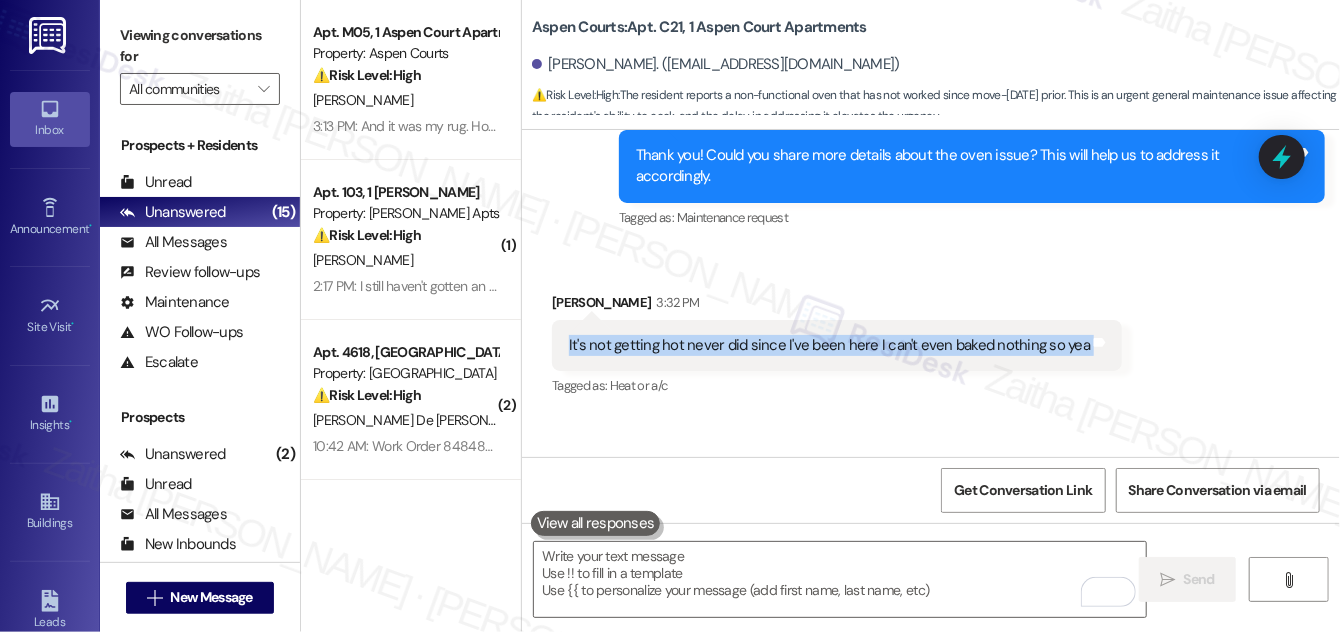 drag, startPoint x: 560, startPoint y: 384, endPoint x: 1099, endPoint y: 332, distance: 541.50256 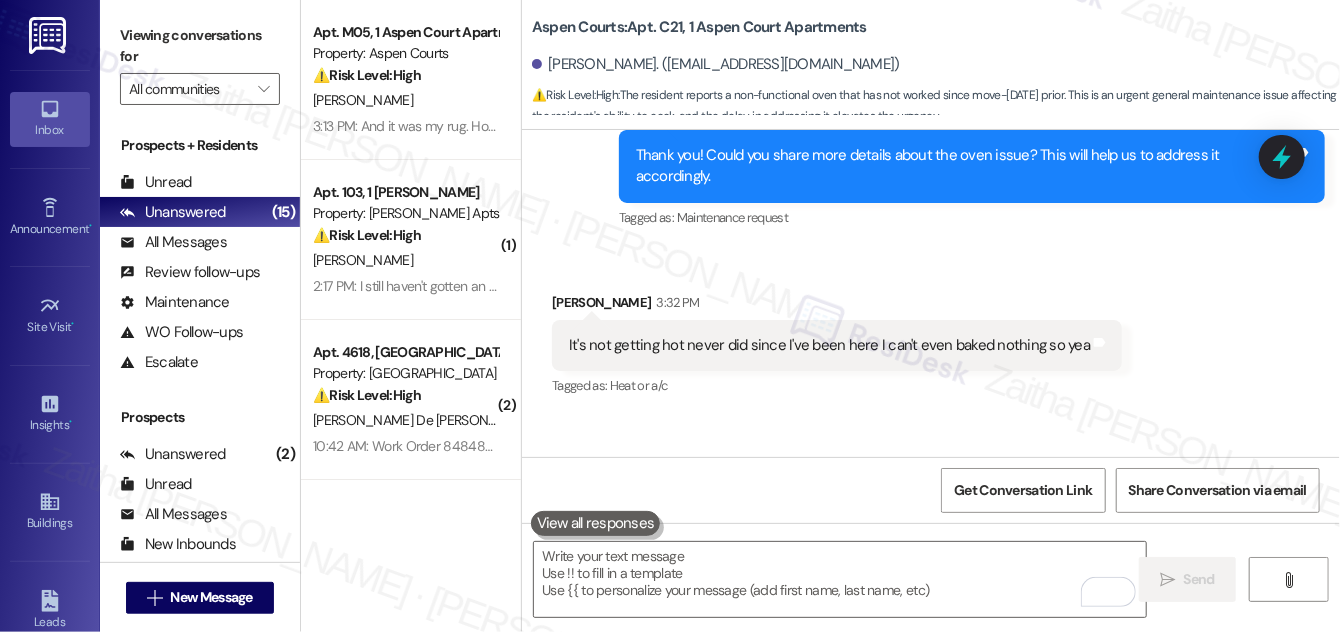 click on "Received via SMS Latrece Mcdaniel 3:32 PM It's not getting hot never did since I've been here I can't even baked nothing so yea  Tags and notes Tagged as:   Heat or a/c Click to highlight conversations about Heat or a/c" at bounding box center [931, 331] 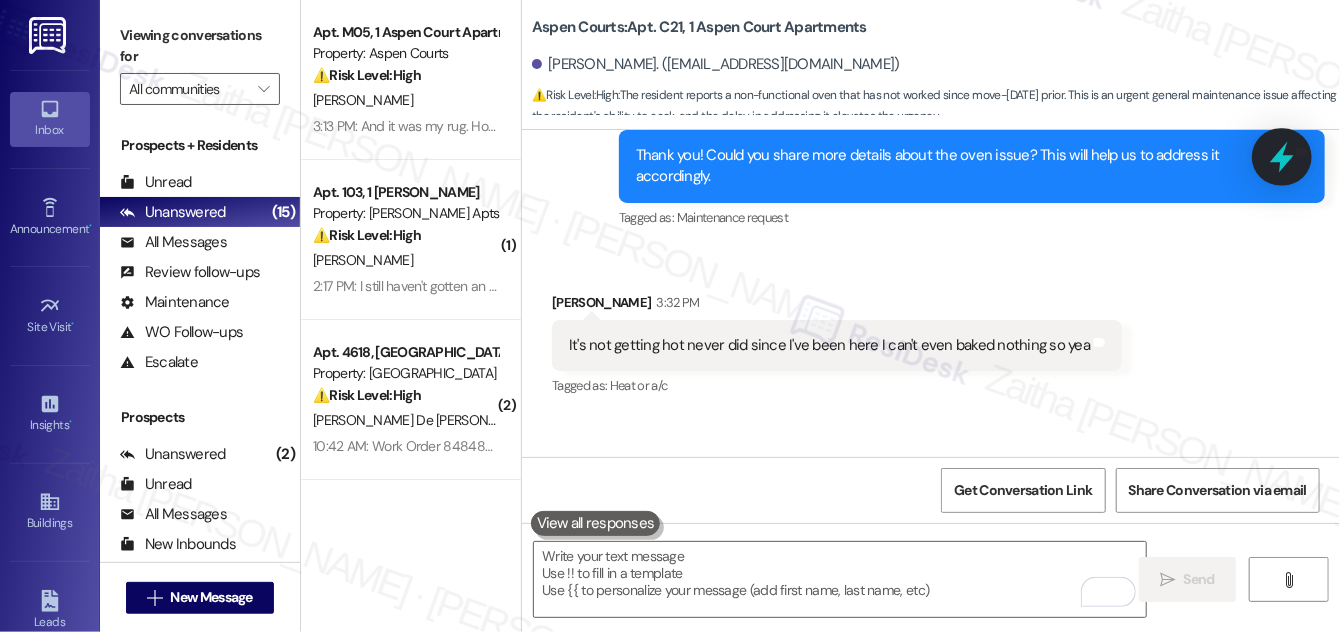 click 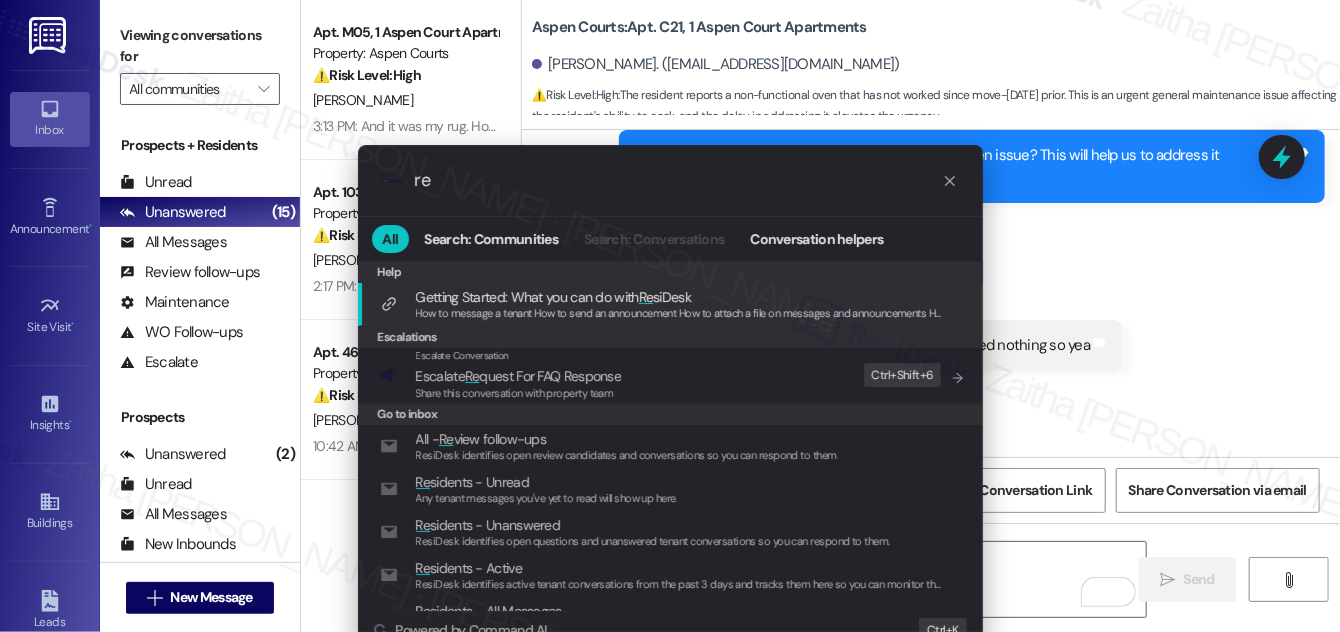 type on "r" 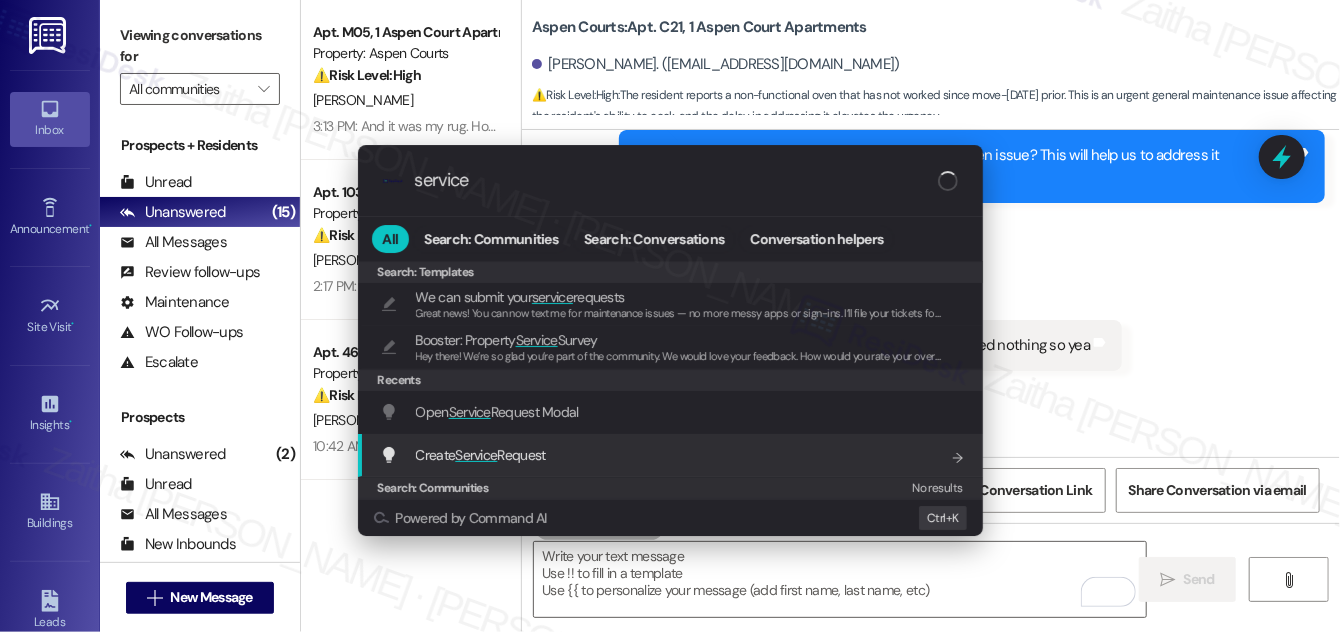 type on "service" 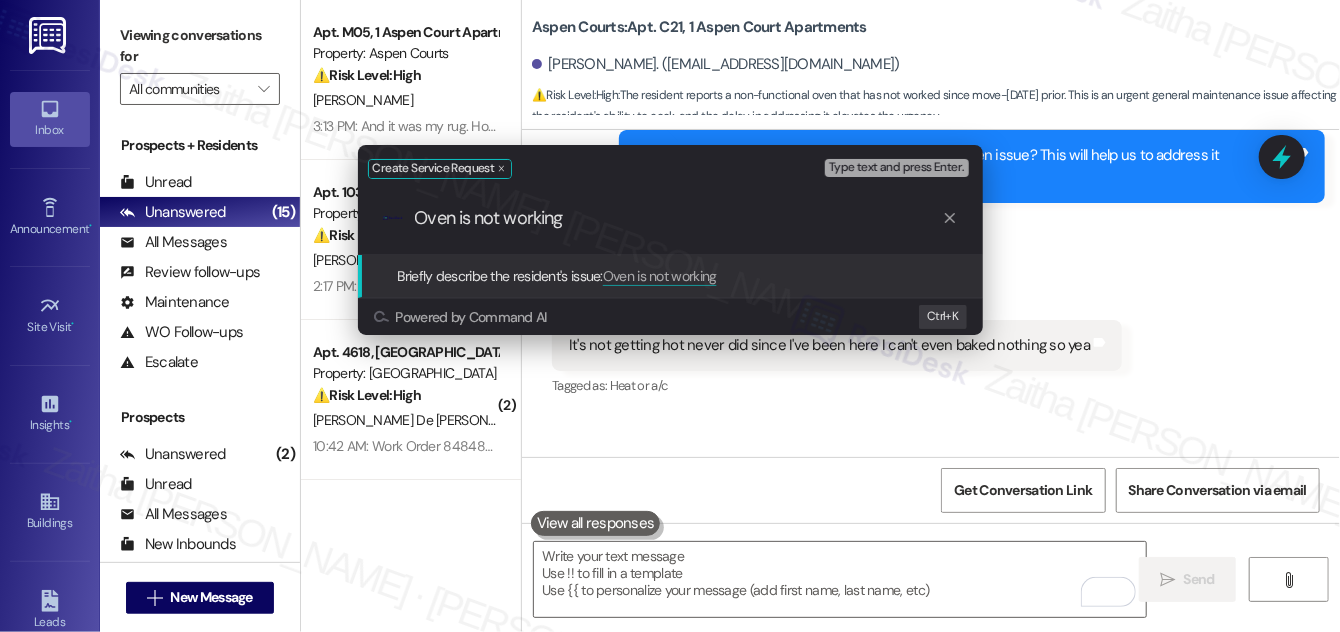 click on "Create Service Request Type text and press Enter. .cls-1{fill:#0a055f;}.cls-2{fill:#0cc4c4;} resideskLogoBlueOrange Oven is not working Briefly describe the resident's issue:  Oven is not working Powered by Command AI Ctrl+ K" at bounding box center (670, 316) 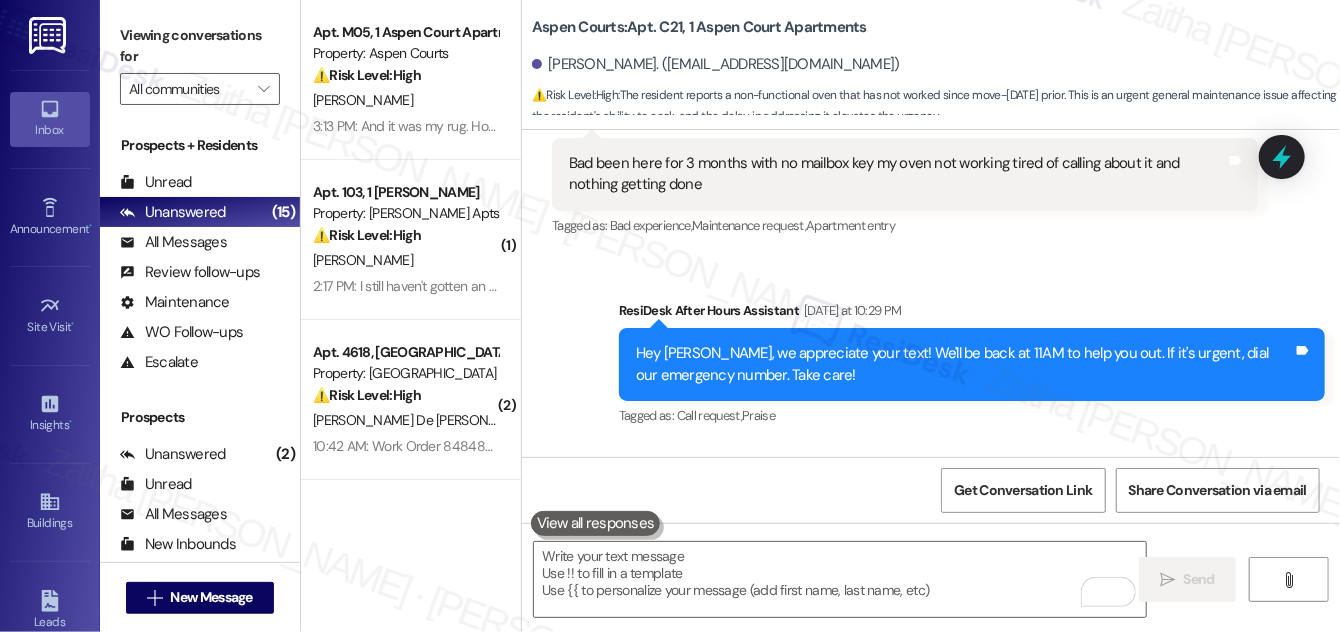 scroll, scrollTop: 1352, scrollLeft: 0, axis: vertical 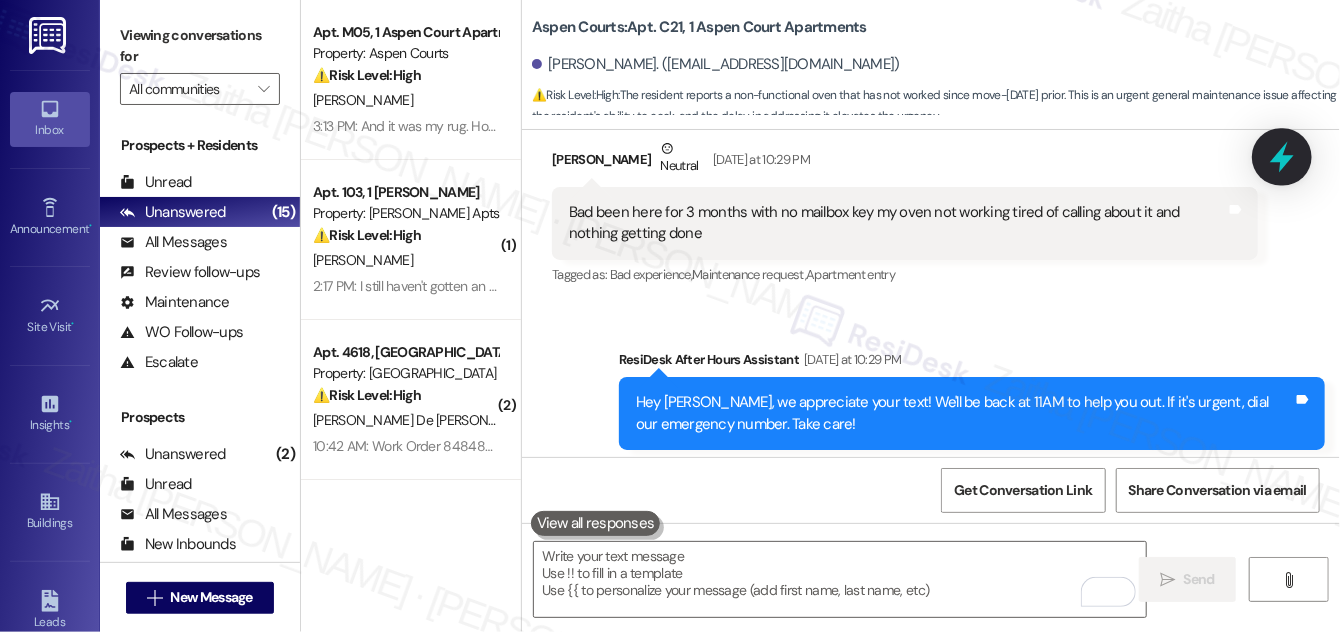 click 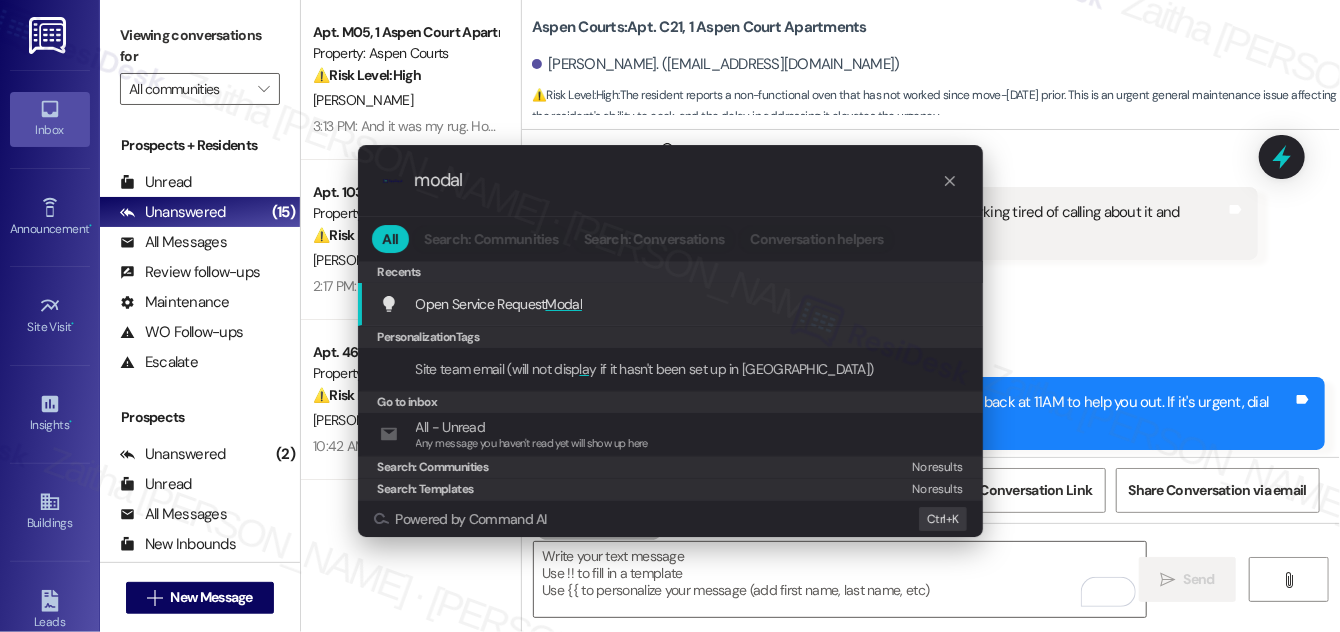 click on "Modal" at bounding box center (564, 304) 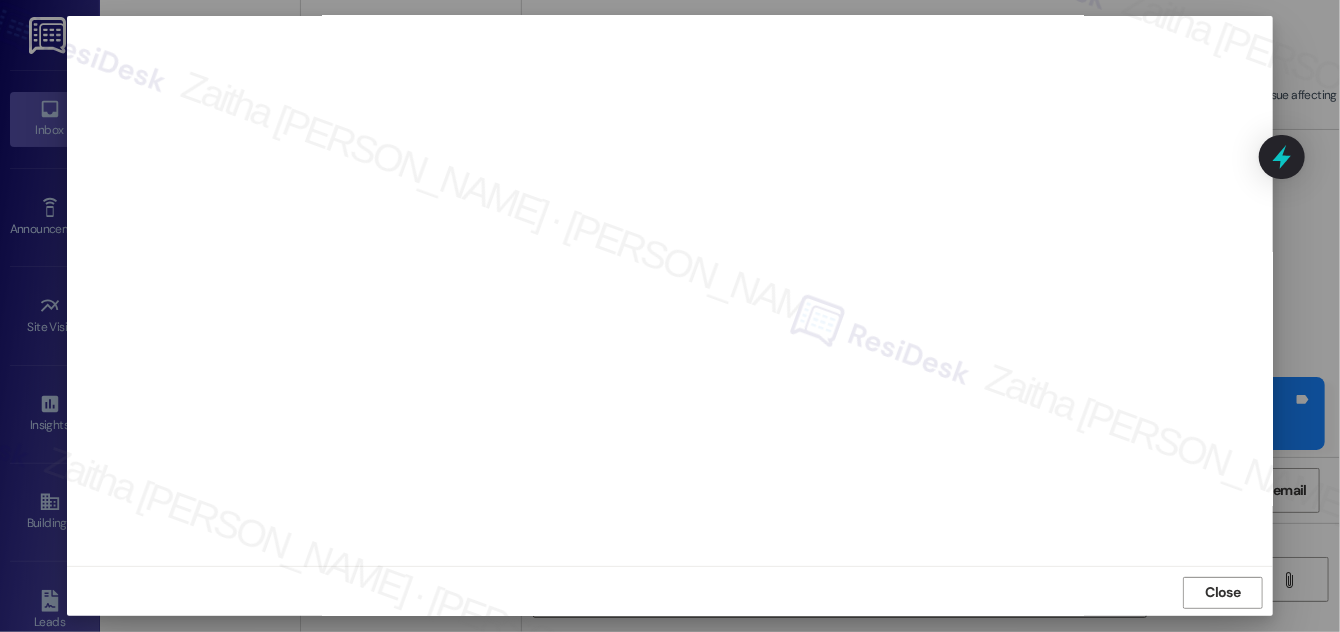 scroll, scrollTop: 21, scrollLeft: 0, axis: vertical 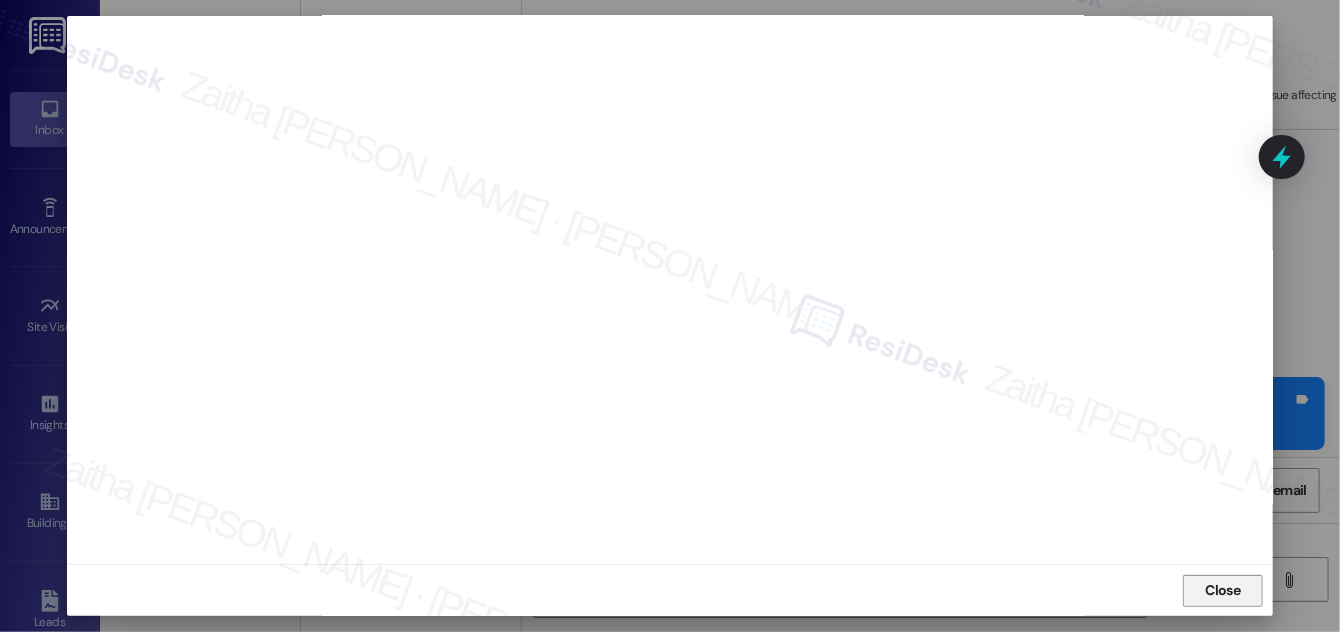 click on "Close" at bounding box center (1223, 590) 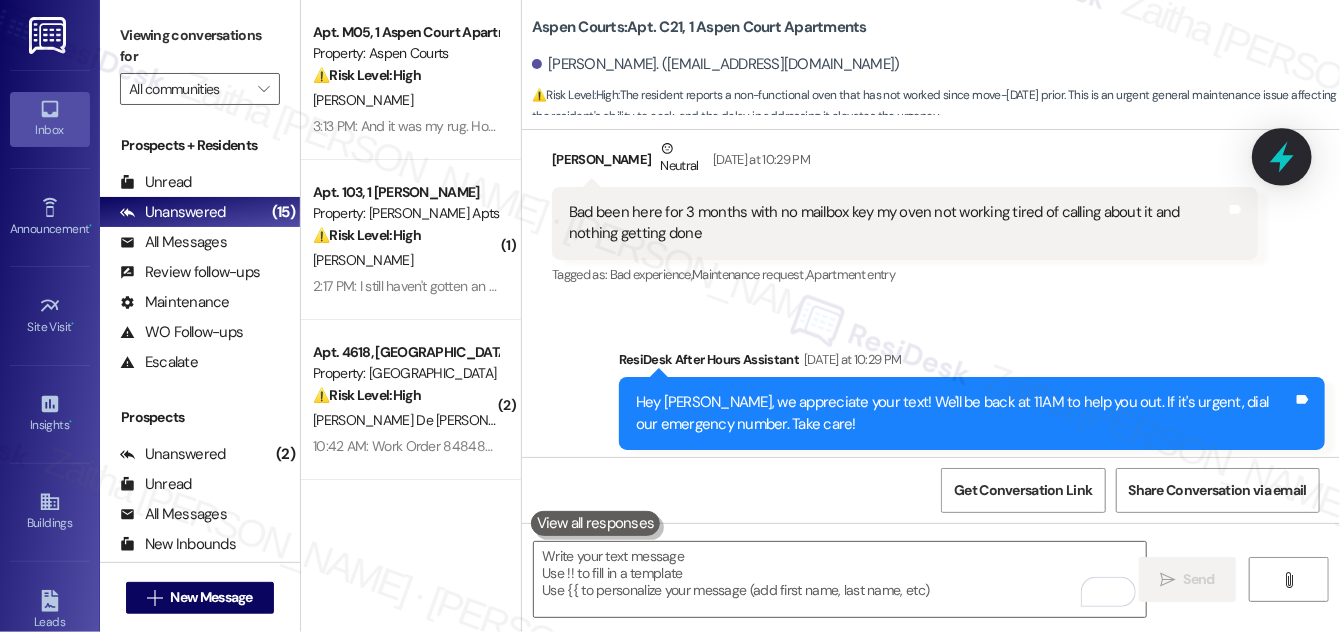 click 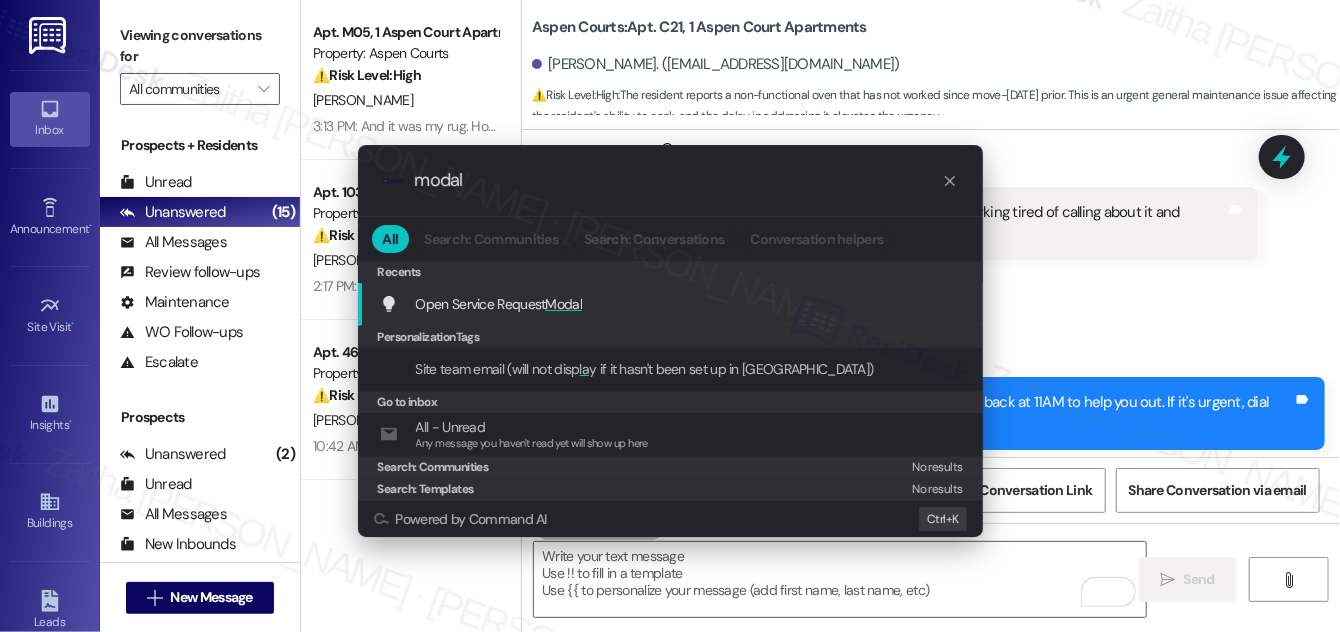 click on "Modal" at bounding box center [564, 304] 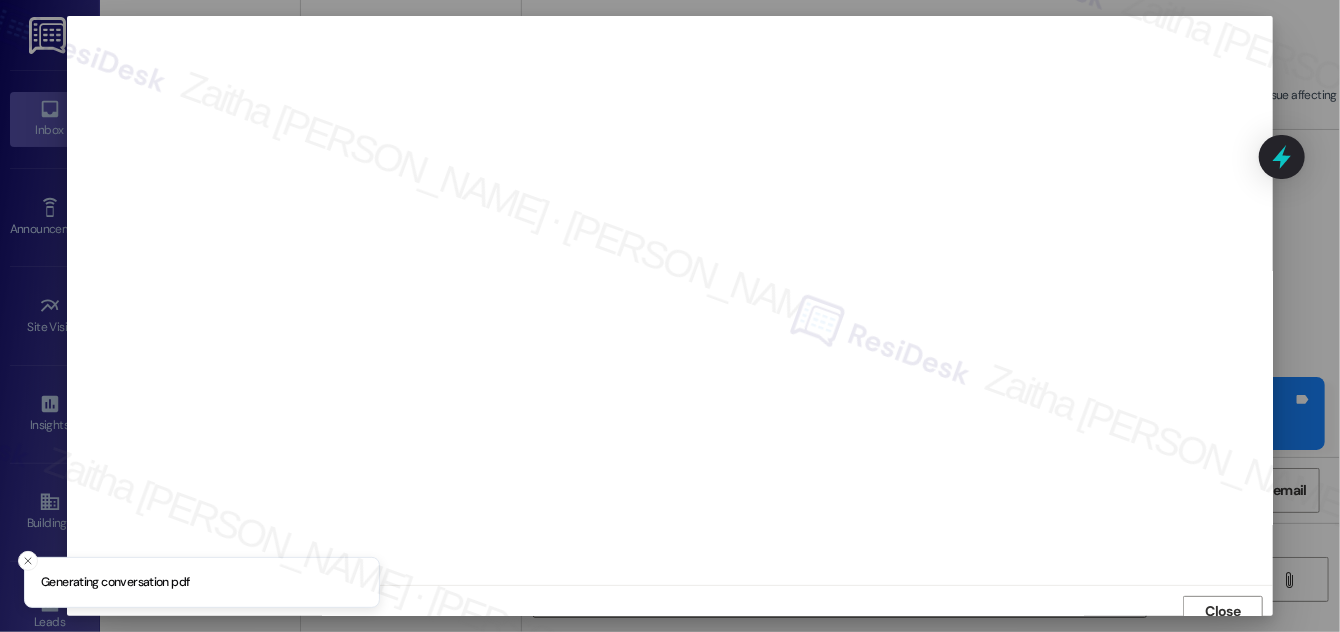 scroll, scrollTop: 11, scrollLeft: 0, axis: vertical 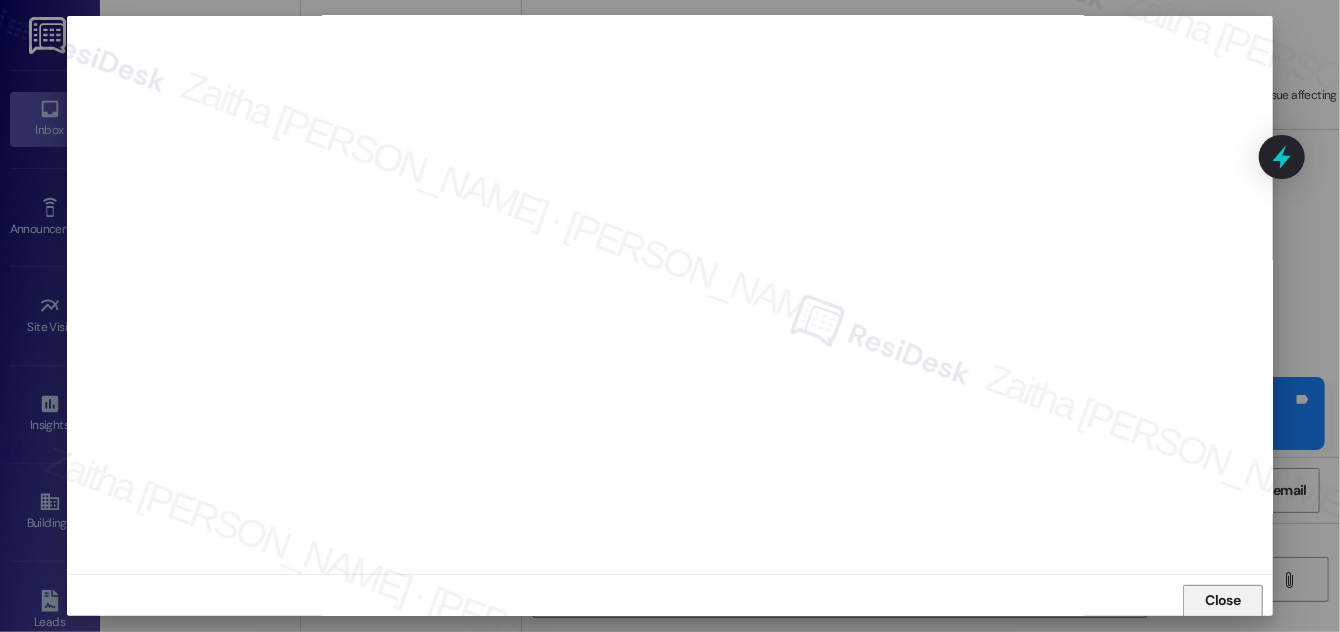 click on "Close" at bounding box center (1223, 600) 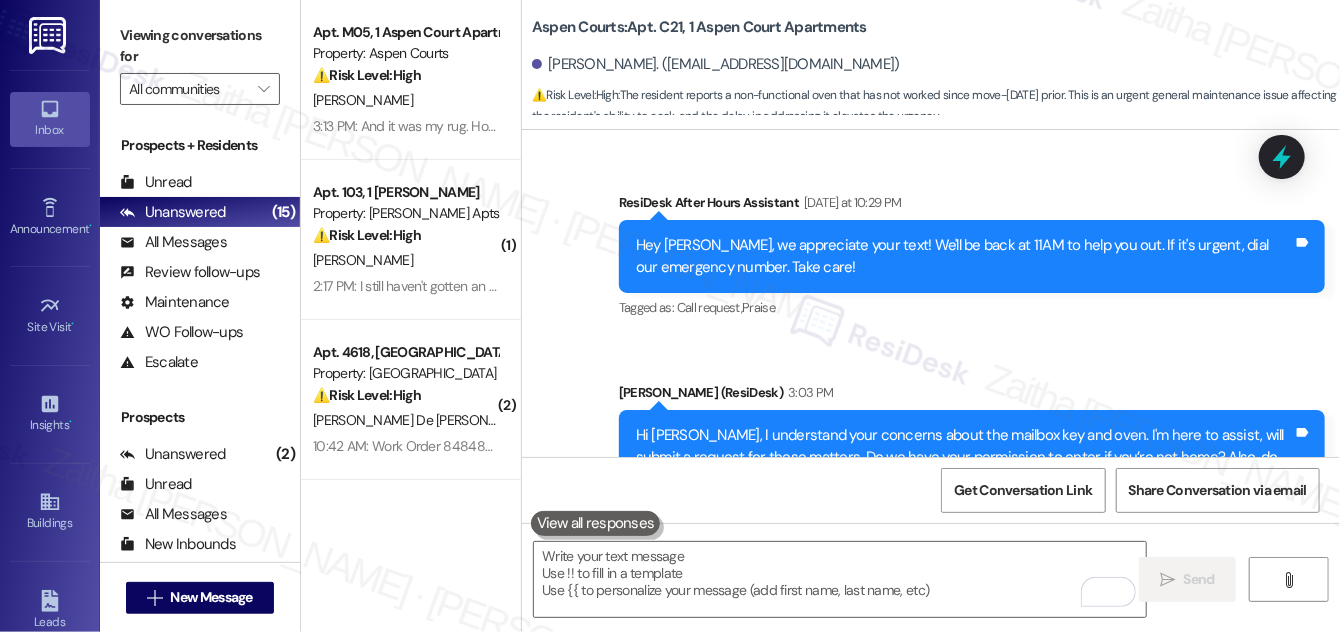scroll, scrollTop: 1806, scrollLeft: 0, axis: vertical 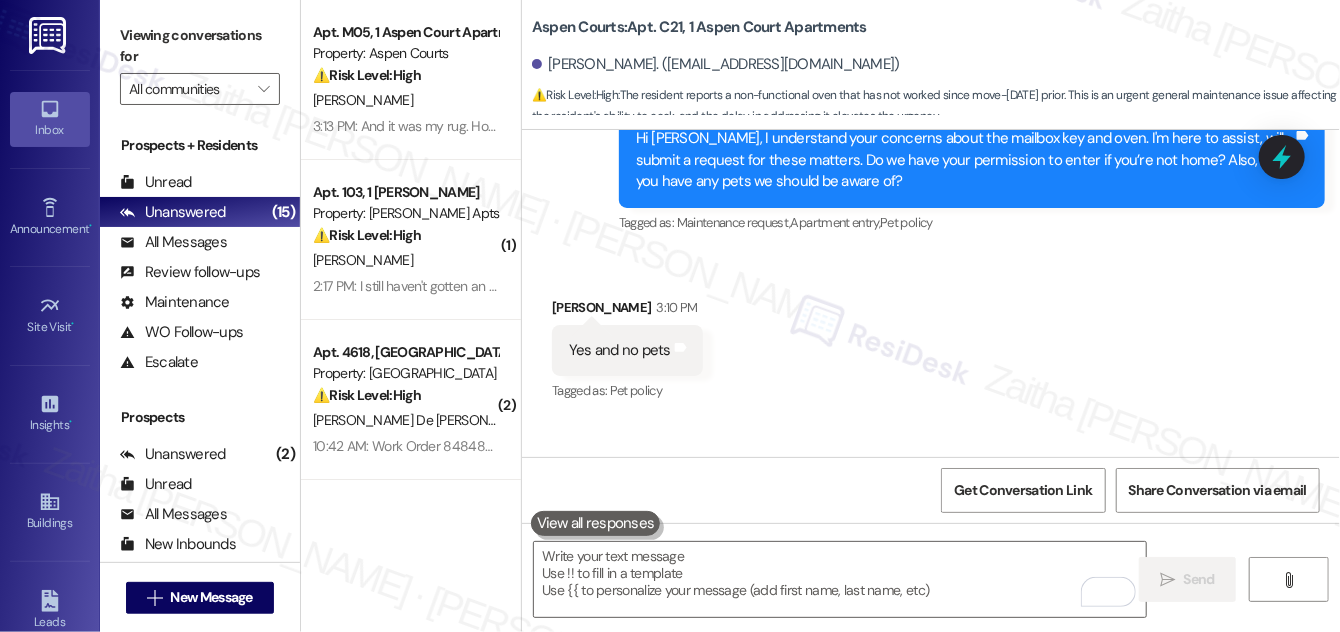 click 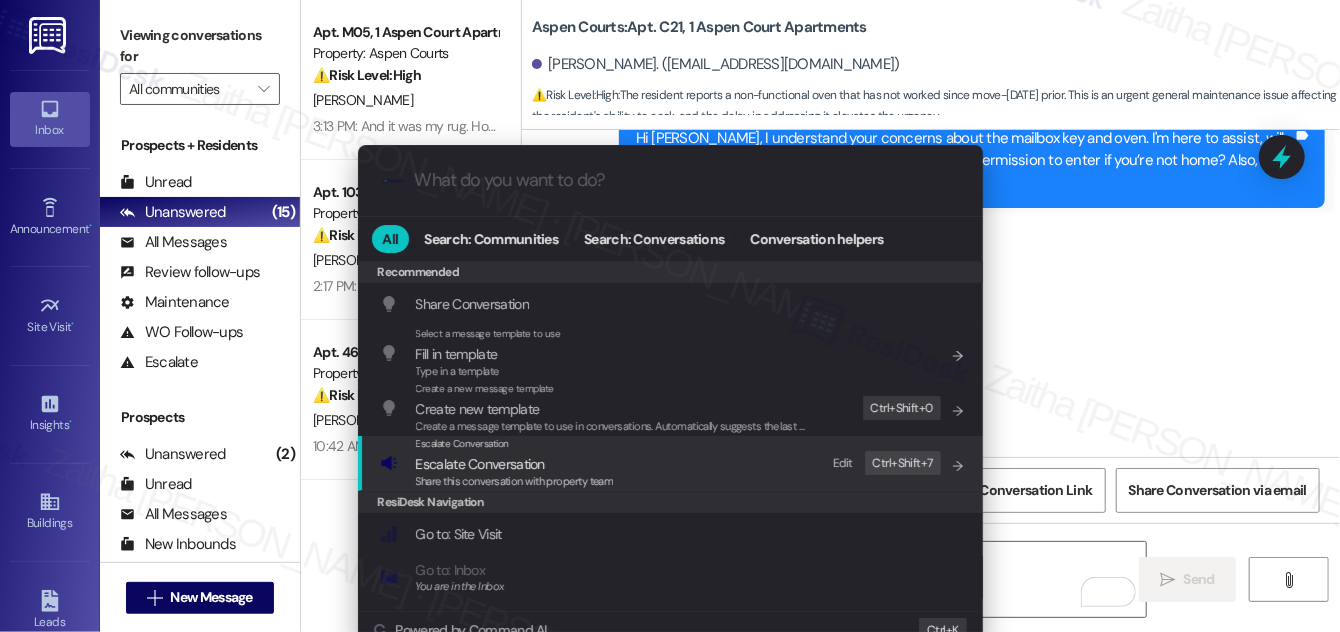 click on "Escalate Conversation" at bounding box center (480, 464) 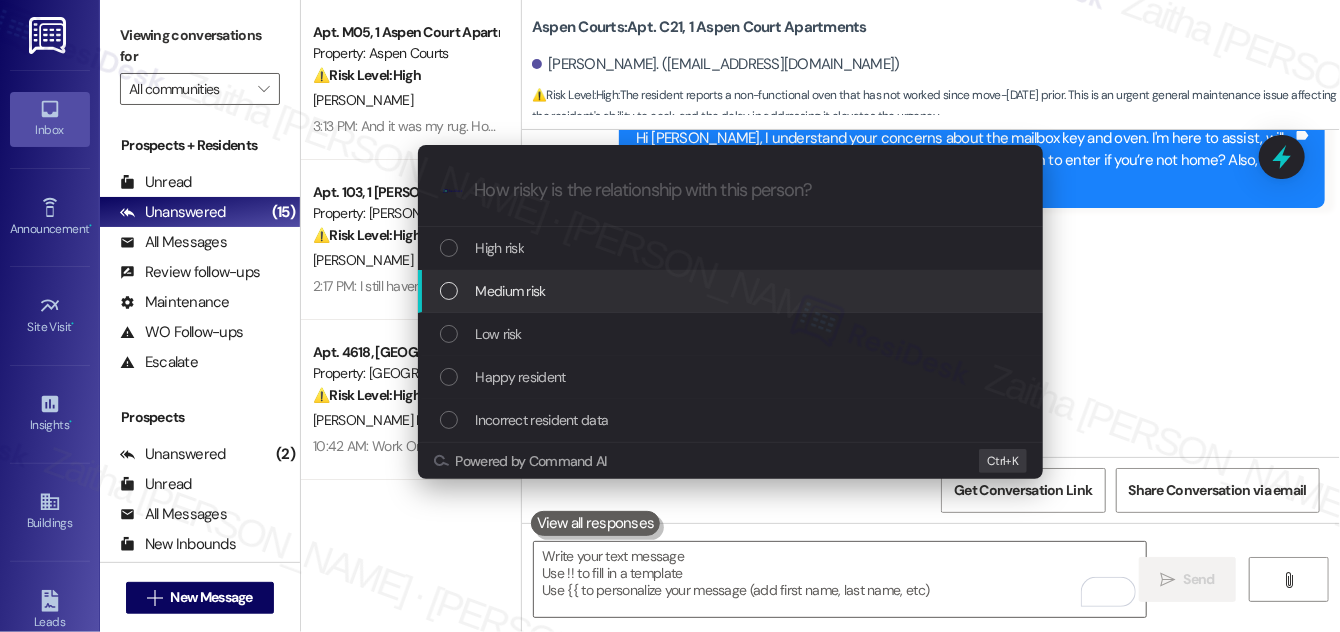 click on "Medium risk" at bounding box center (511, 291) 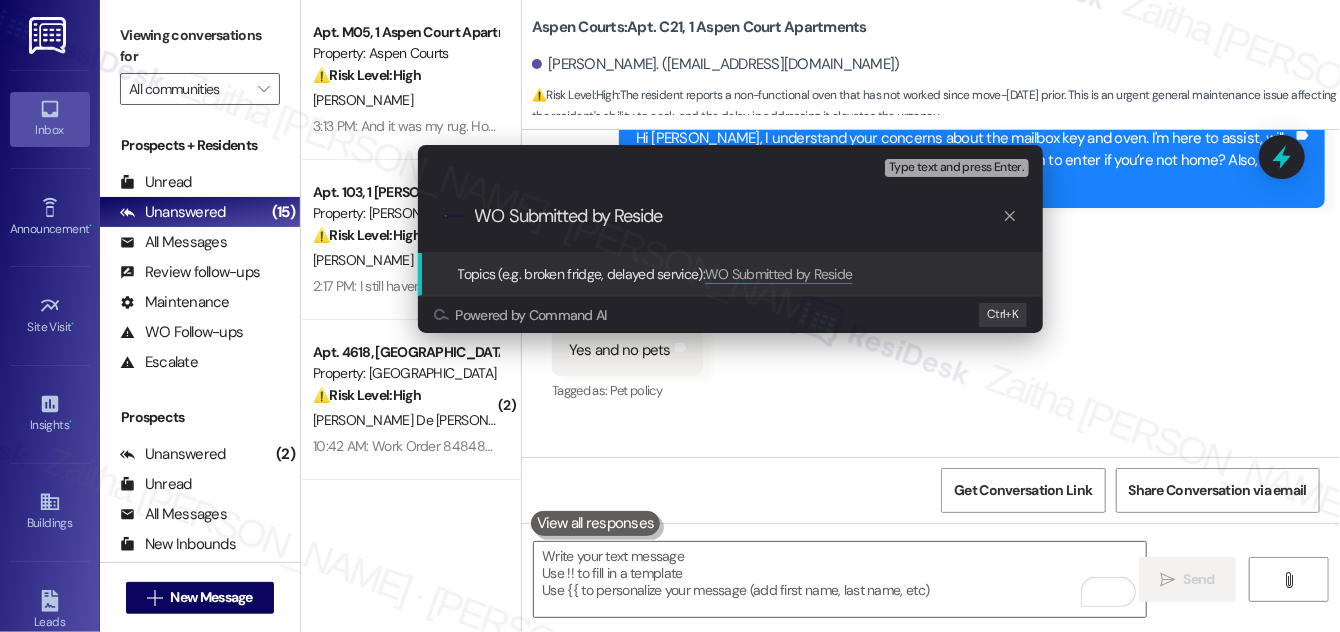 click on "WO Submitted by Reside" at bounding box center (738, 216) 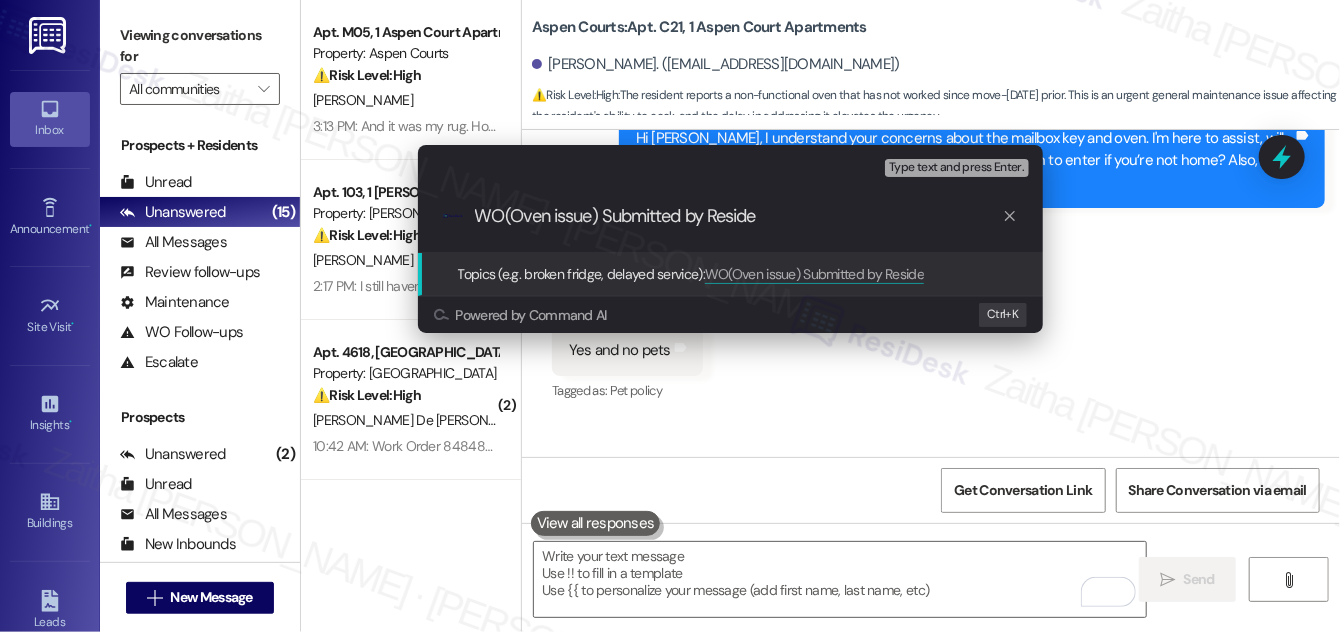 click on "WO(Oven issue) Submitted by Reside" at bounding box center (738, 216) 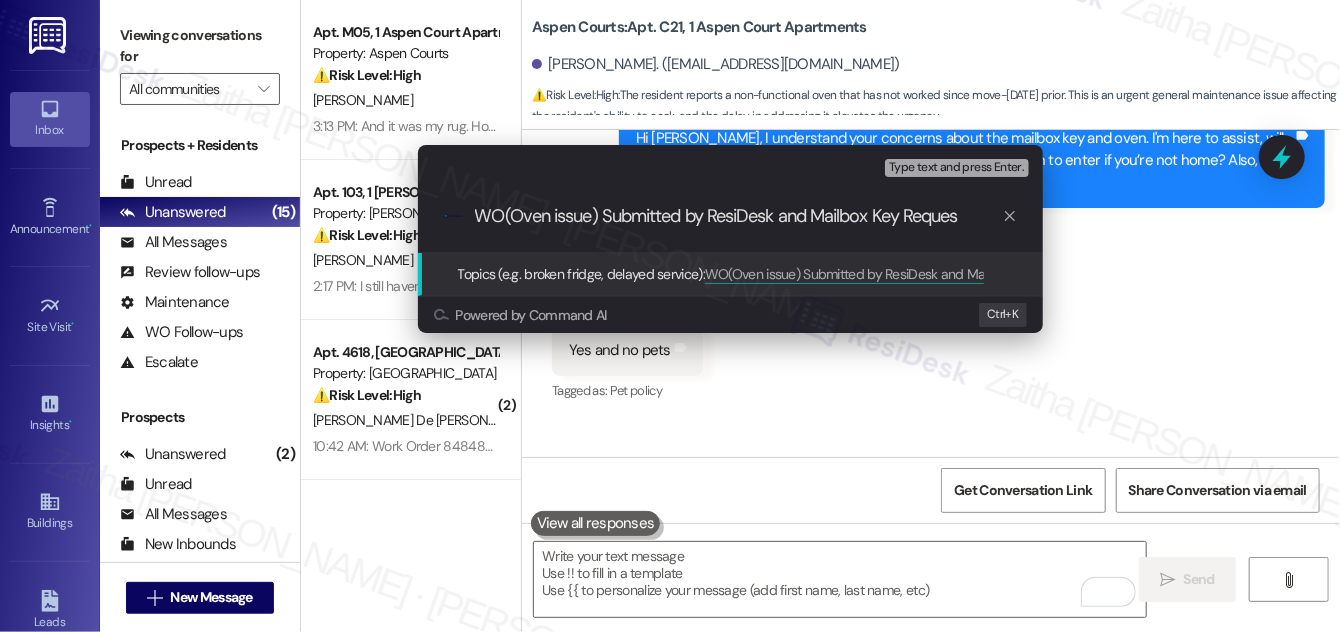 type on "WO(Oven issue) Submitted by ResiDesk and Mailbox Key Request" 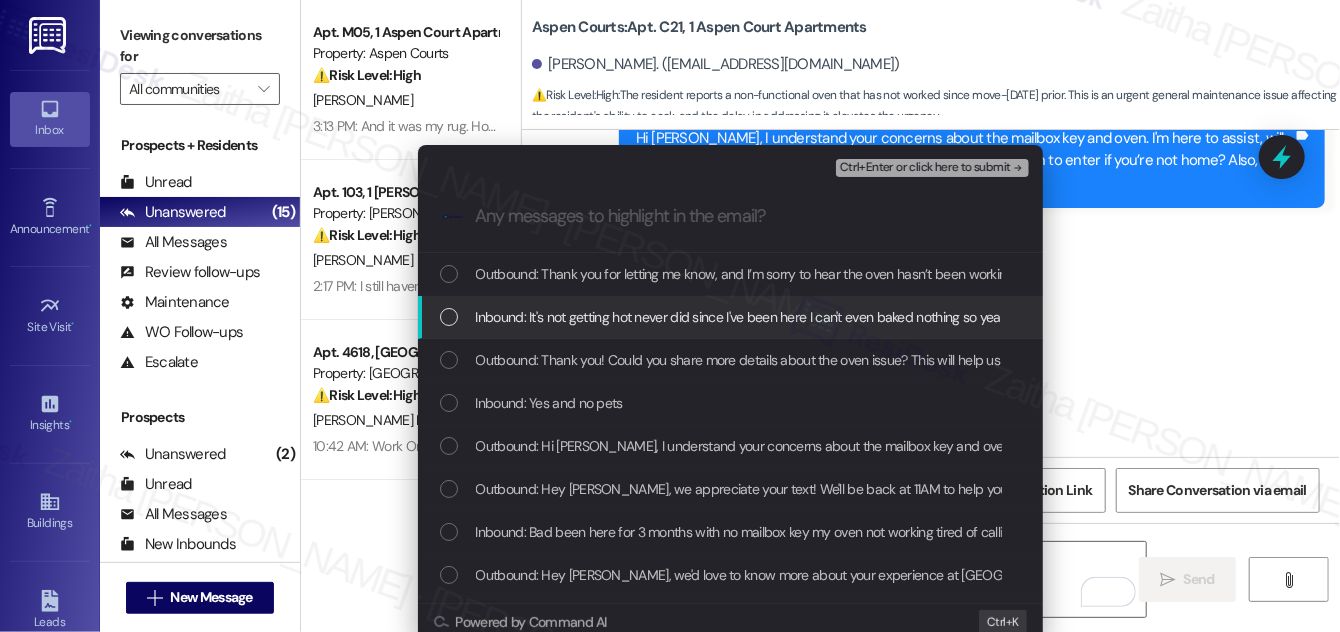 click on "Inbound: It's not getting hot never did since I've been here I can't even baked nothing so yea" at bounding box center (732, 317) 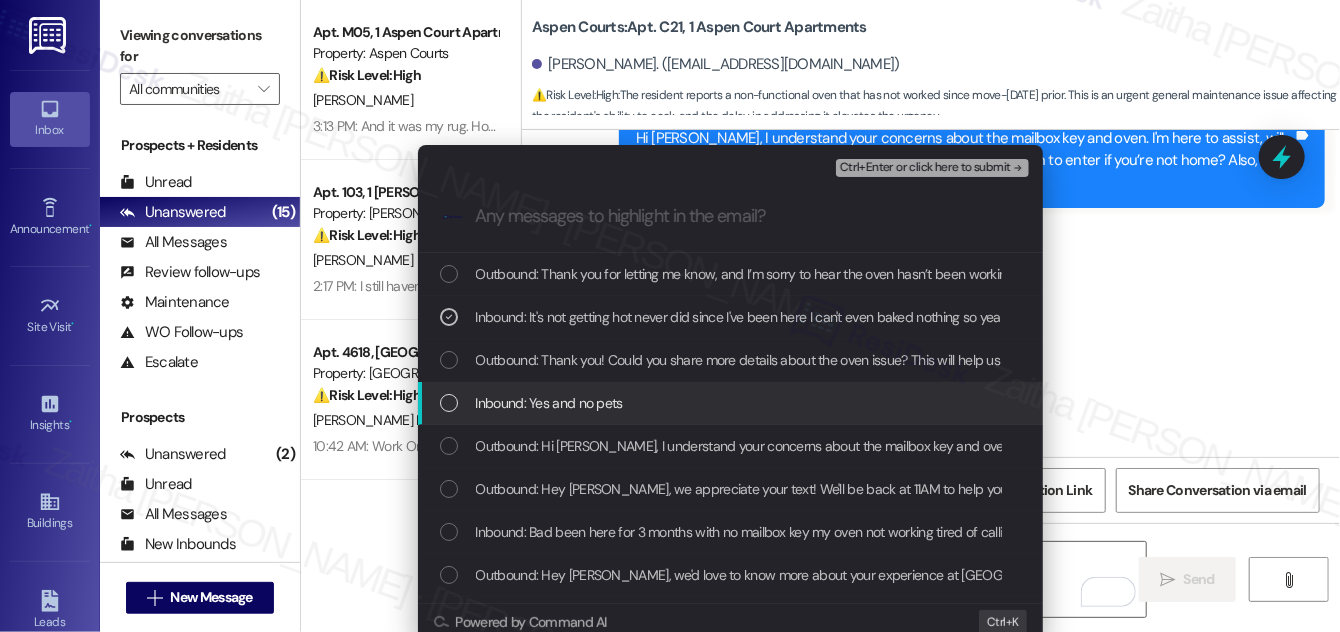 click on "Inbound: Yes and no pets" at bounding box center (730, 403) 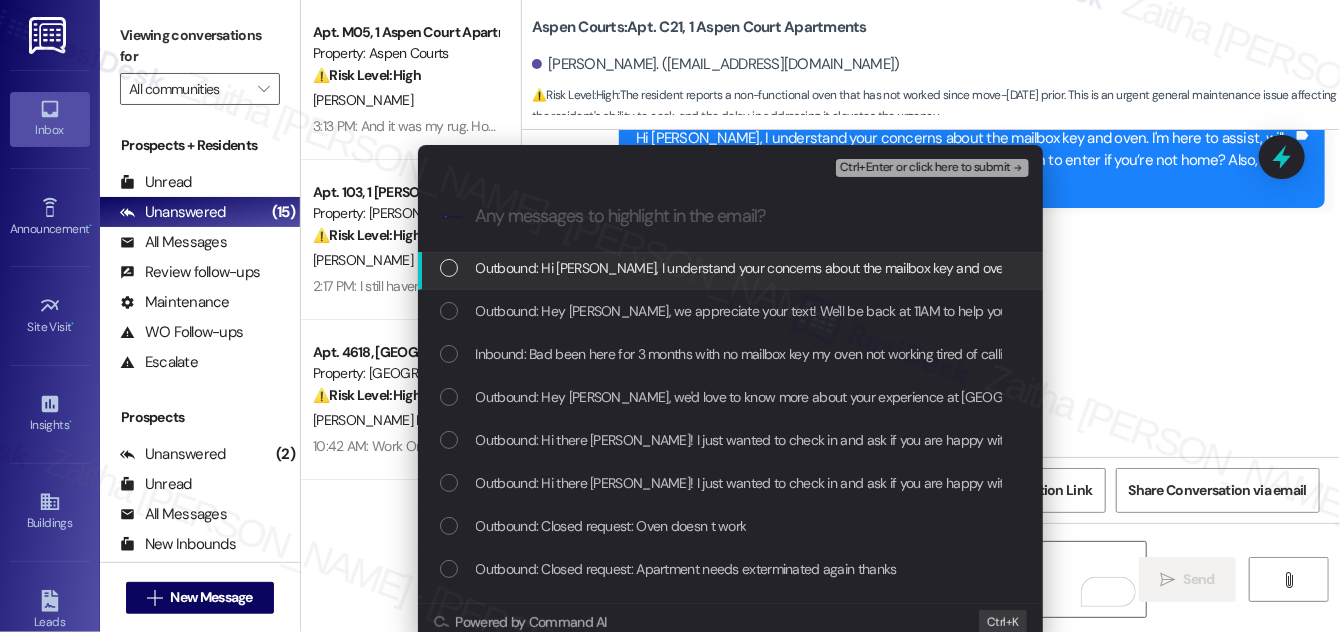 scroll, scrollTop: 181, scrollLeft: 0, axis: vertical 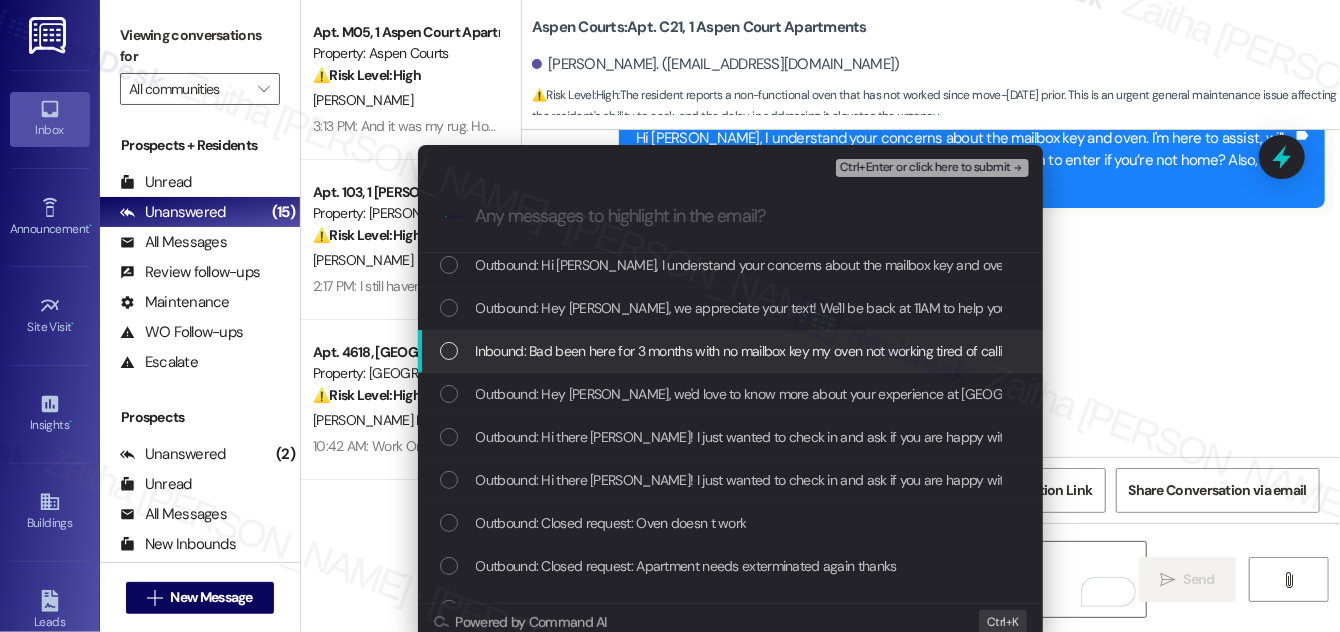 click at bounding box center (449, 351) 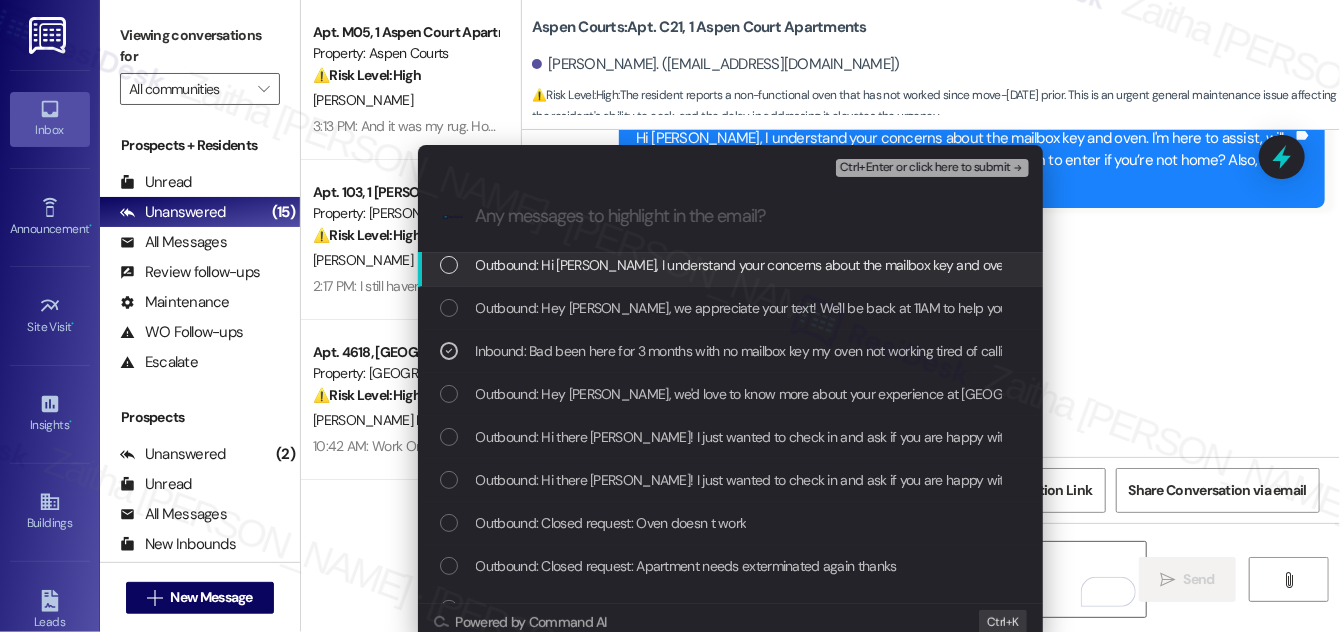click on "Ctrl+Enter or click here to submit" at bounding box center (925, 168) 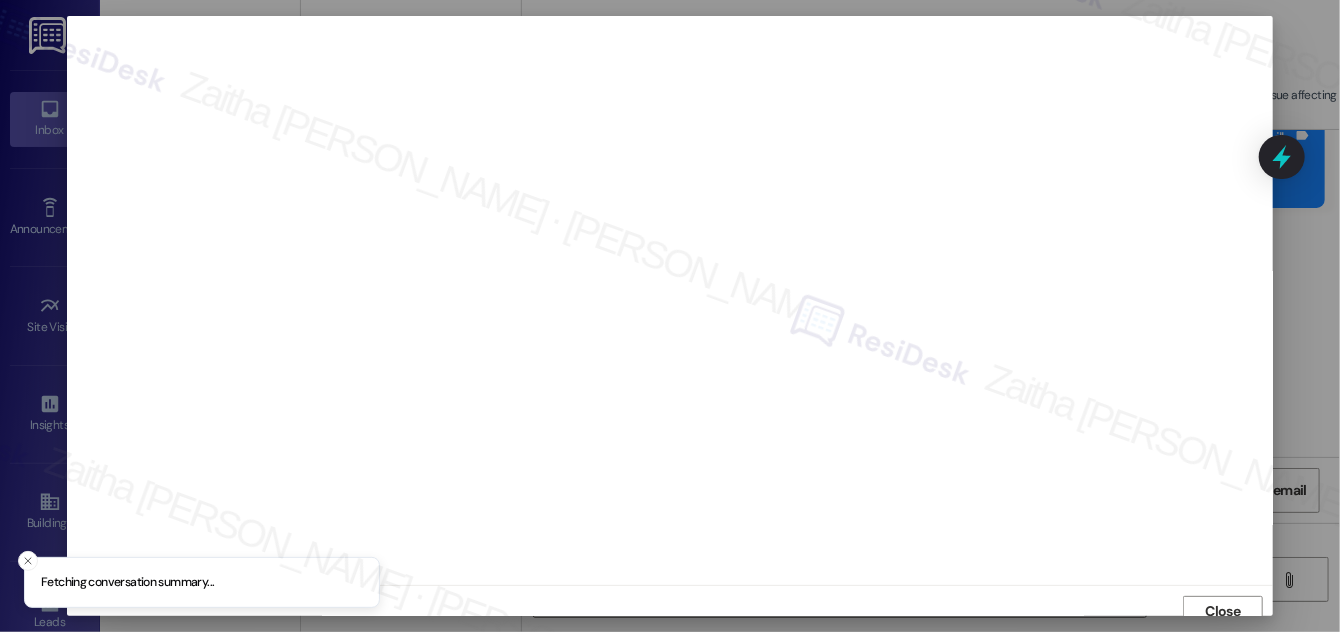 scroll, scrollTop: 11, scrollLeft: 0, axis: vertical 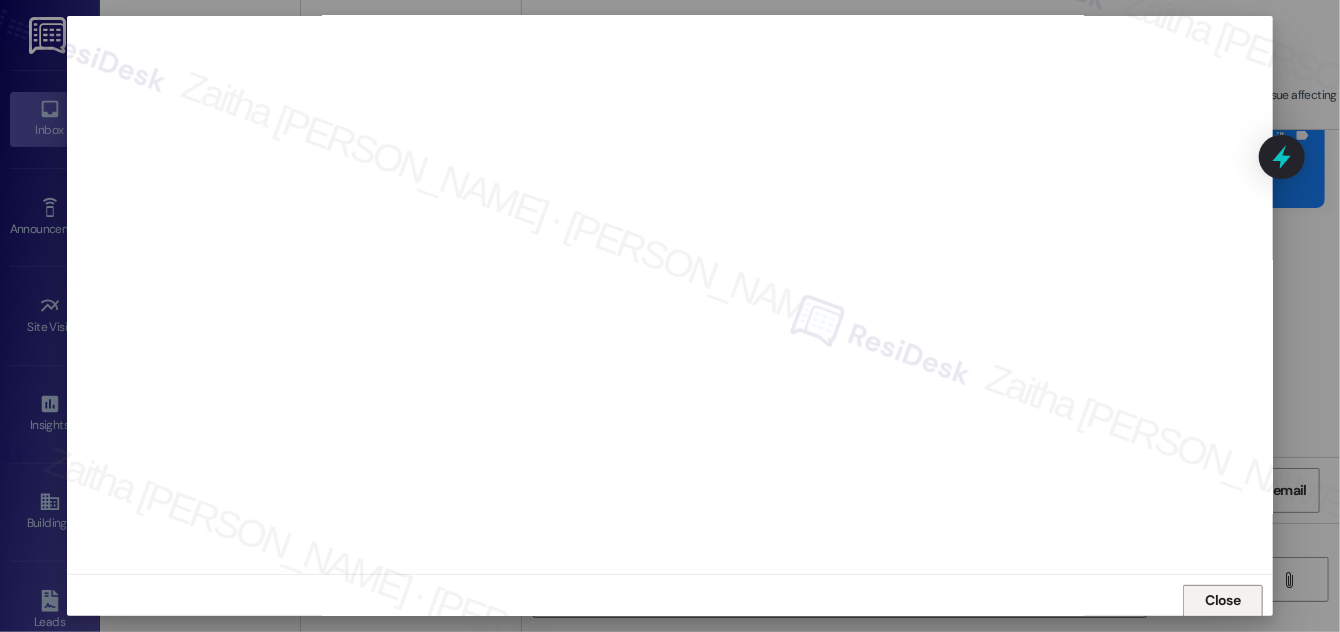 click on "Close" at bounding box center (1223, 600) 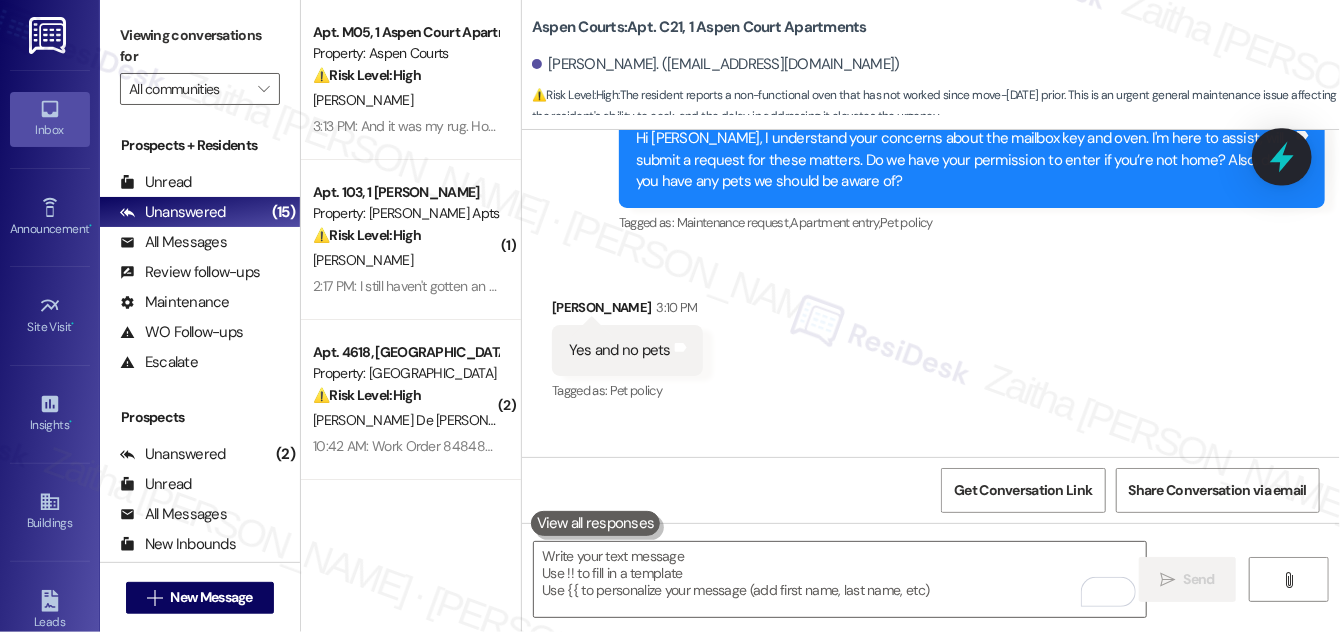 click 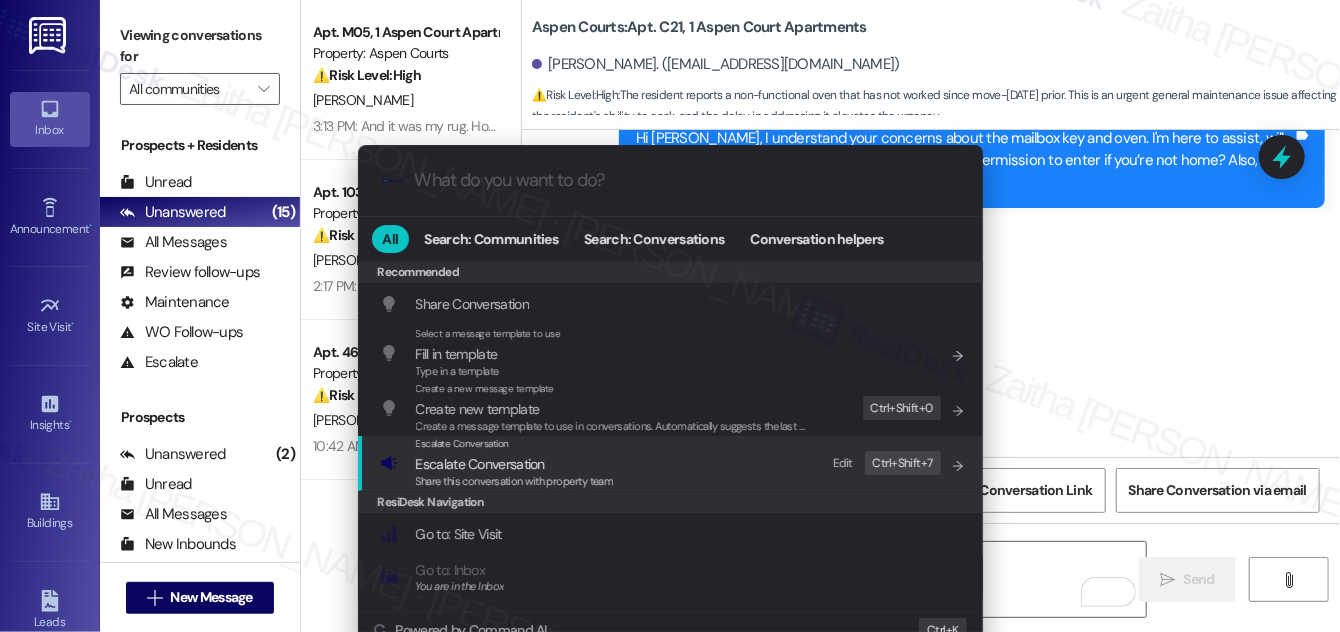 click on "Escalate Conversation" at bounding box center (480, 464) 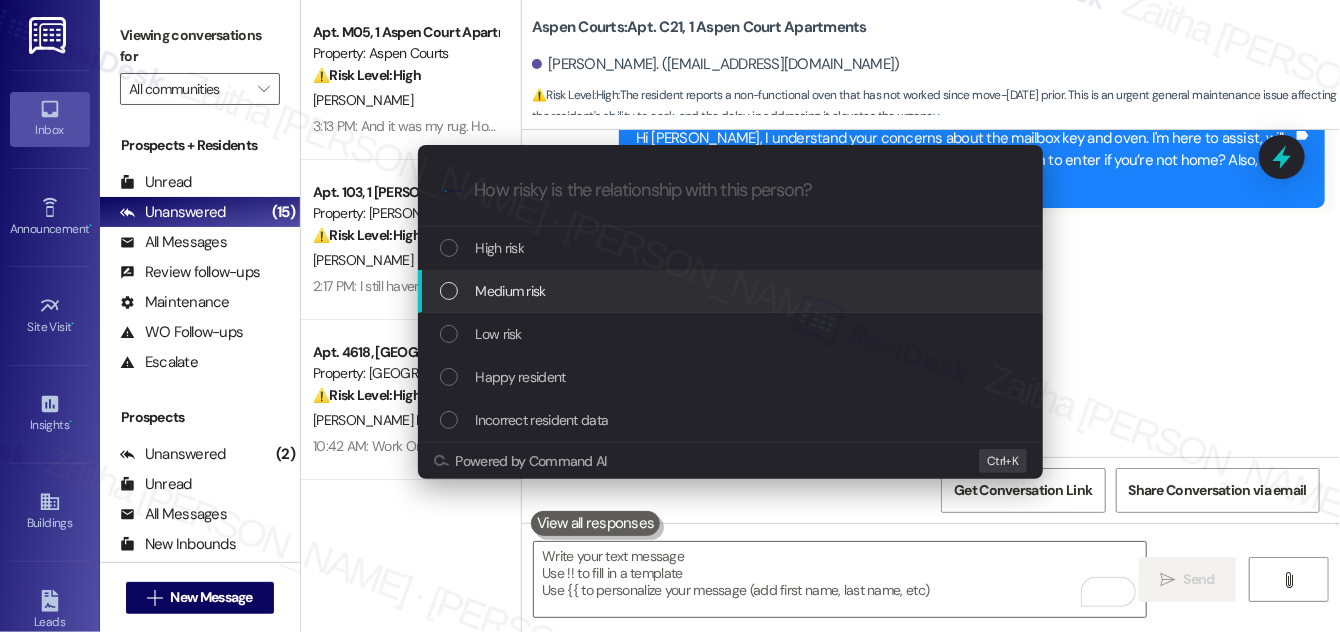 click on "Medium risk" at bounding box center (511, 291) 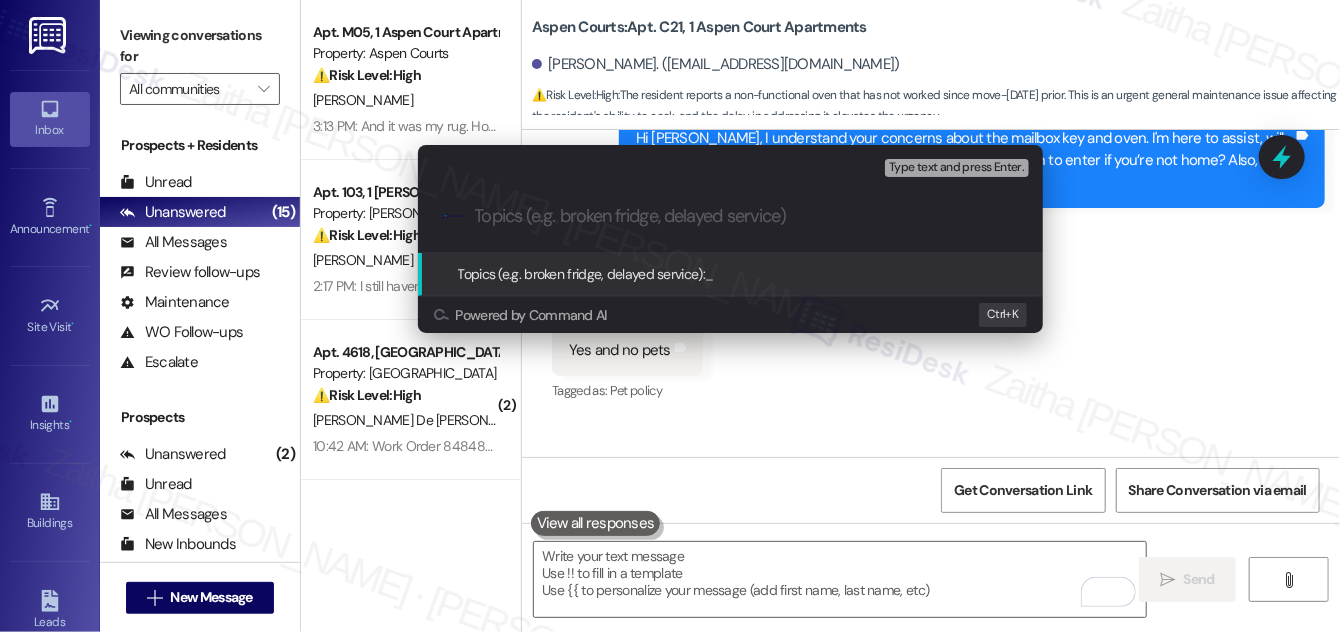 paste on "WO(Oven issue) Submitted by ResiDesk and Mailbox Key Request" 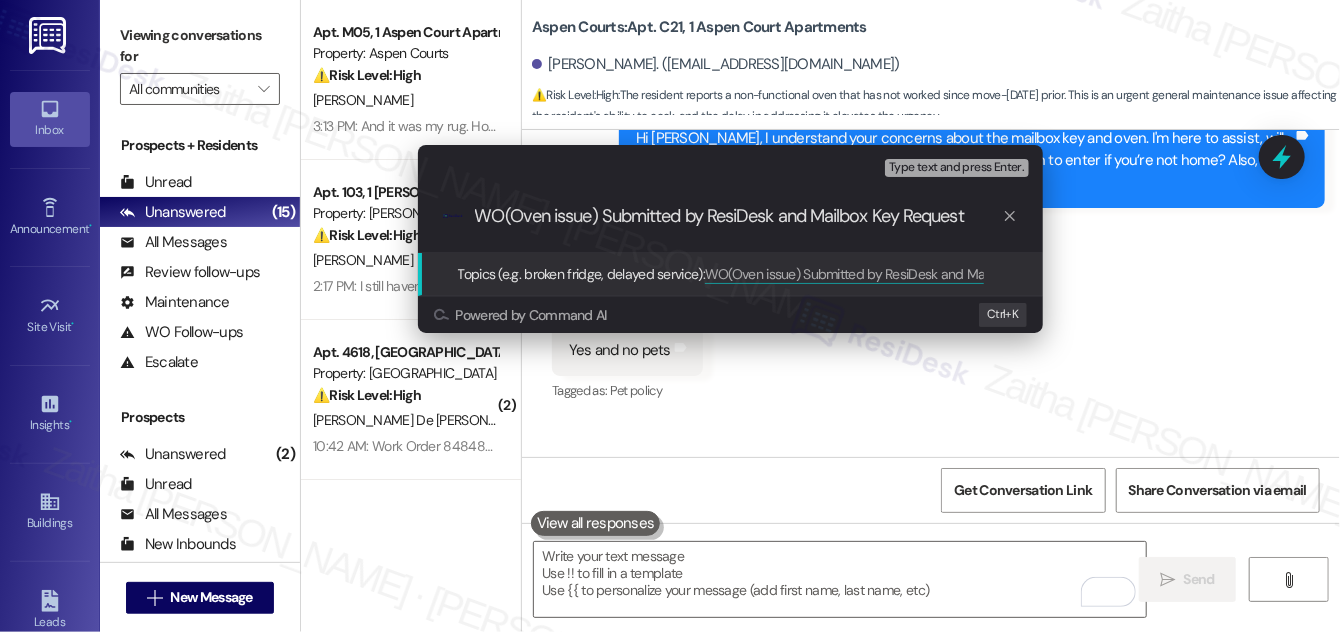 type 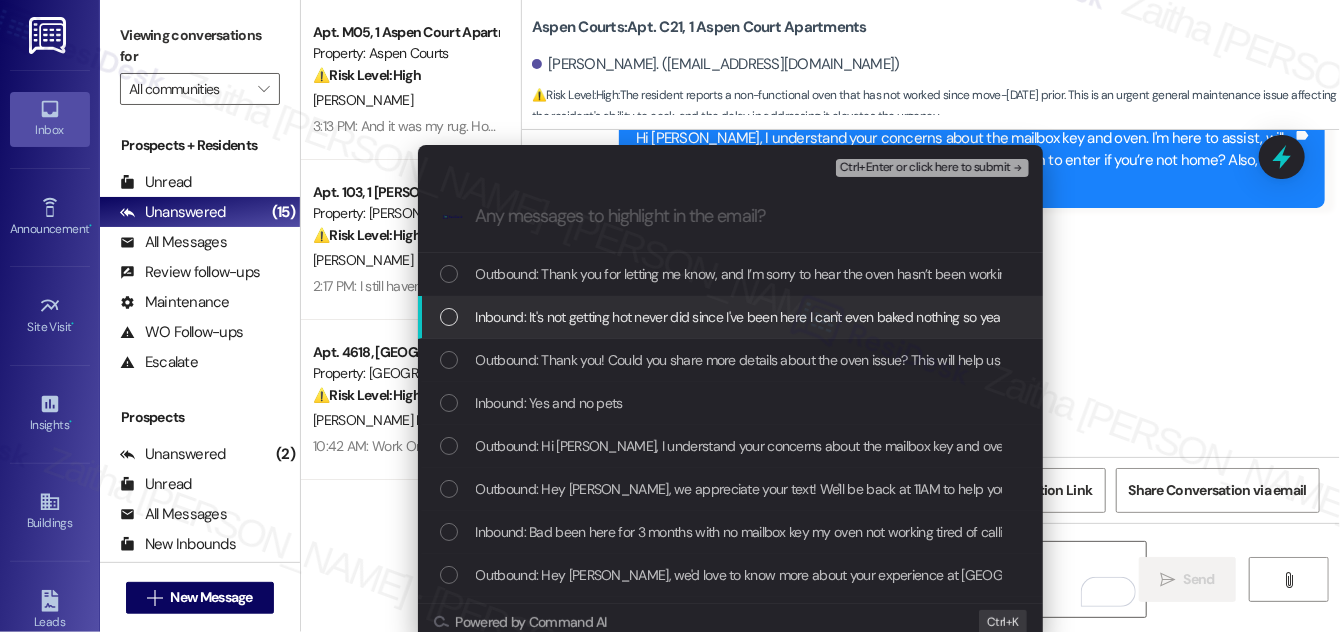 click at bounding box center (449, 317) 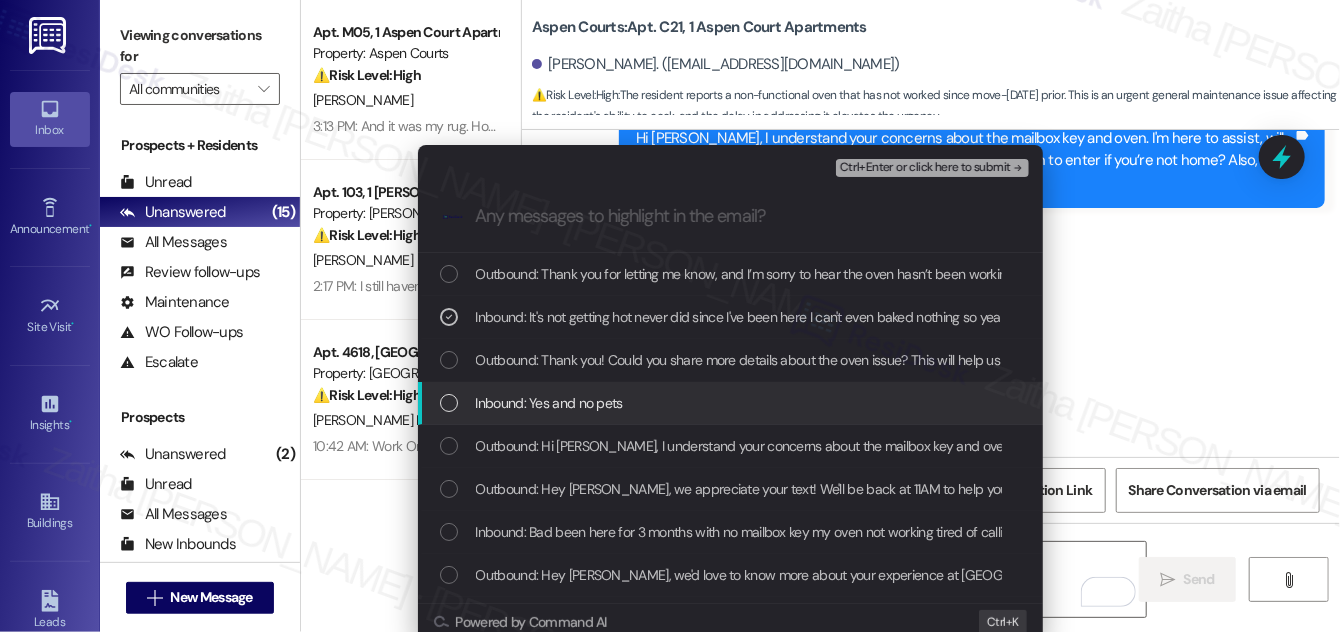 click on "Inbound: Yes and no pets" at bounding box center [730, 403] 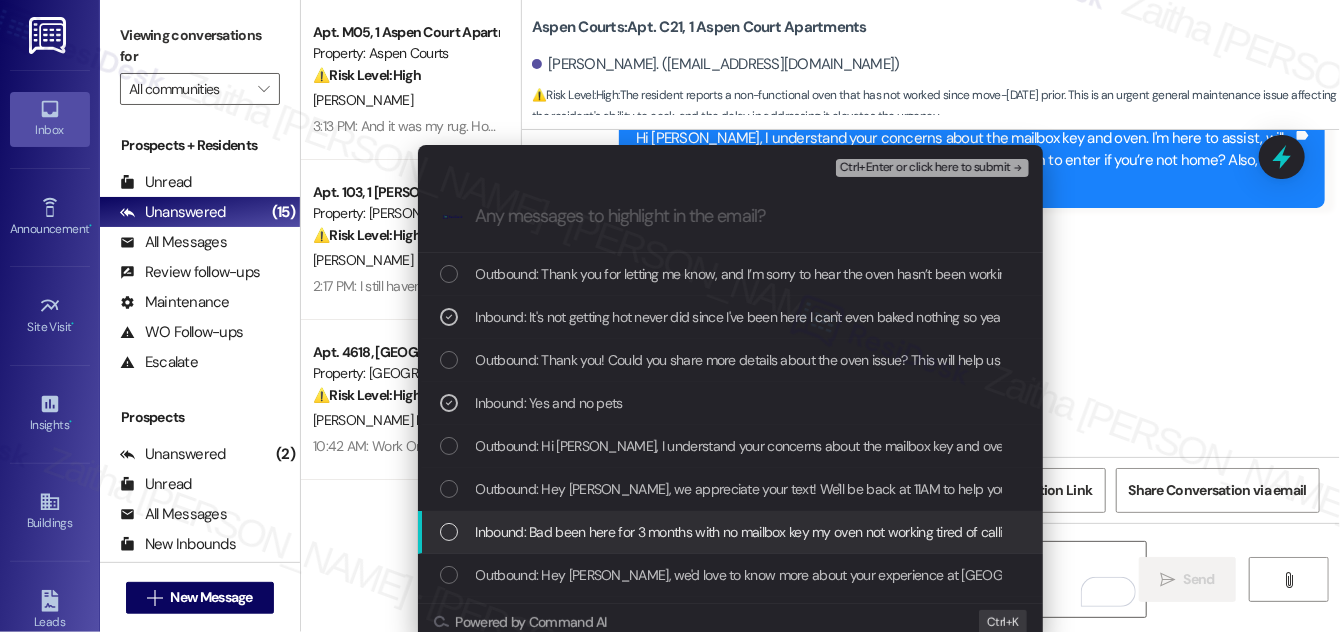 click at bounding box center [449, 532] 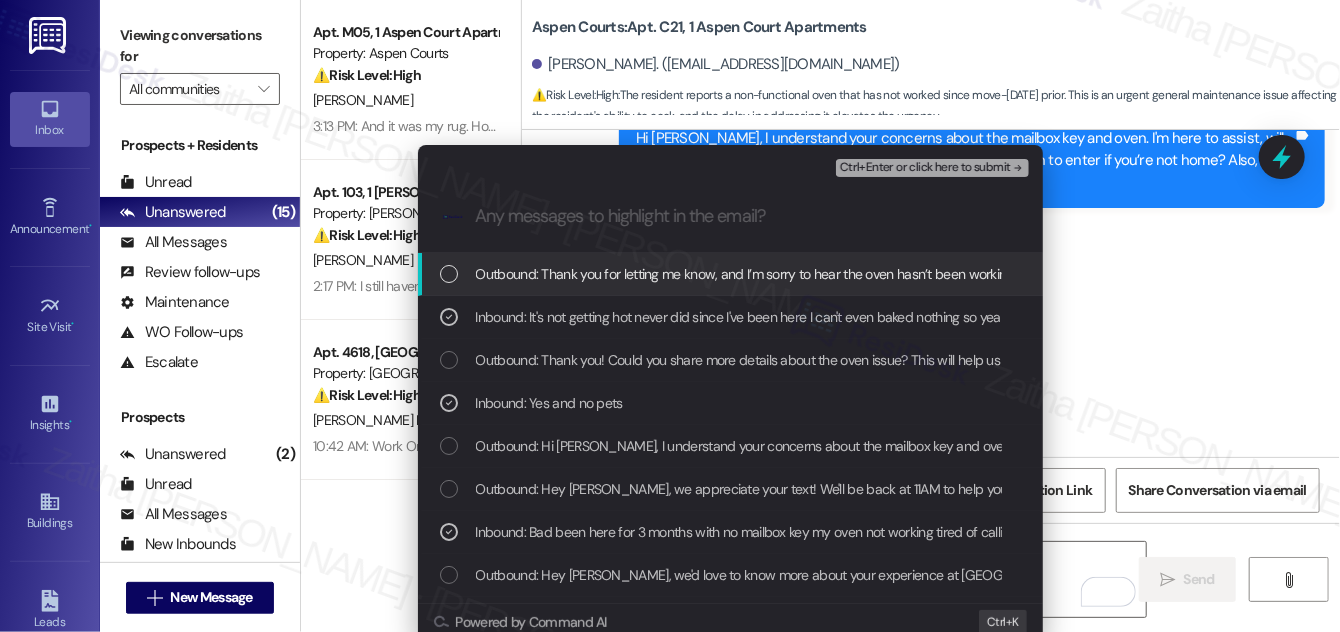 click on "Ctrl+Enter or click here to submit" at bounding box center (925, 168) 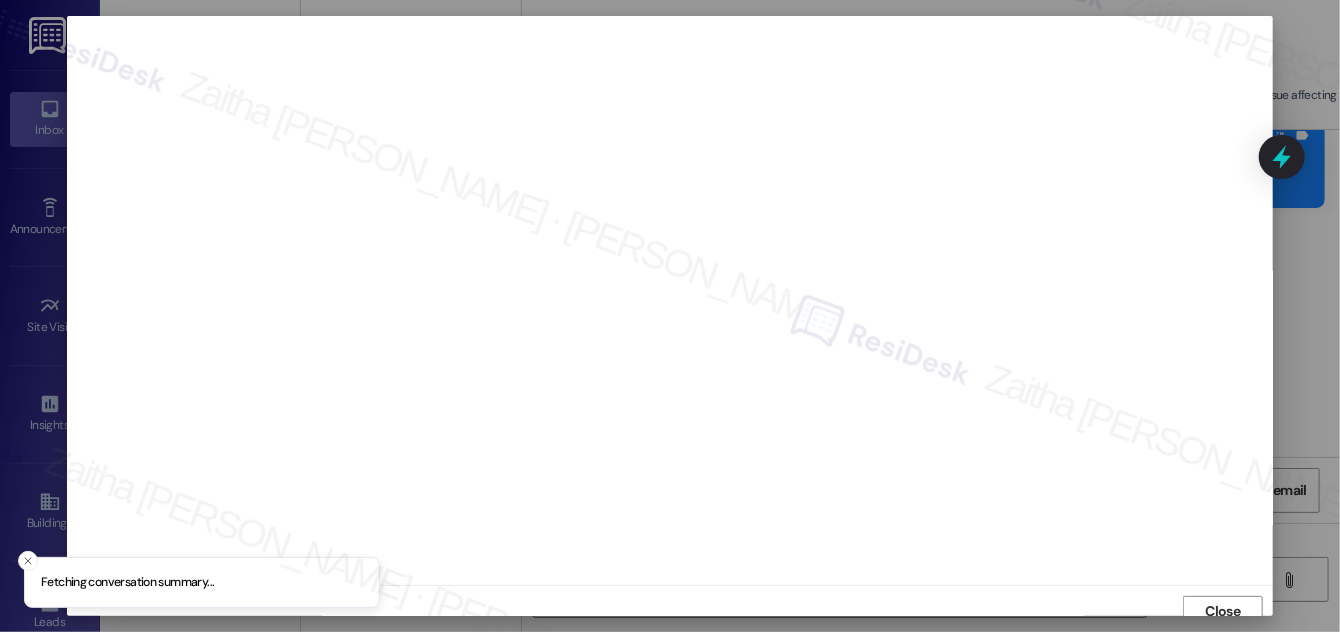 scroll, scrollTop: 11, scrollLeft: 0, axis: vertical 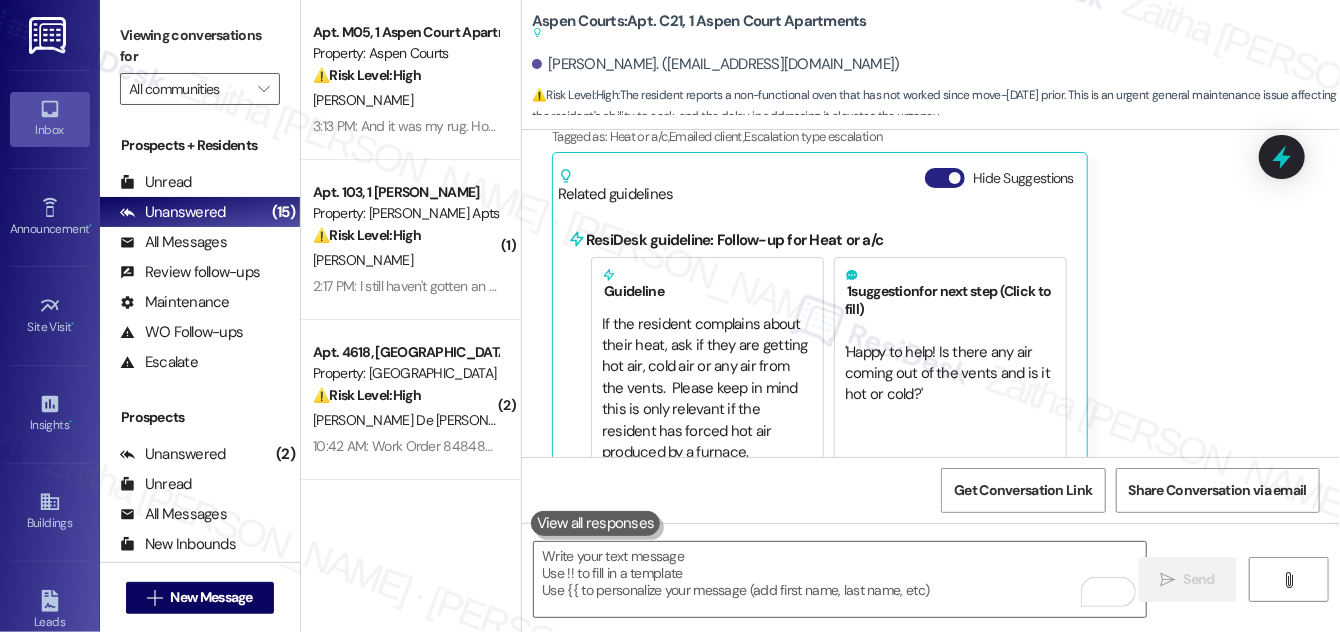 click on "Hide Suggestions" at bounding box center (945, 178) 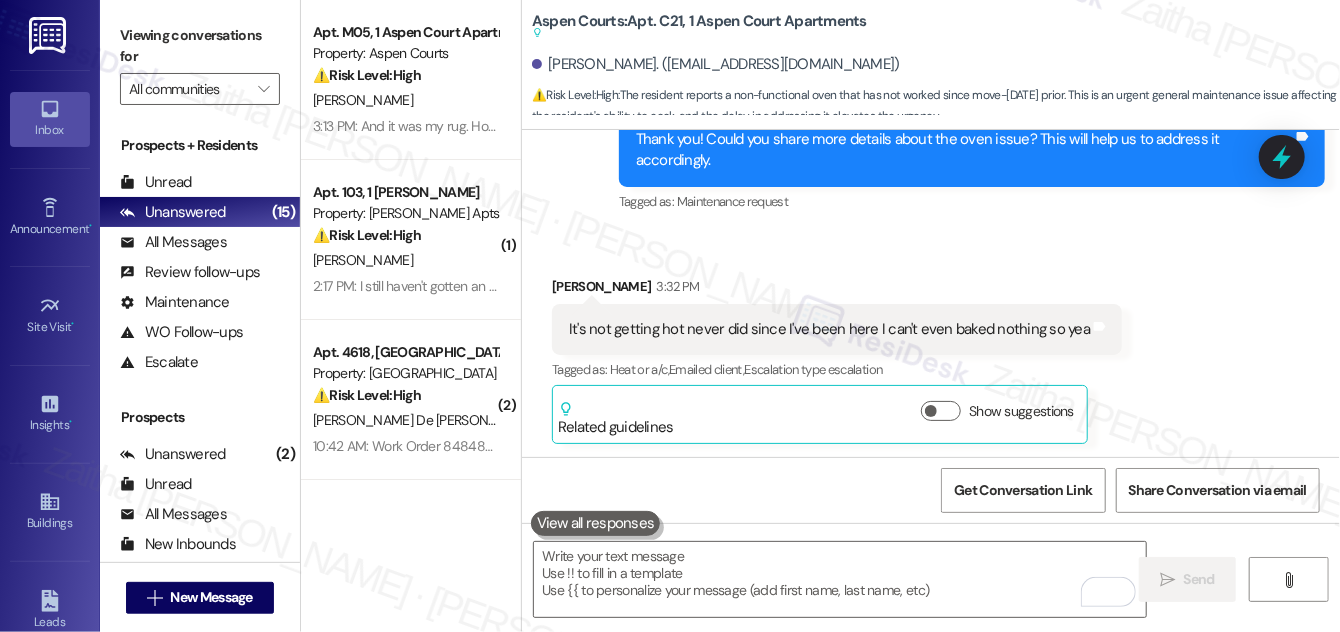 scroll, scrollTop: 2106, scrollLeft: 0, axis: vertical 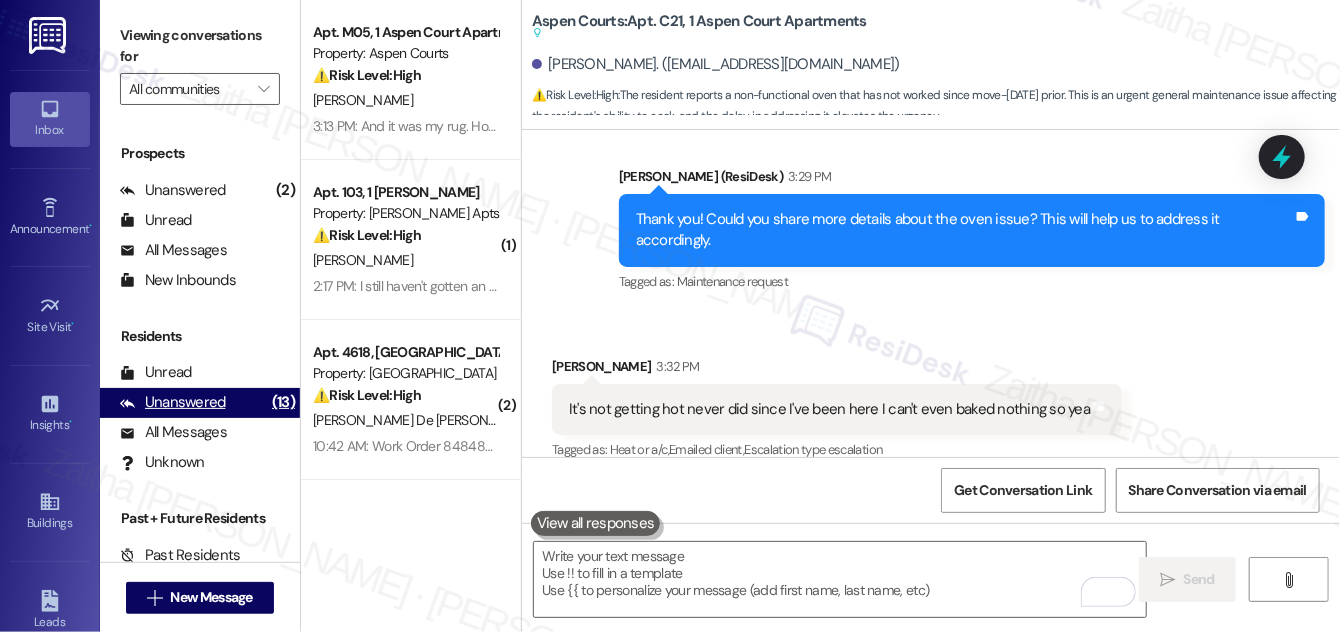 click on "Unanswered" at bounding box center [173, 402] 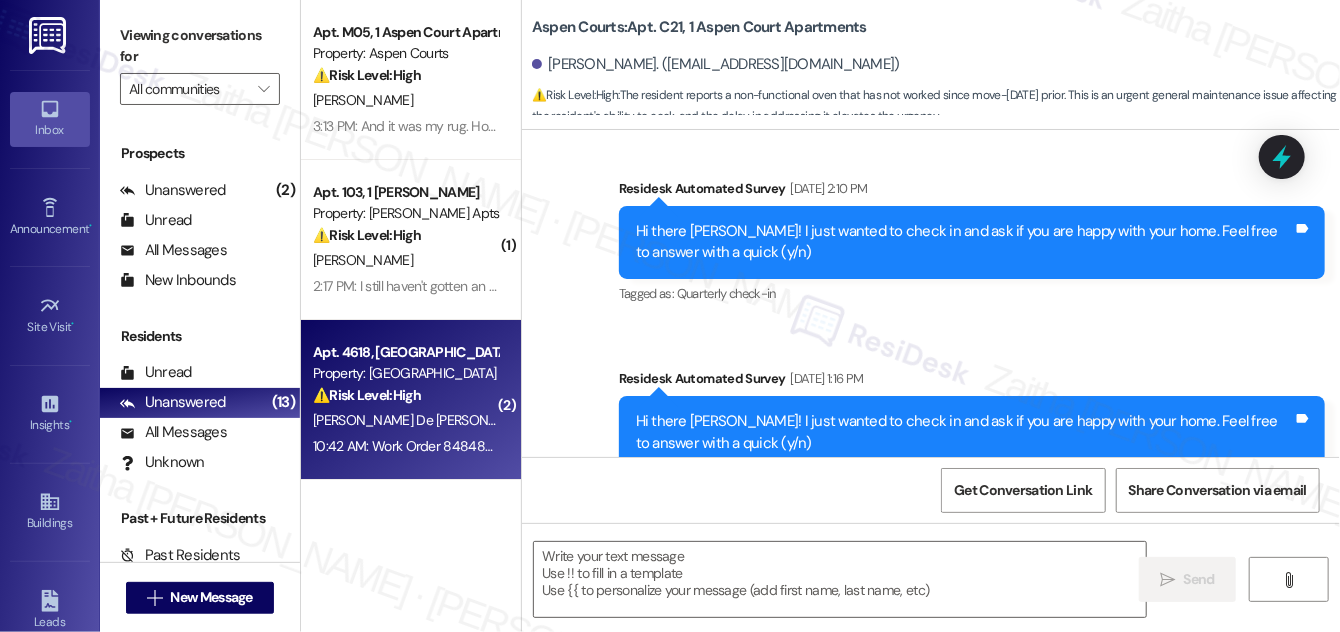 type on "Fetching suggested responses. Please feel free to read through the conversation in the meantime." 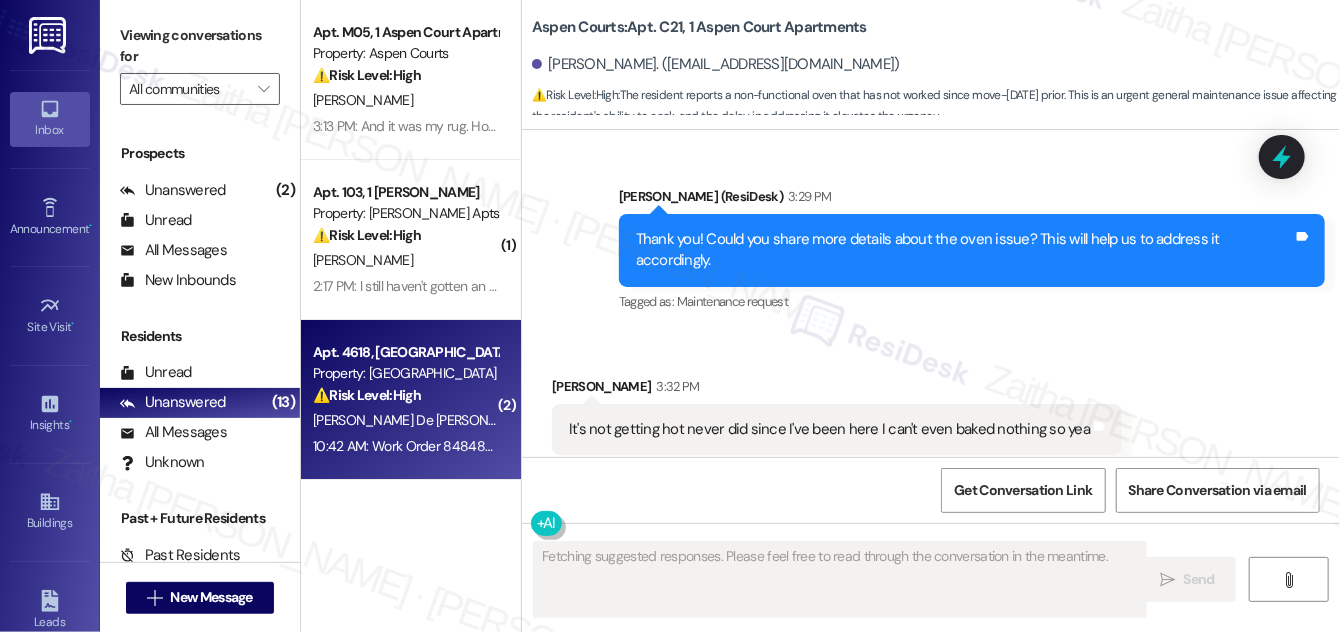 scroll, scrollTop: 2107, scrollLeft: 0, axis: vertical 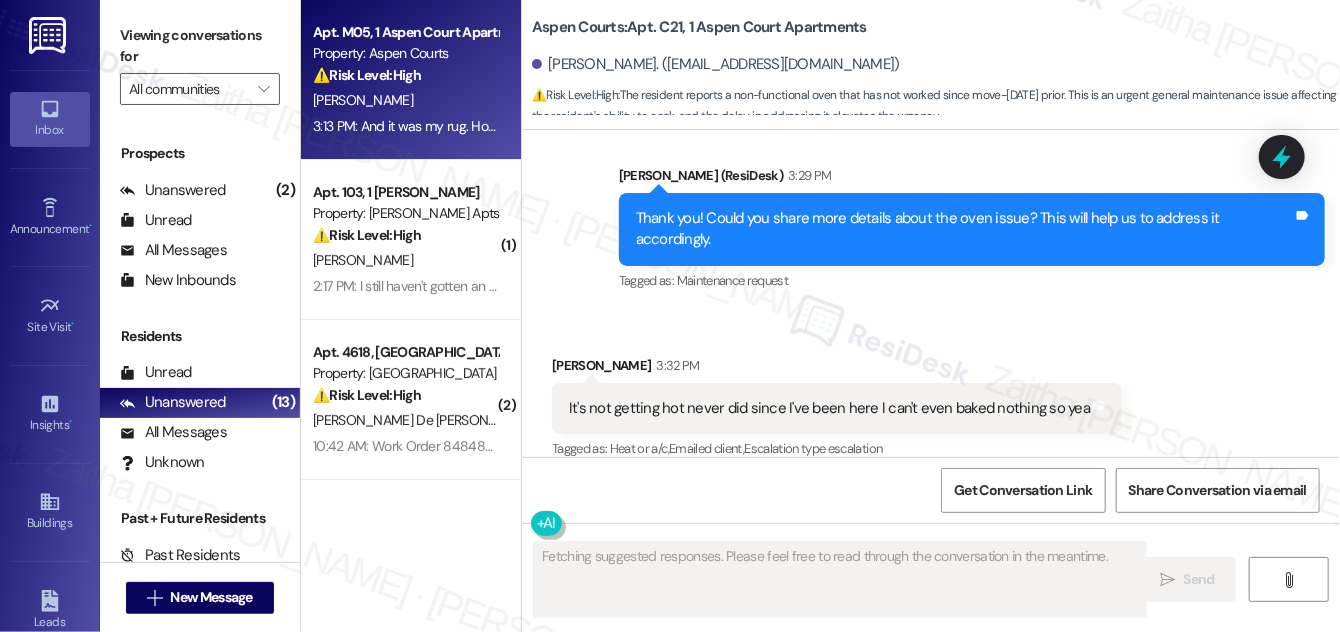 click on "K. Greer Ii" at bounding box center [405, 100] 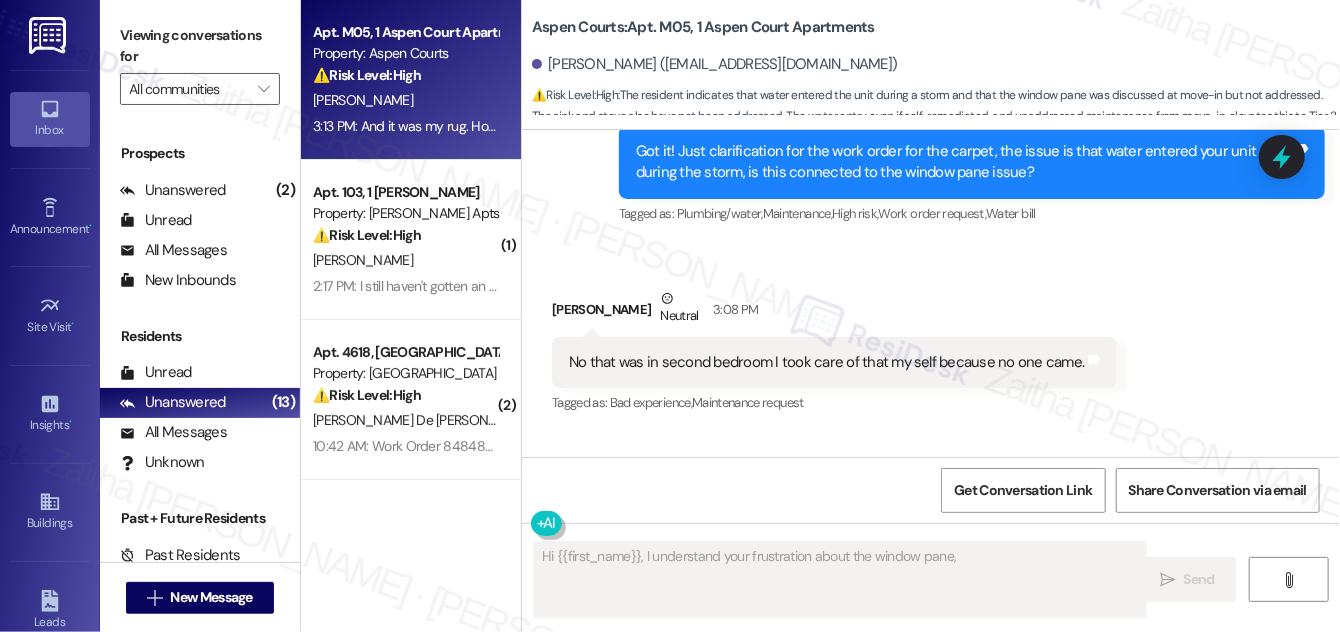 scroll, scrollTop: 2240, scrollLeft: 0, axis: vertical 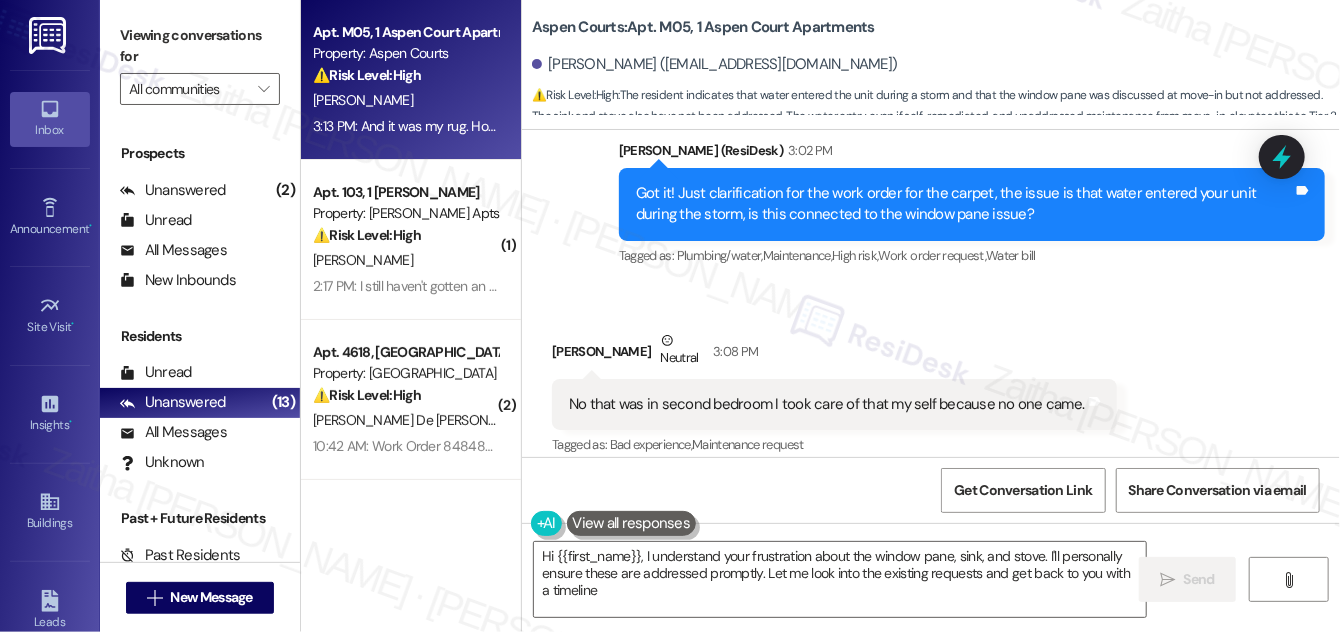type on "Hi {{first_name}}, I understand your frustration about the window pane, sink, and stove. I'll personally ensure these are addressed promptly. Let me look into the existing requests and get back to you with a timeline." 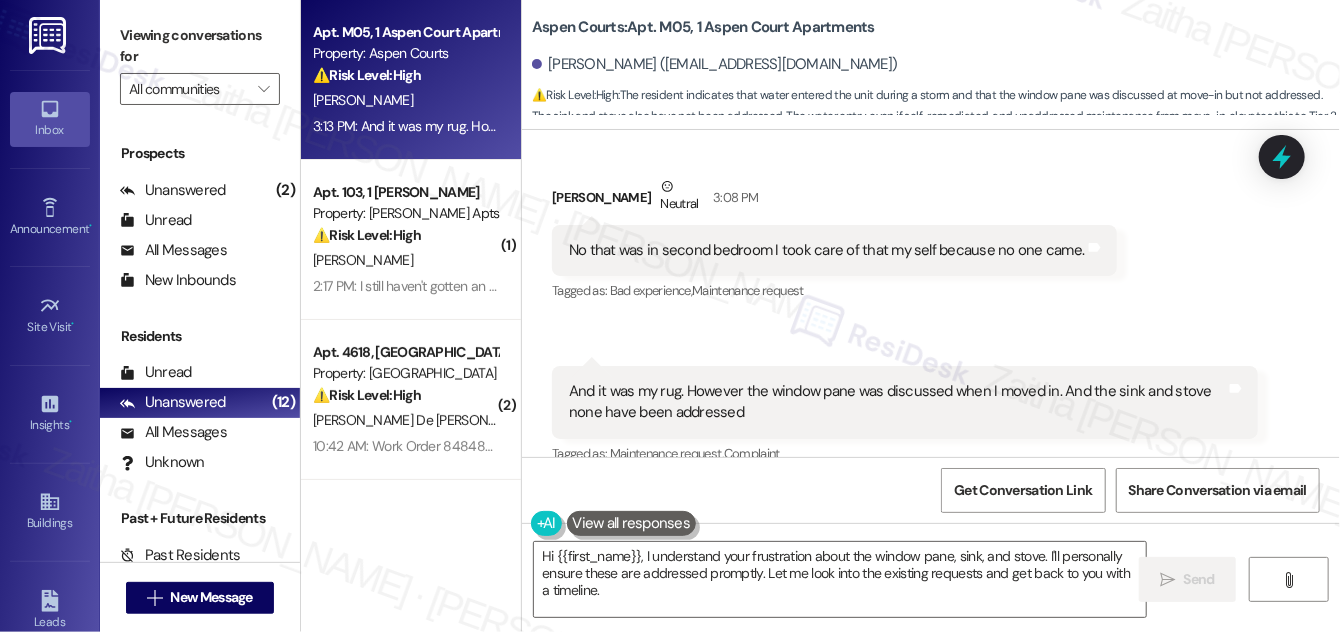 scroll, scrollTop: 2421, scrollLeft: 0, axis: vertical 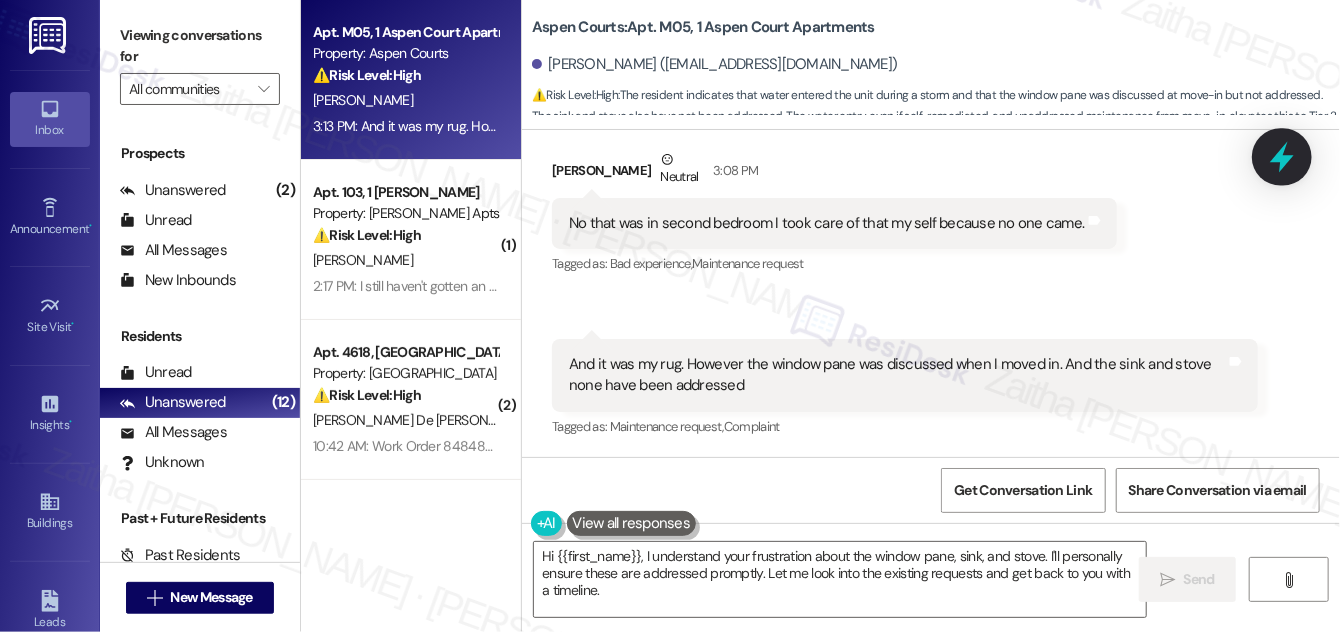 click 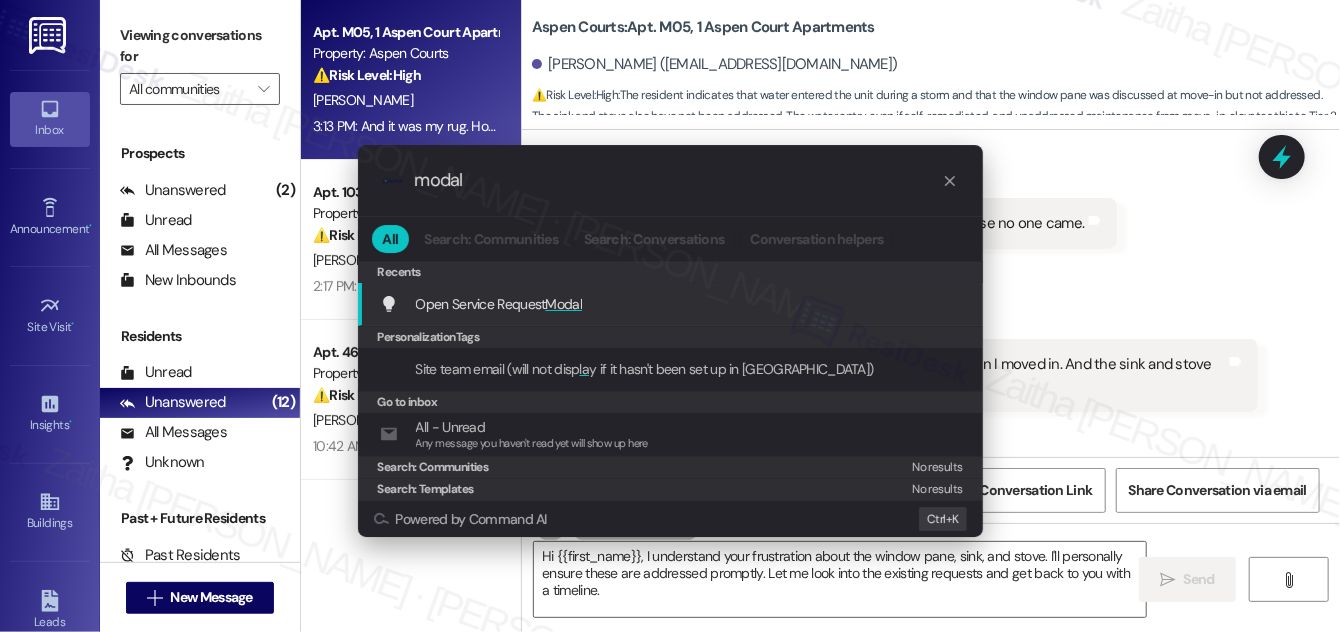 type on "modal" 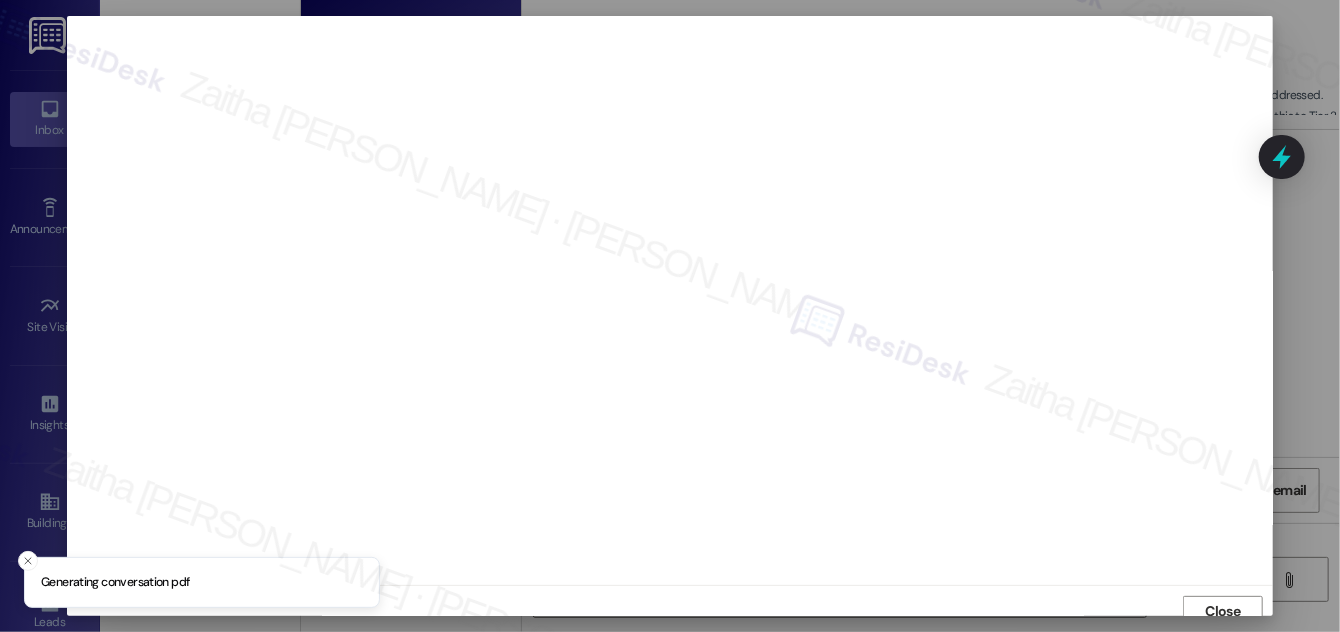 scroll, scrollTop: 11, scrollLeft: 0, axis: vertical 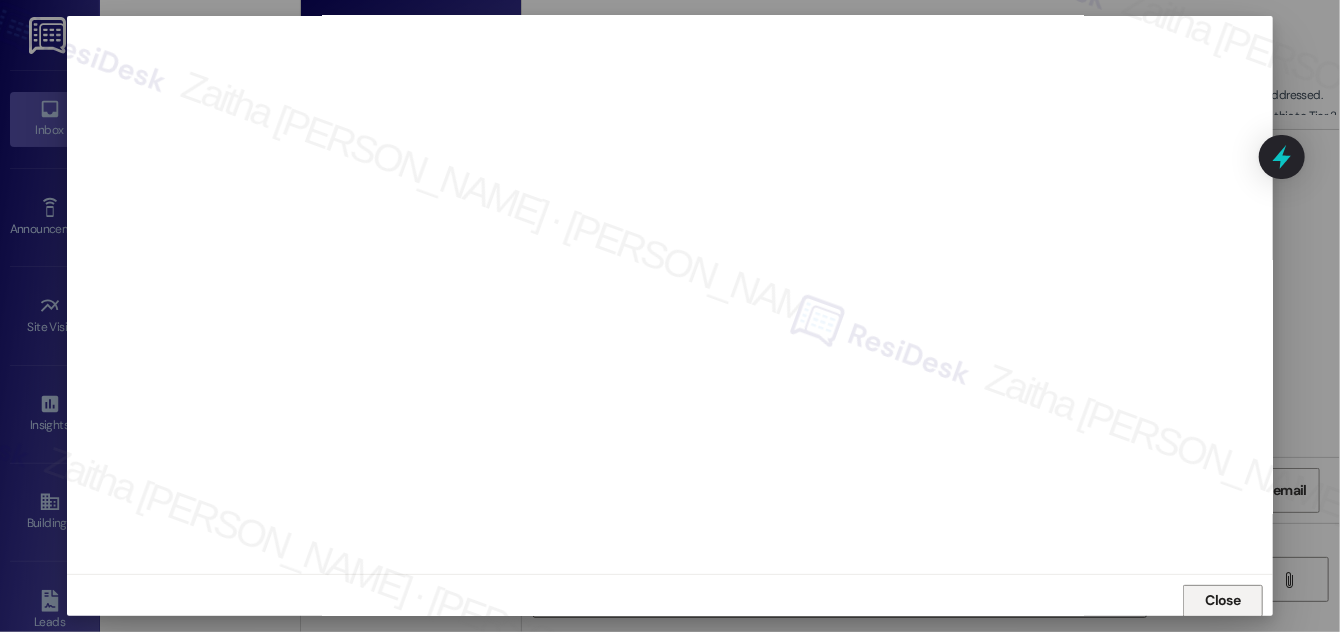 click on "Close" at bounding box center (1223, 600) 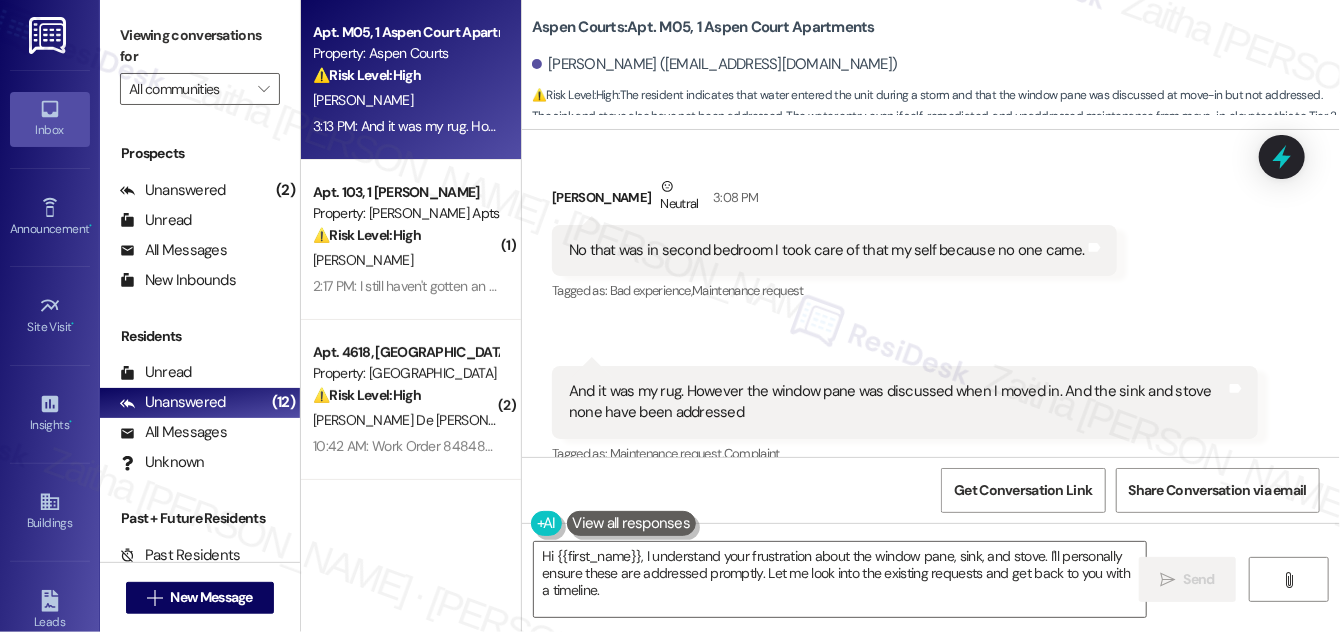 scroll, scrollTop: 2421, scrollLeft: 0, axis: vertical 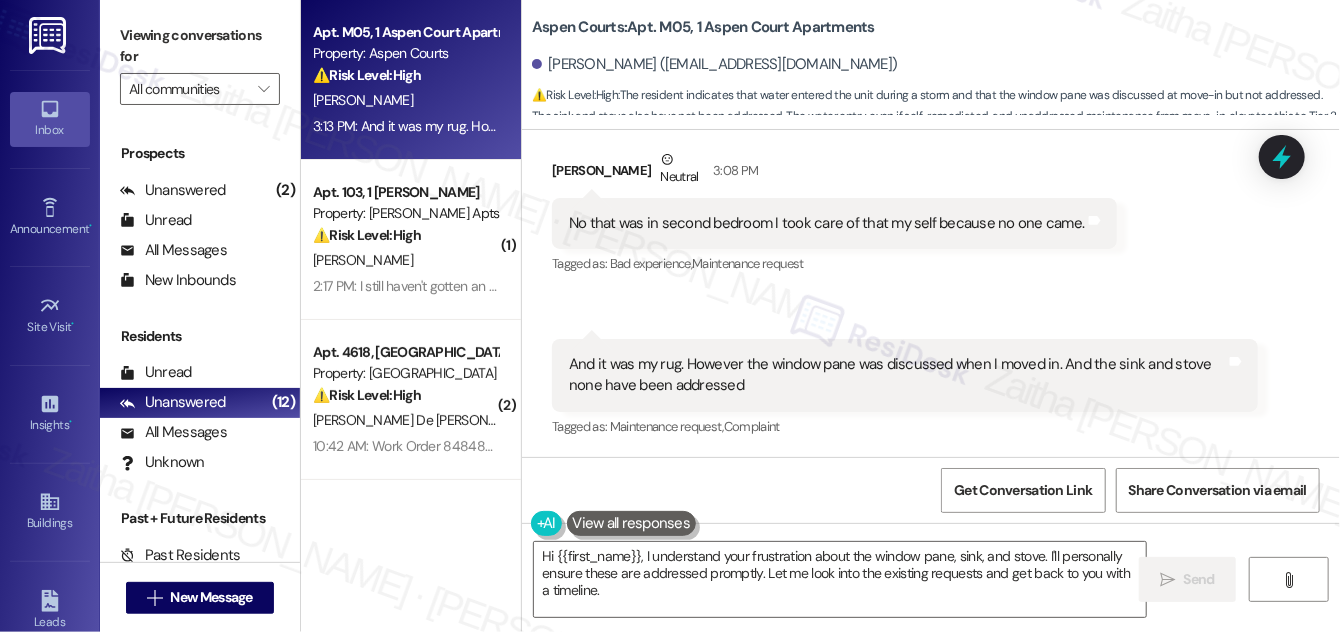 click on "No that was in second bedroom I took care of that my self because no one came." at bounding box center (827, 223) 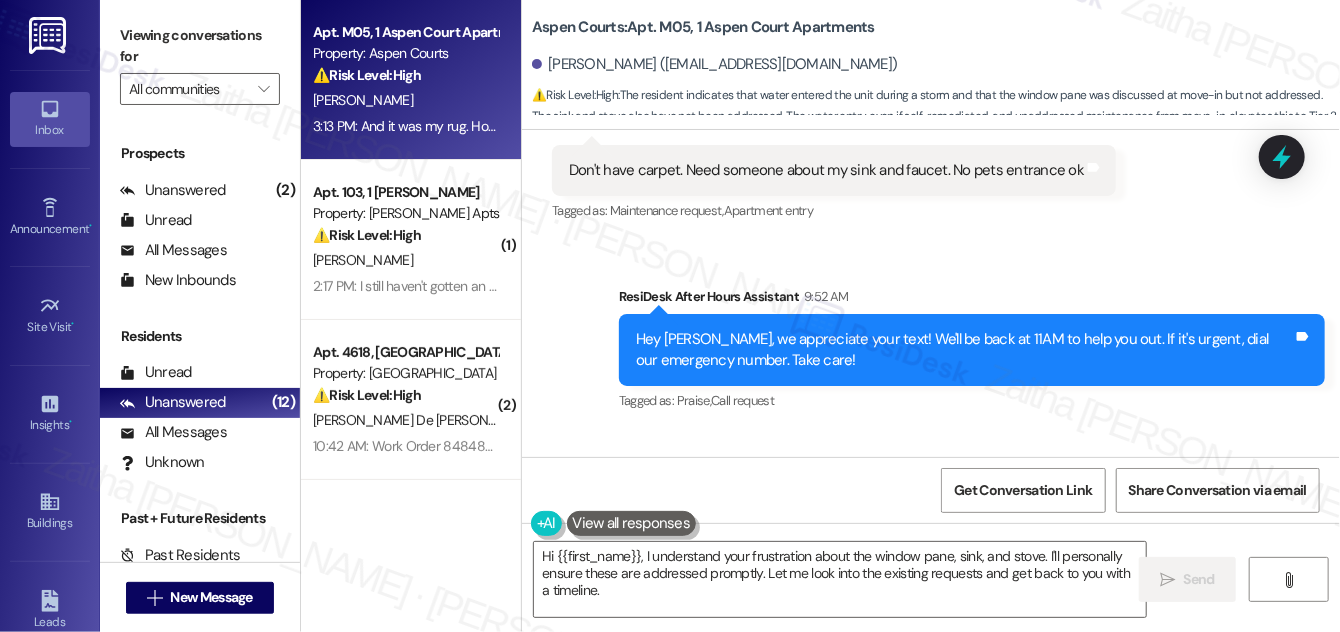 scroll, scrollTop: 1784, scrollLeft: 0, axis: vertical 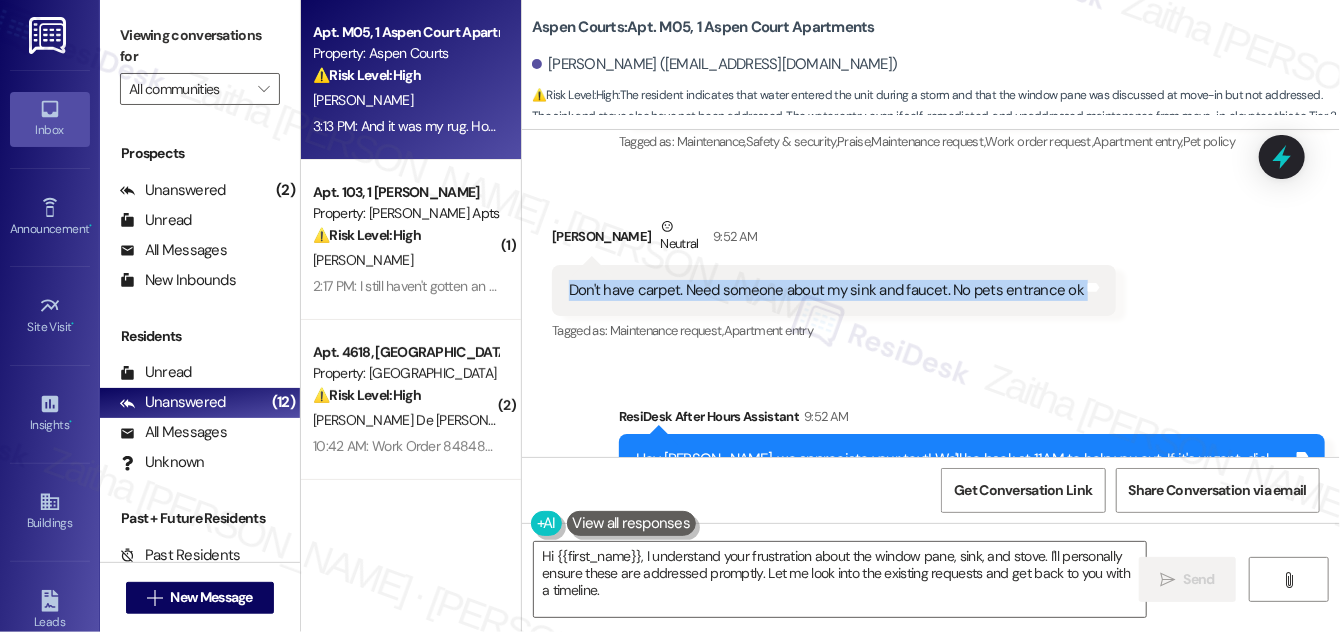 drag, startPoint x: 554, startPoint y: 290, endPoint x: 1125, endPoint y: 310, distance: 571.35016 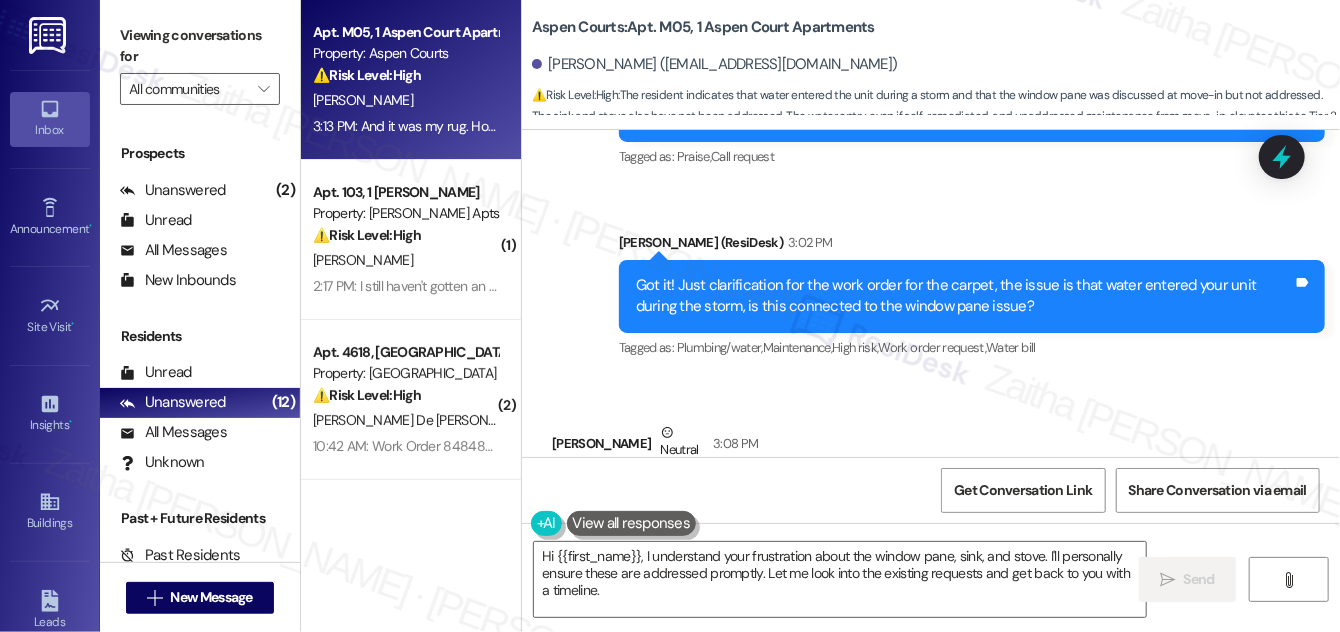 scroll, scrollTop: 2421, scrollLeft: 0, axis: vertical 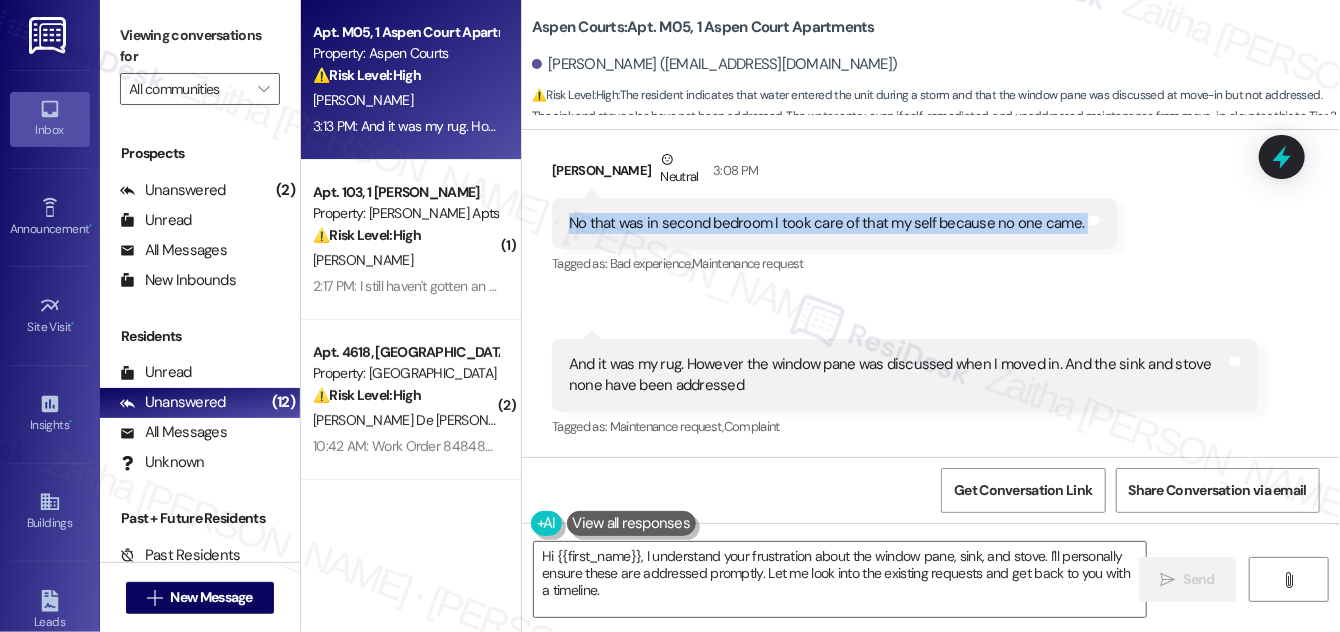 drag, startPoint x: 557, startPoint y: 223, endPoint x: 1103, endPoint y: 228, distance: 546.0229 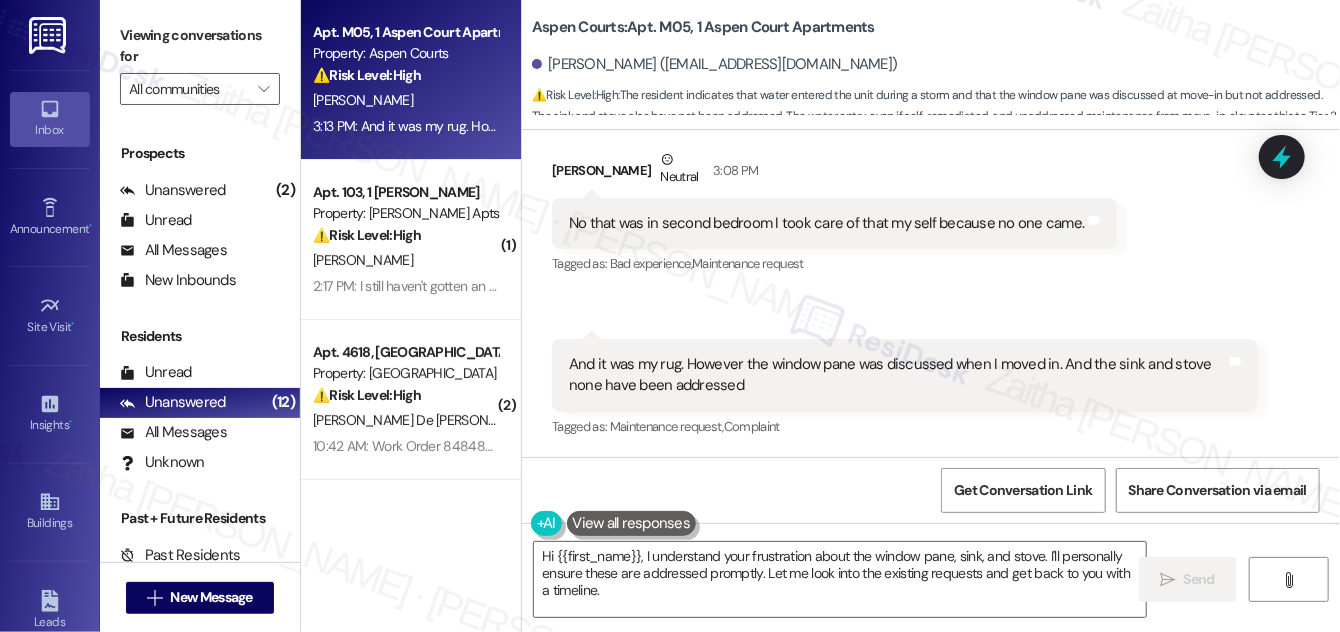 click on "Received via SMS Kenneth Greer Ii   Neutral 3:08 PM No that was in second bedroom I took care of that my self because no one came.  Tags and notes Tagged as:   Bad experience ,  Click to highlight conversations about Bad experience Maintenance request Click to highlight conversations about Maintenance request Received via SMS 3:13 PM Kenneth Greer Ii 3:13 PM And it was my rug. However the window pane was discussed when I moved in. And the sink and stove none have been addressed  Tags and notes Tagged as:   Maintenance request ,  Click to highlight conversations about Maintenance request Complaint Click to highlight conversations about Complaint" at bounding box center (931, 280) 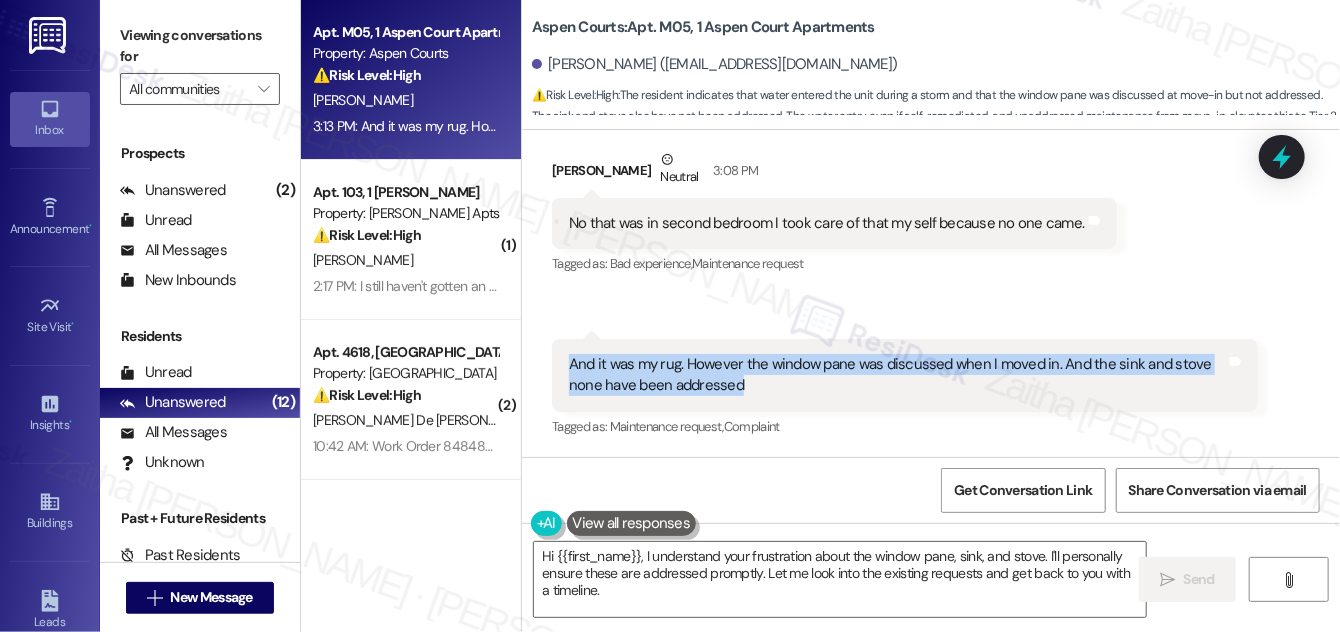 drag, startPoint x: 587, startPoint y: 367, endPoint x: 744, endPoint y: 394, distance: 159.30473 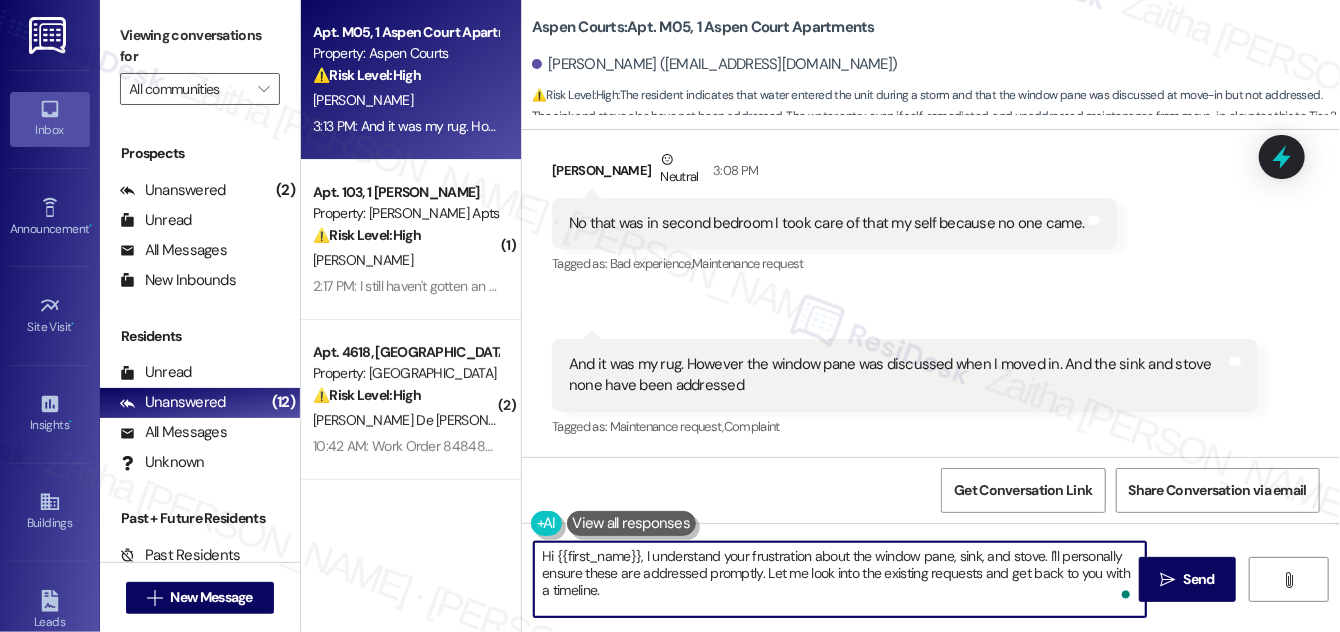 drag, startPoint x: 544, startPoint y: 554, endPoint x: 610, endPoint y: 589, distance: 74.70609 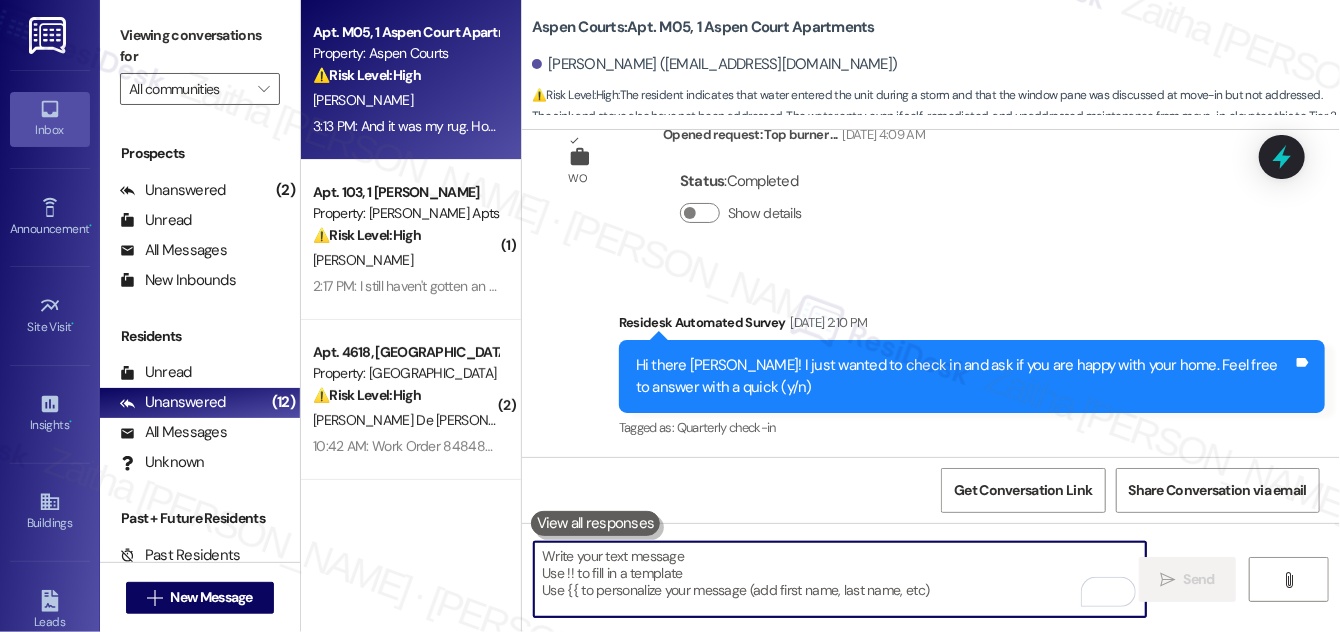 scroll, scrollTop: 545, scrollLeft: 0, axis: vertical 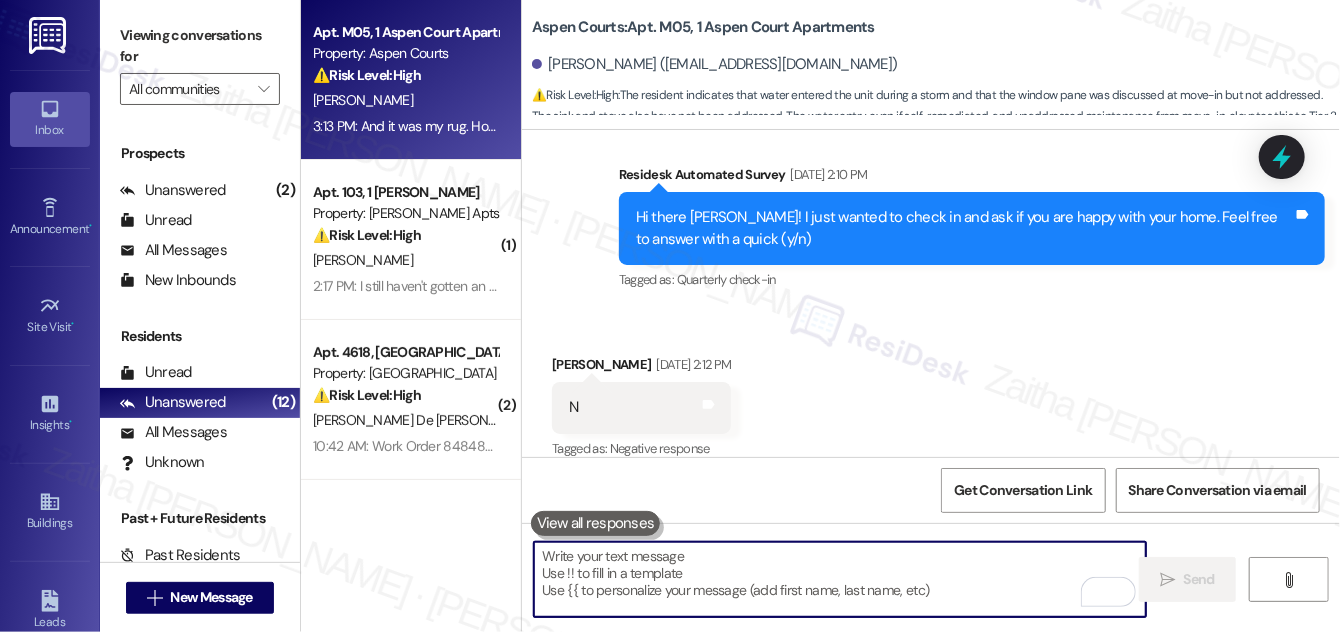 click on "Received via SMS Kenneth Greer Ii May 28, 2025 at 2:12 PM N Tags and notes Tagged as:   Negative response Click to highlight conversations about Negative response" at bounding box center (931, 393) 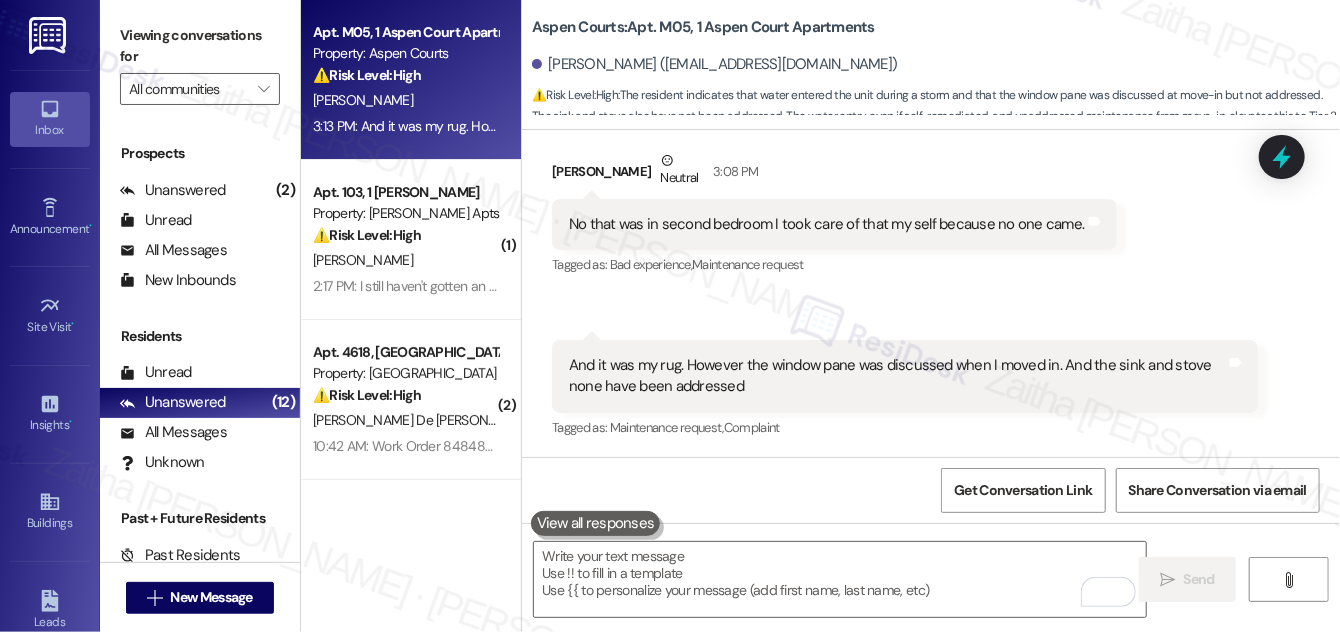 scroll, scrollTop: 2421, scrollLeft: 0, axis: vertical 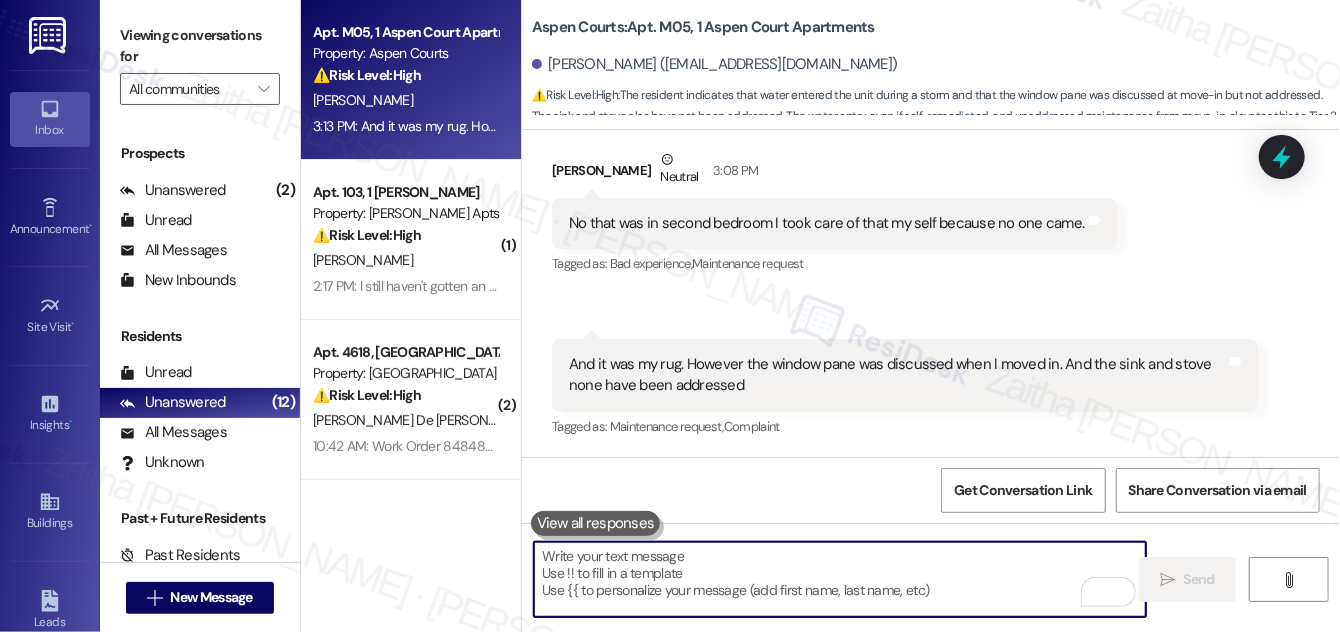 click at bounding box center [840, 579] 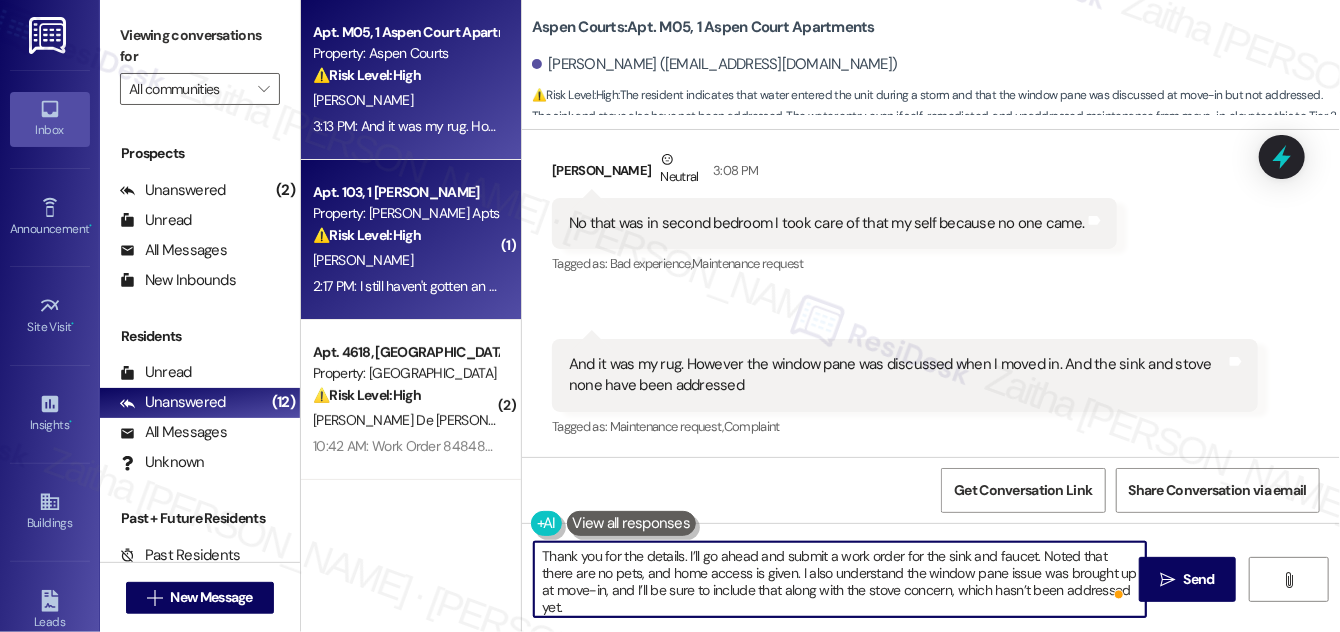 scroll, scrollTop: 16, scrollLeft: 0, axis: vertical 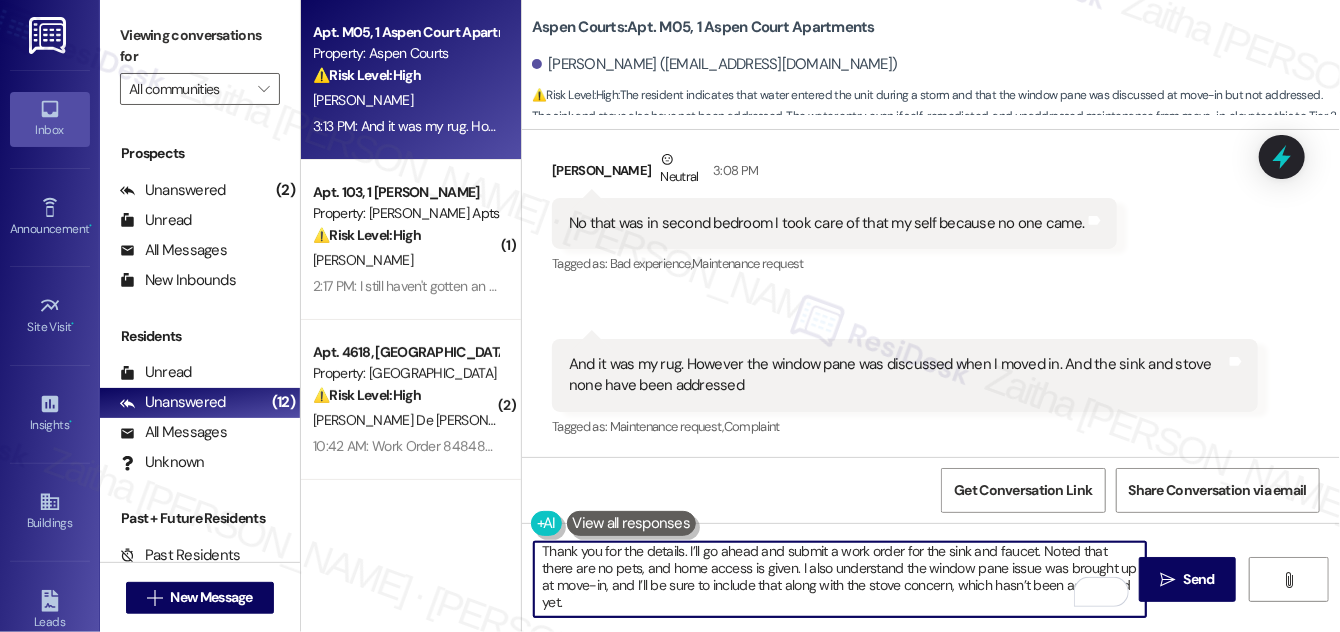 paste on "Just to clarify, what seems to be the issue with the sink itself? And for the faucet, is it leaking, loose, or not functioning properly in some other way?" 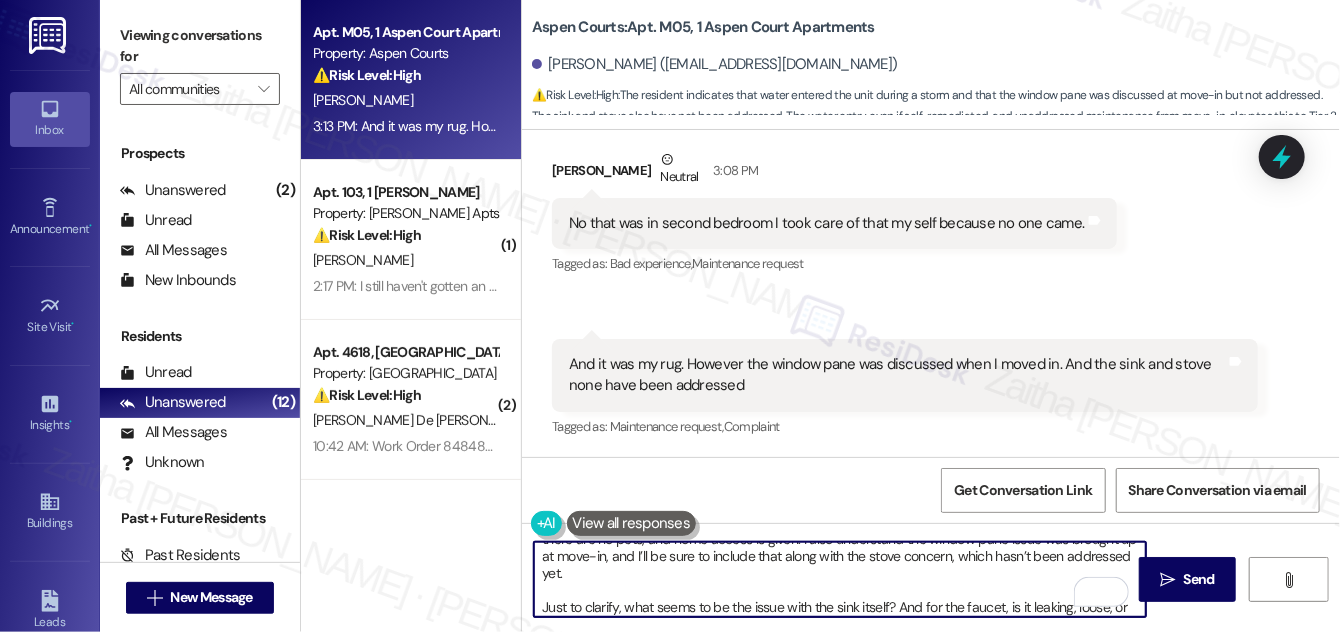 scroll, scrollTop: 50, scrollLeft: 0, axis: vertical 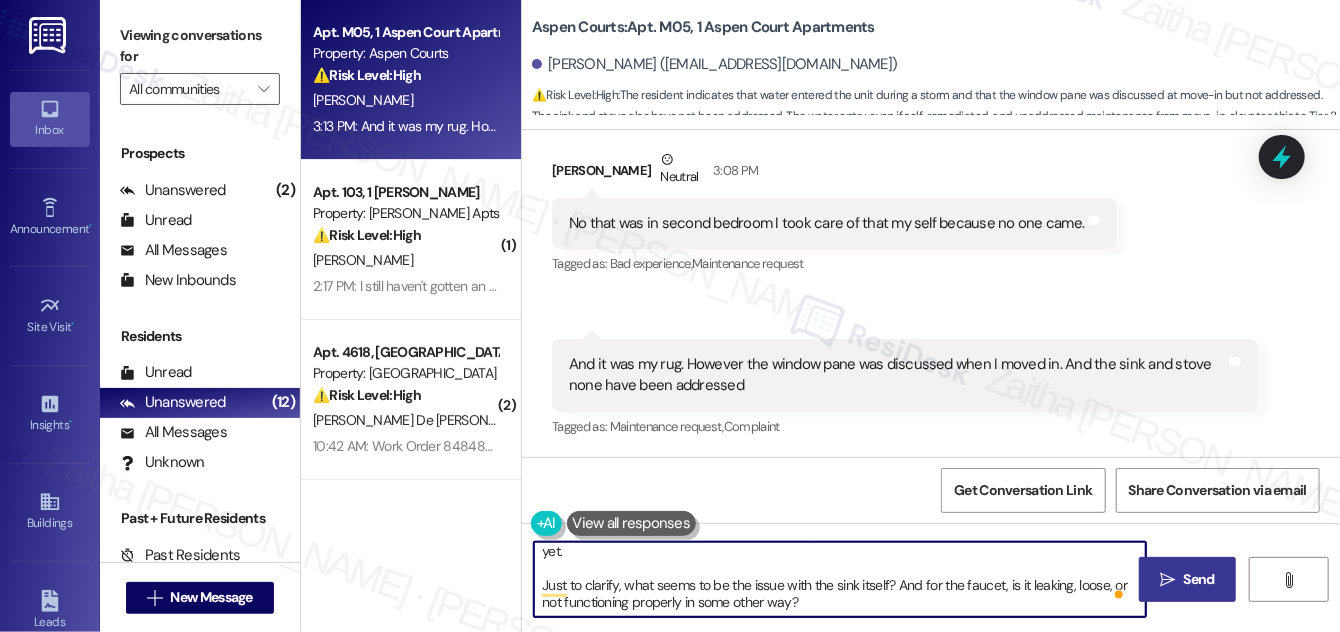 type on "Thank you for the details. I’ll go ahead and submit a work order for the sink and faucet. Noted that there are no pets, and home access is given. I also understand the window pane issue was brought up at move-in, and I’ll be sure to include that along with the stove concern, which hasn’t been addressed yet.
Just to clarify, what seems to be the issue with the sink itself? And for the faucet, is it leaking, loose, or not functioning properly in some other way?" 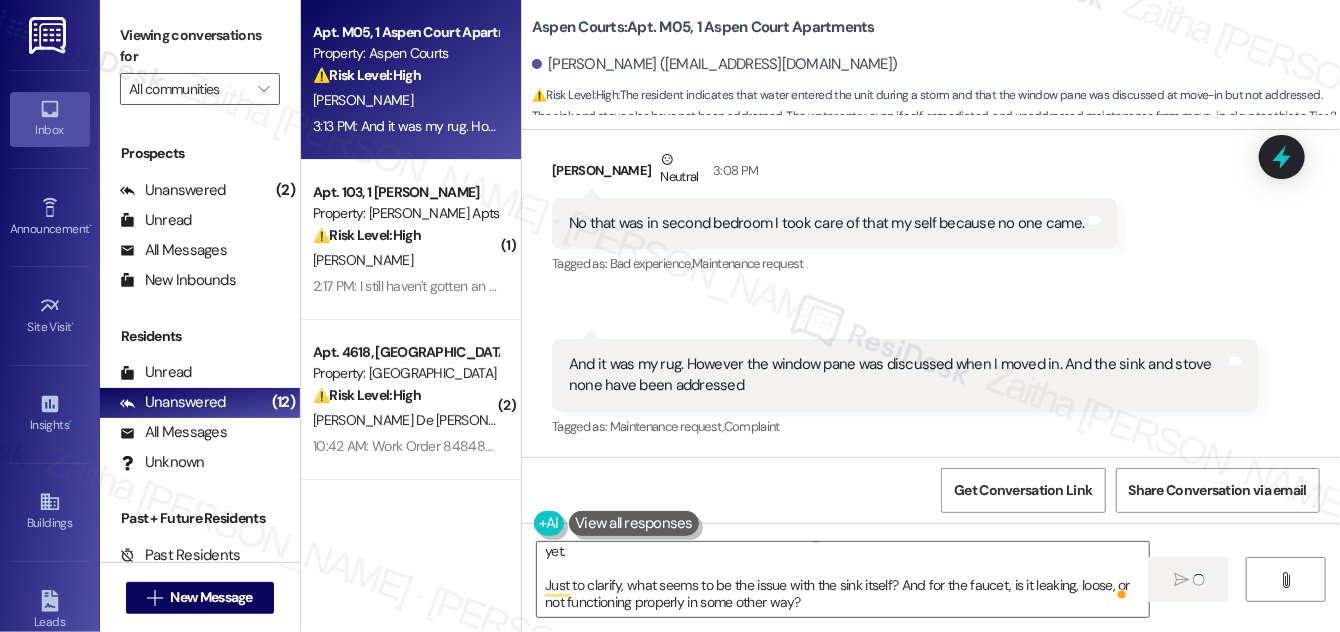 type 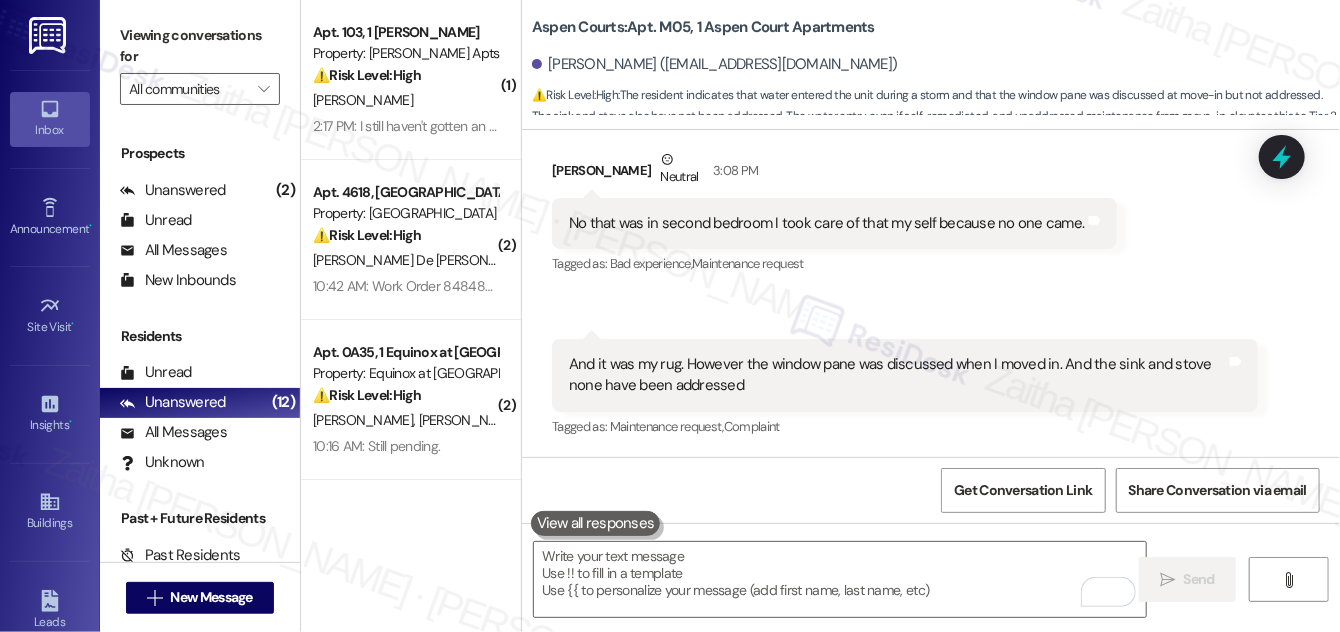 scroll, scrollTop: 0, scrollLeft: 0, axis: both 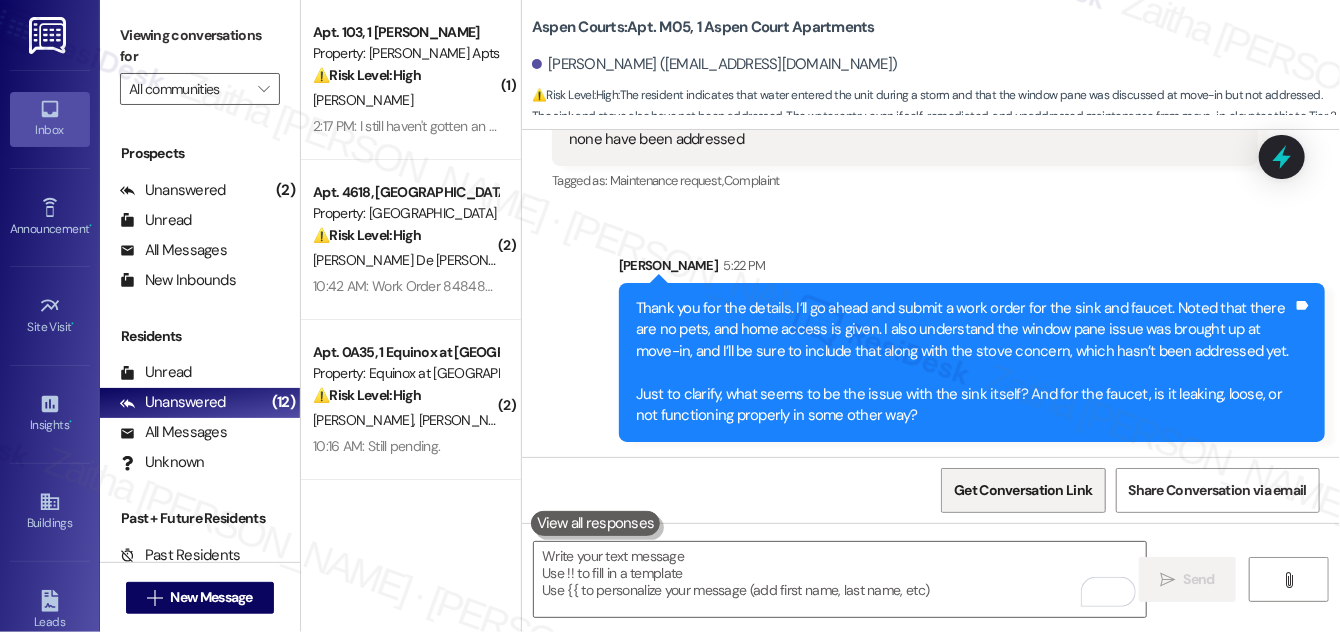 click on "Get Conversation Link" at bounding box center (1023, 490) 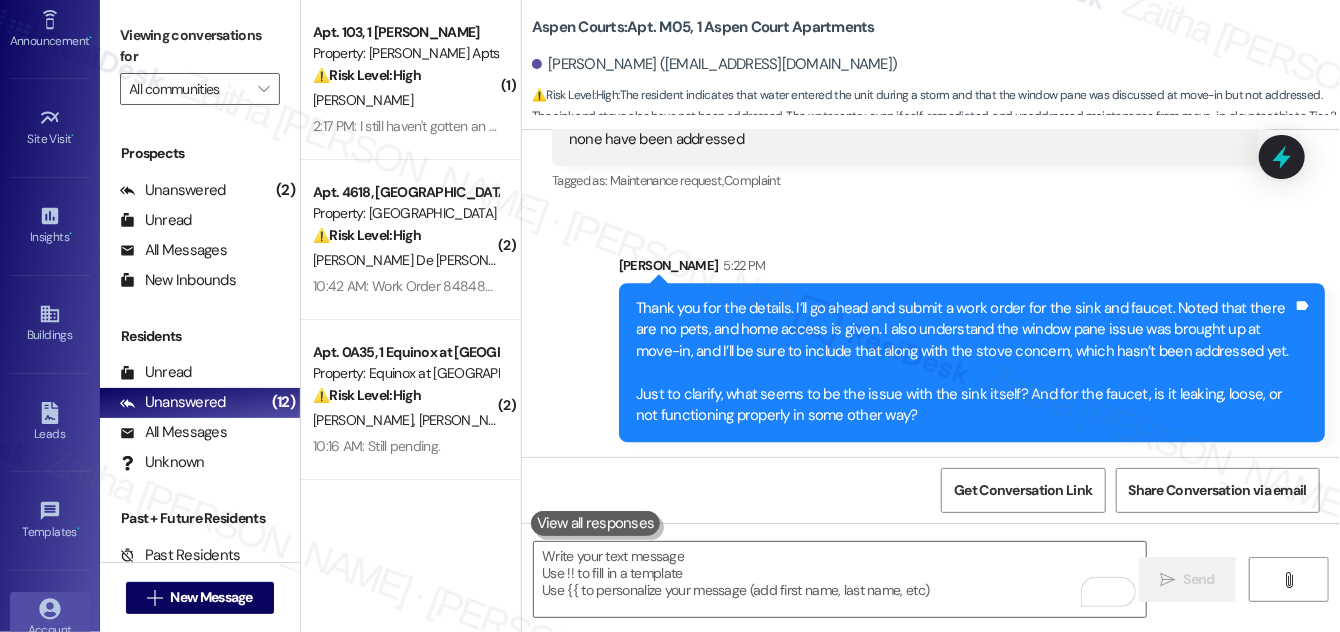 scroll, scrollTop: 314, scrollLeft: 0, axis: vertical 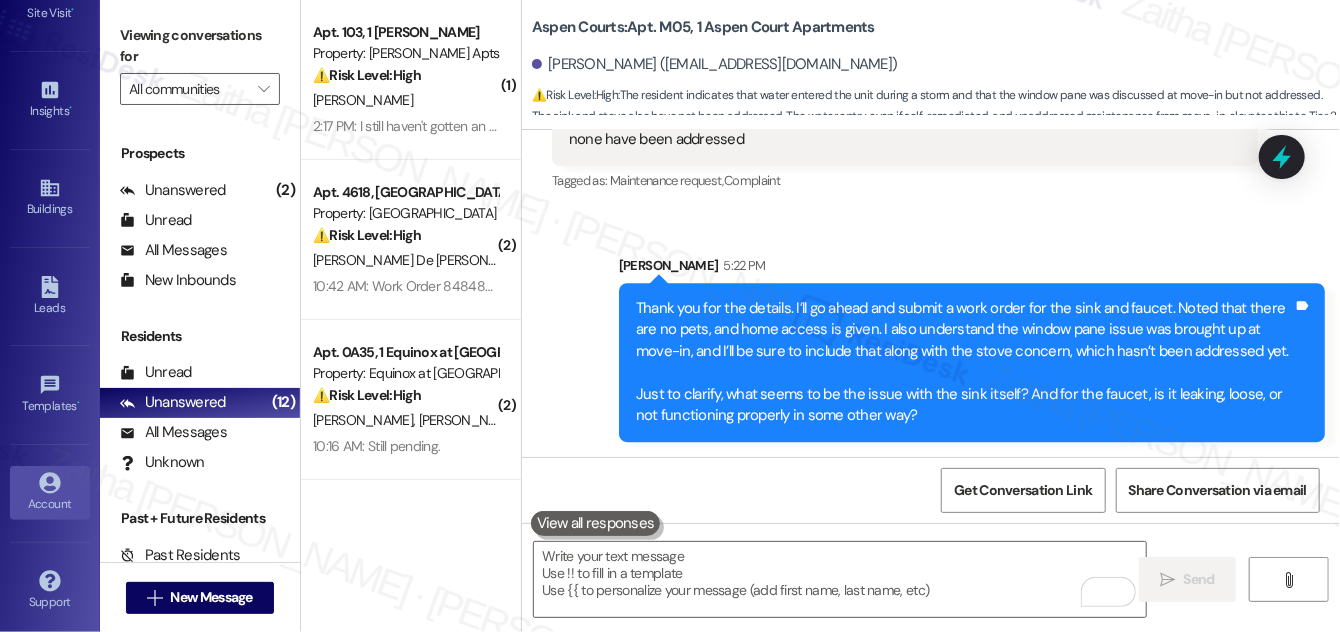 click on "Account" at bounding box center (50, 504) 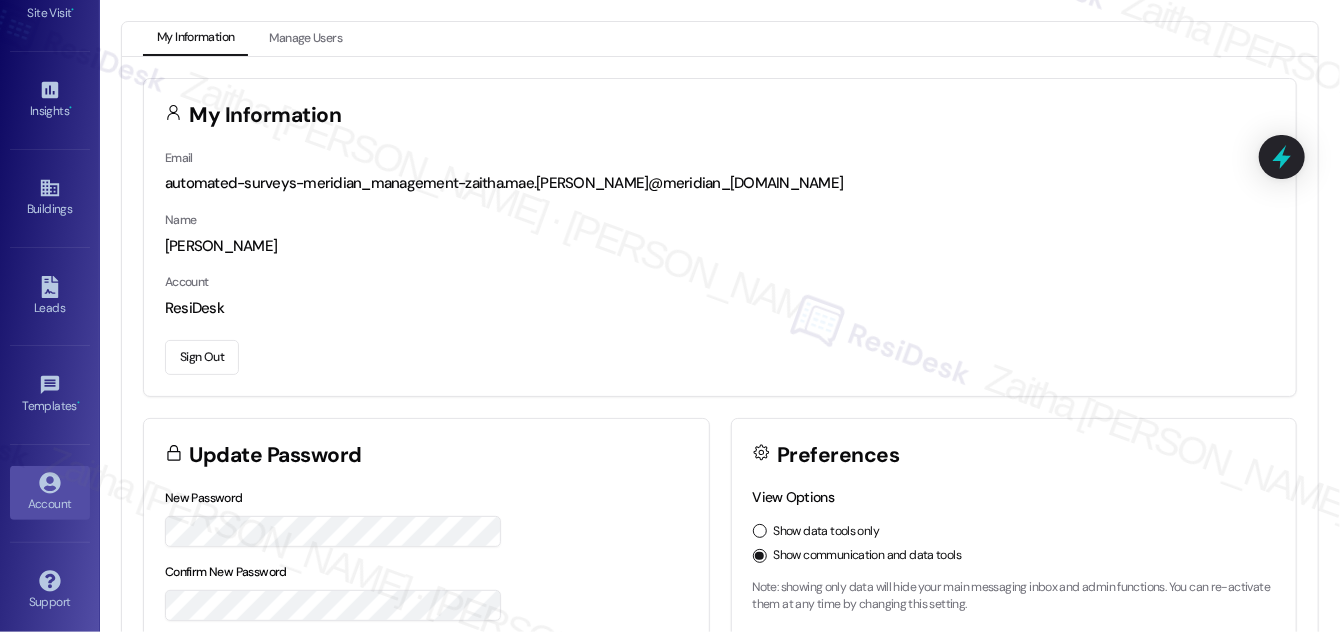 click on "Sign Out" at bounding box center [202, 357] 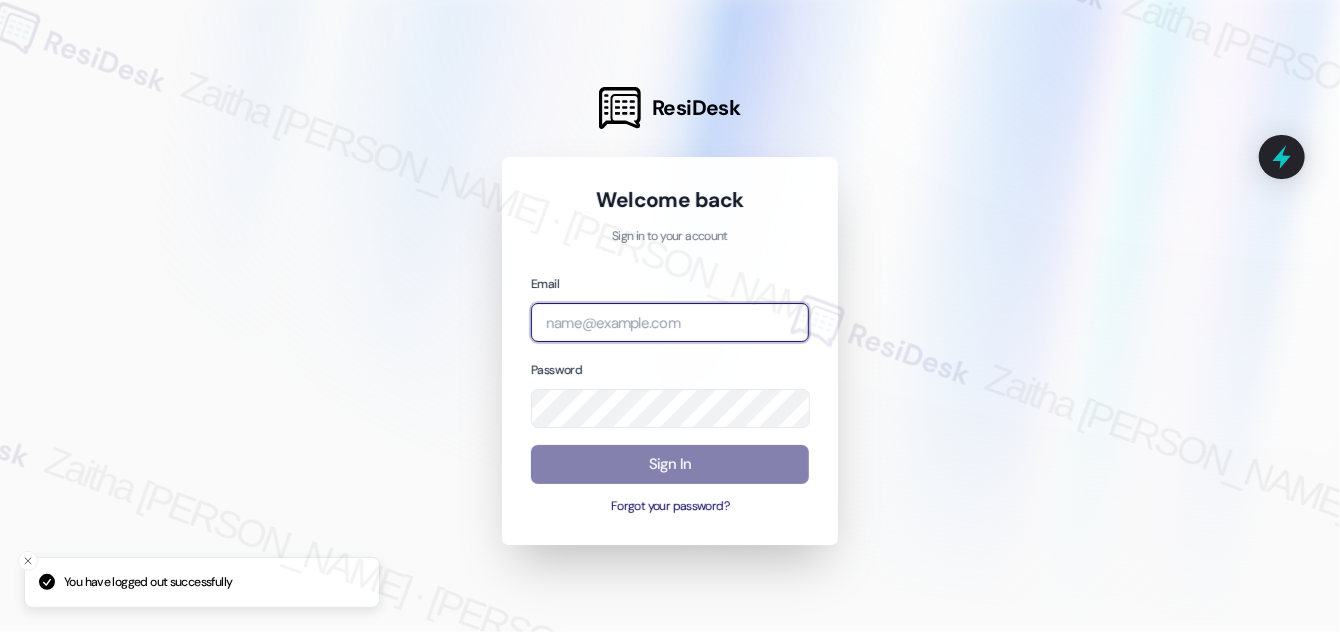 click at bounding box center [670, 322] 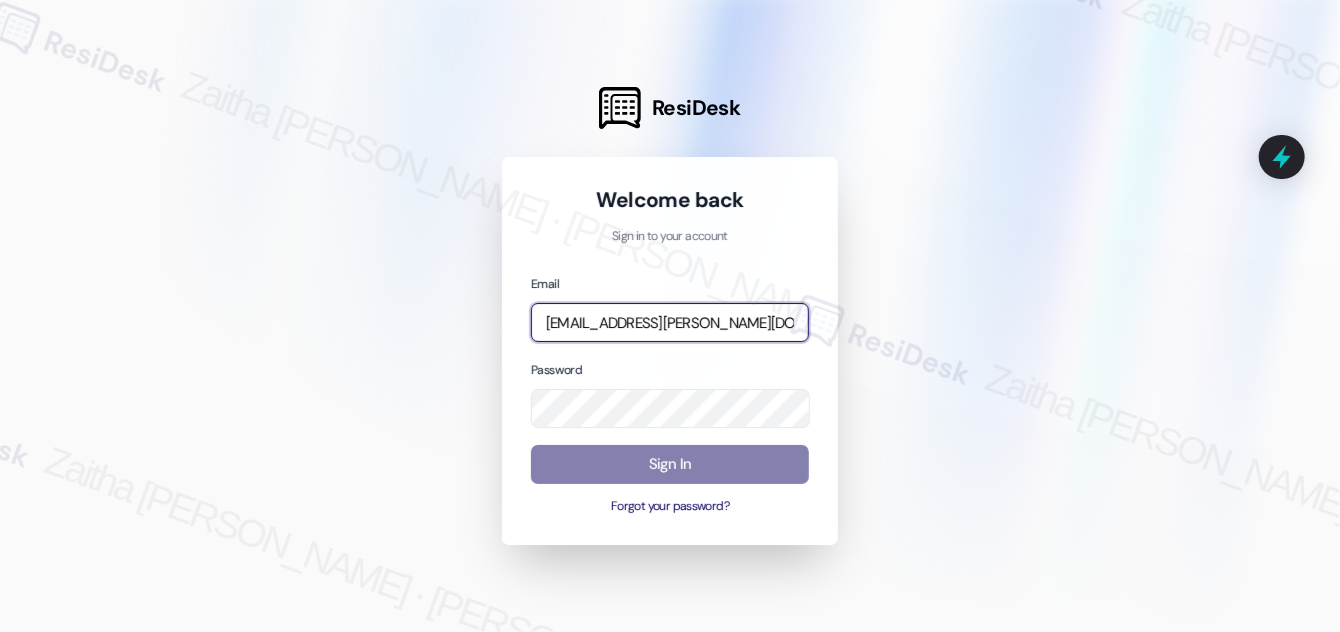 type on "automated-surveys-icarus-zaitha.mae.garcia@icarus.com" 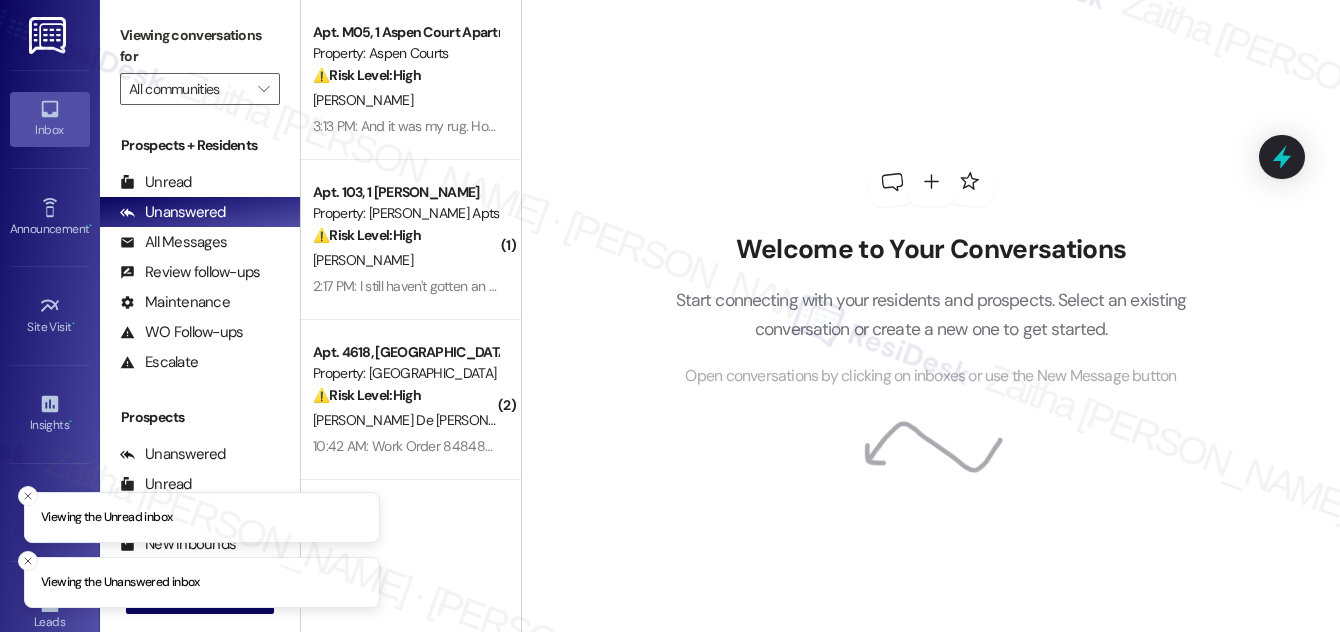 scroll, scrollTop: 0, scrollLeft: 0, axis: both 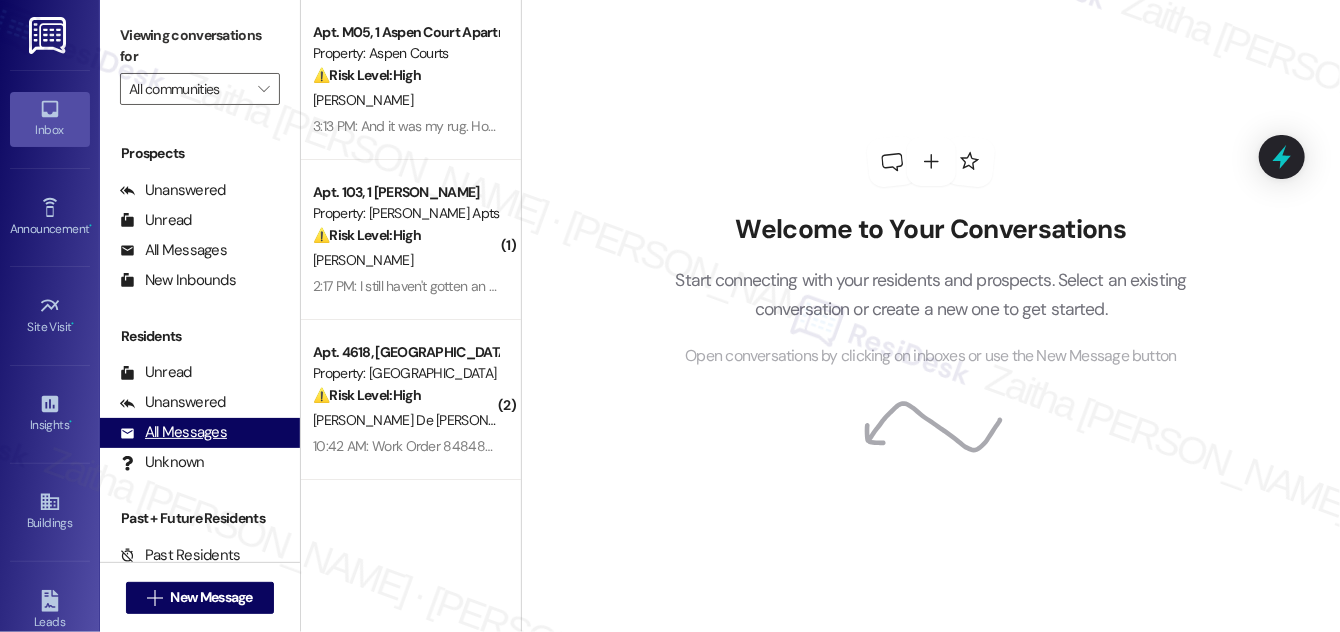 click on "All Messages" at bounding box center [173, 432] 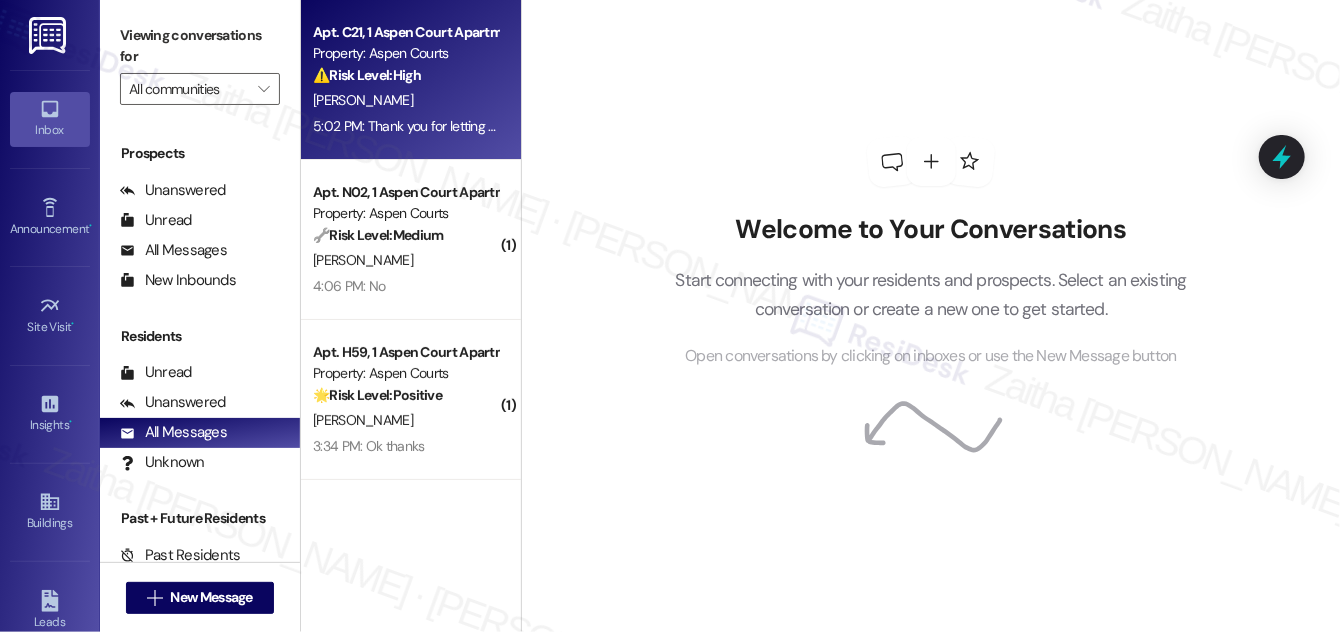 click on "L. Mcdaniel" at bounding box center [405, 100] 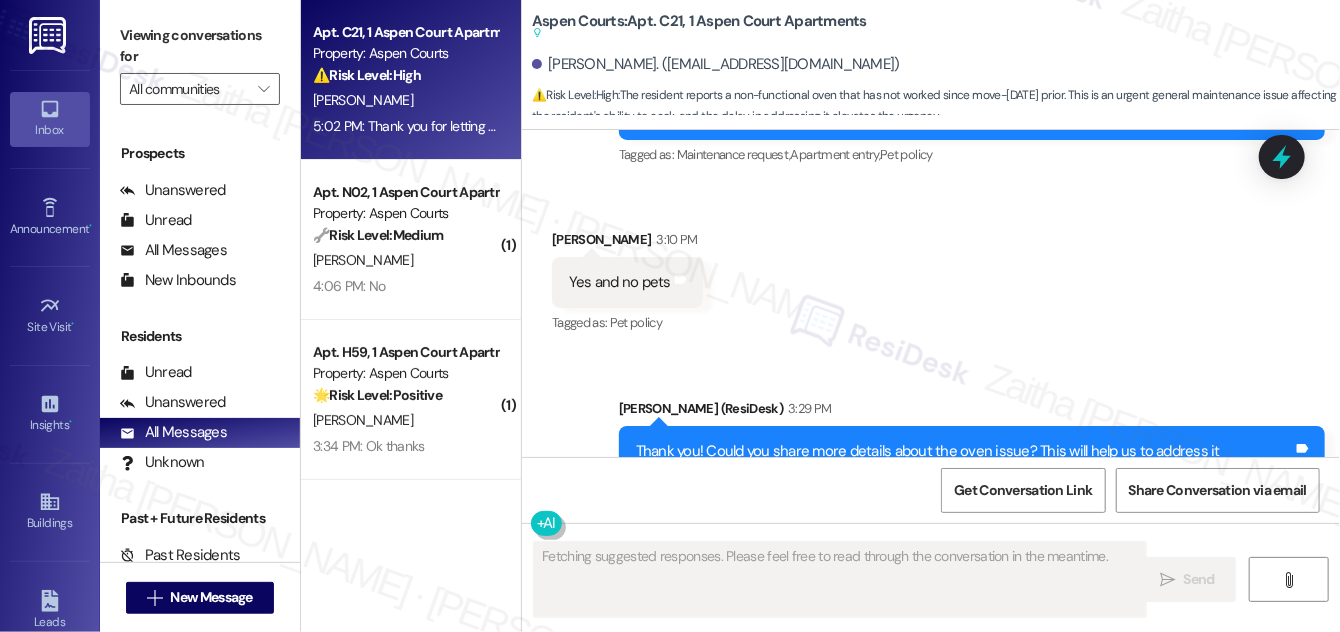 scroll, scrollTop: 1783, scrollLeft: 0, axis: vertical 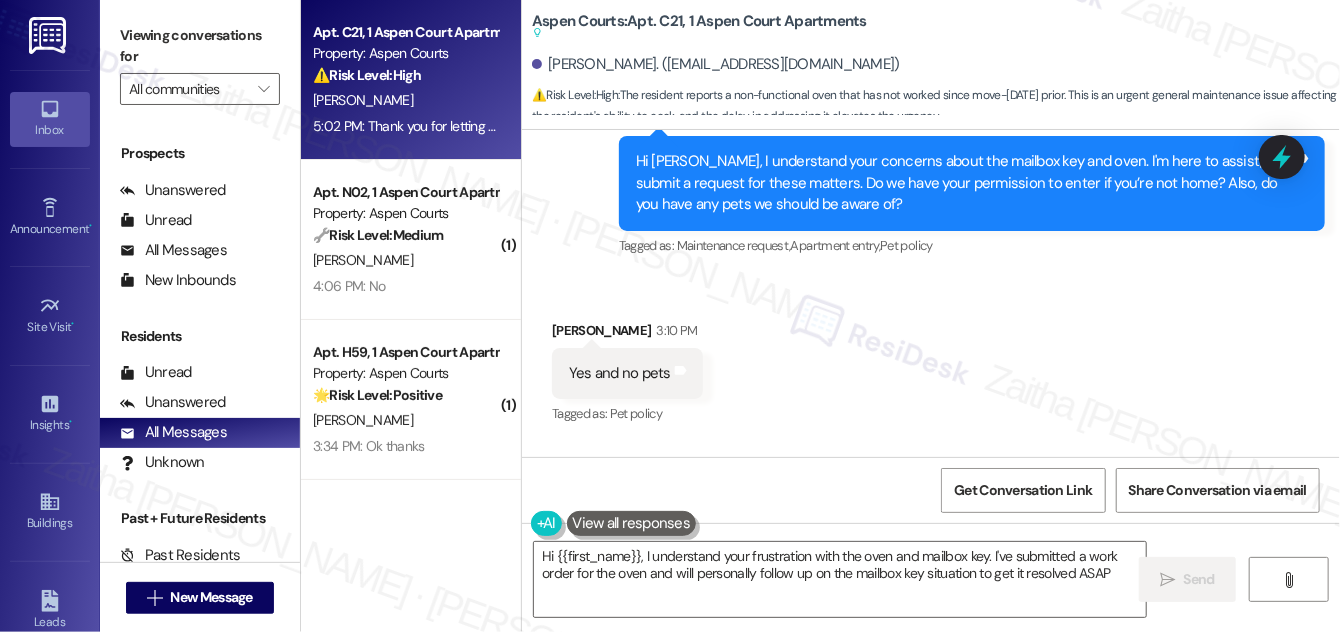 type on "Hi {{first_name}}, I understand your frustration with the oven and mailbox key. I've submitted a work order for the oven and will personally follow up on the mailbox key situation to get it resolved ASAP!" 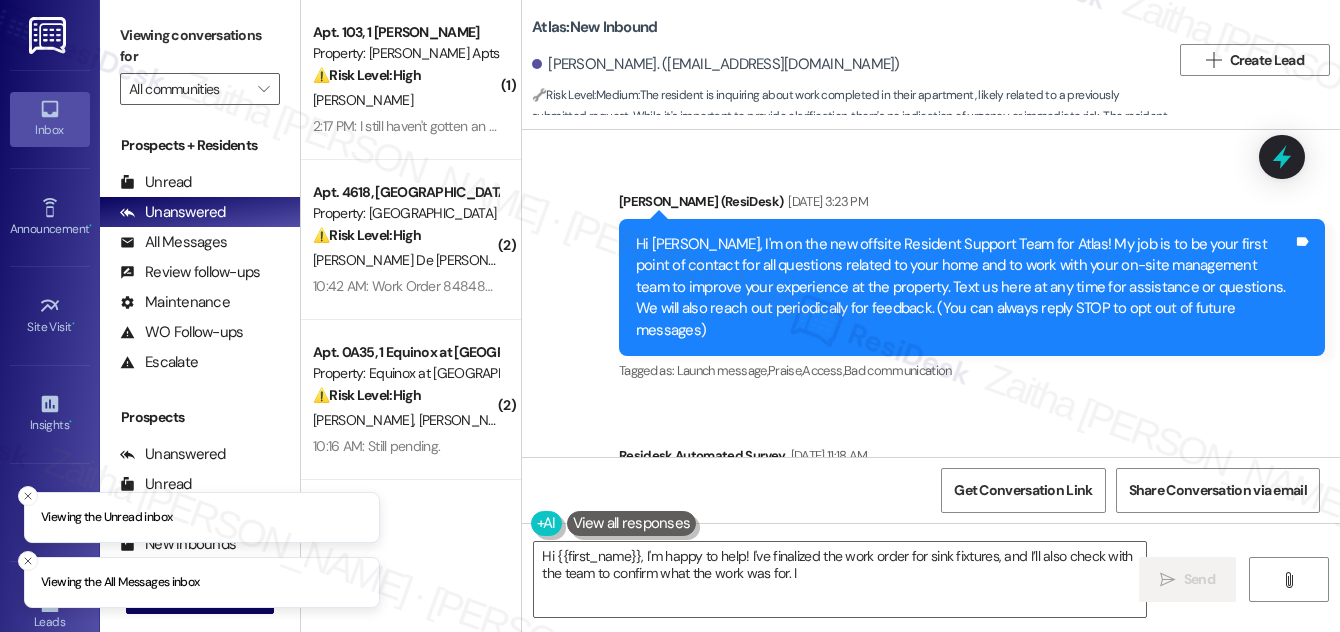 scroll, scrollTop: 0, scrollLeft: 0, axis: both 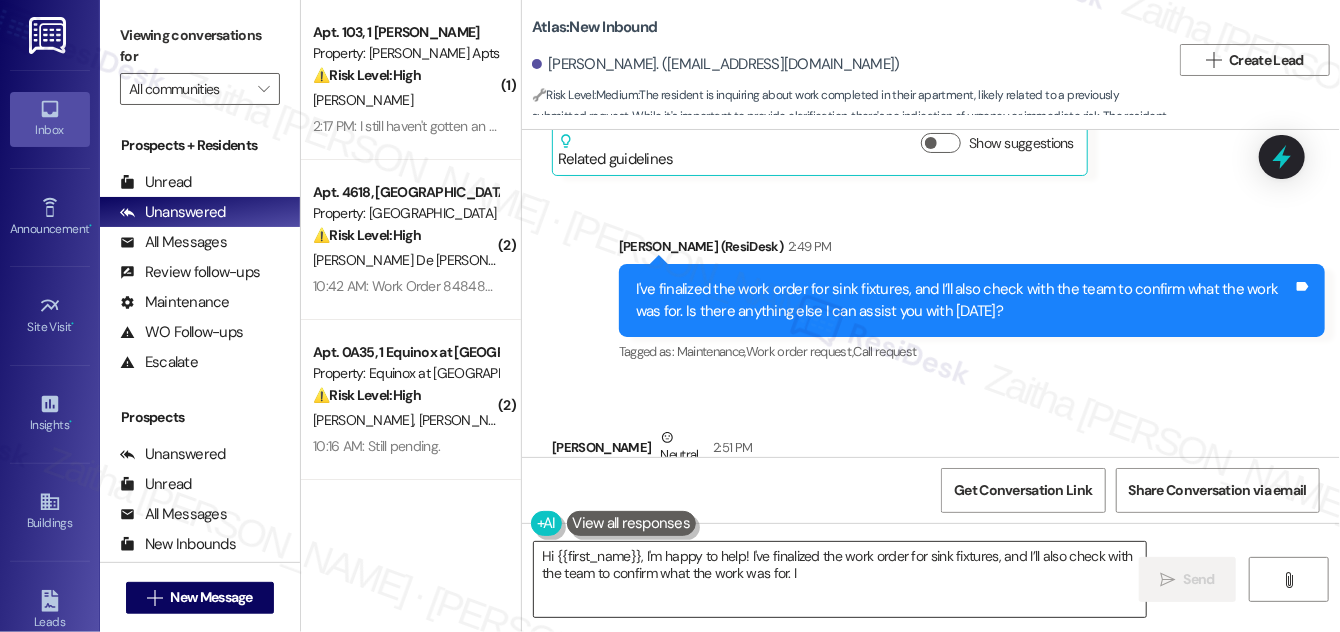 click on "Hi {{first_name}}, I'm happy to help! I've finalized the work order for sink fixtures, and I’ll also check with the team to confirm what the work was for. I will follow up with you as soon as I have more information." at bounding box center [840, 579] 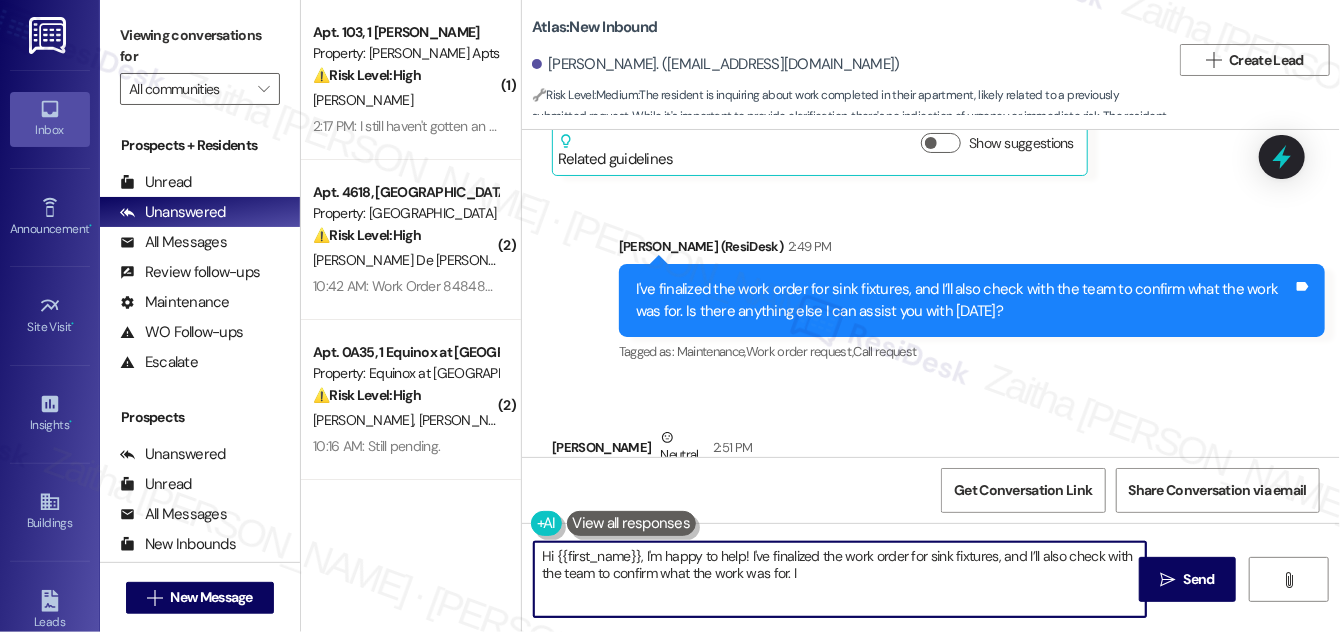 click on "Hi {{first_name}}, I'm happy to help! I've finalized the work order for sink fixtures, and I’ll also check with the team to confirm what the work was for. I will follow up with you as soon as I have more information." at bounding box center [840, 579] 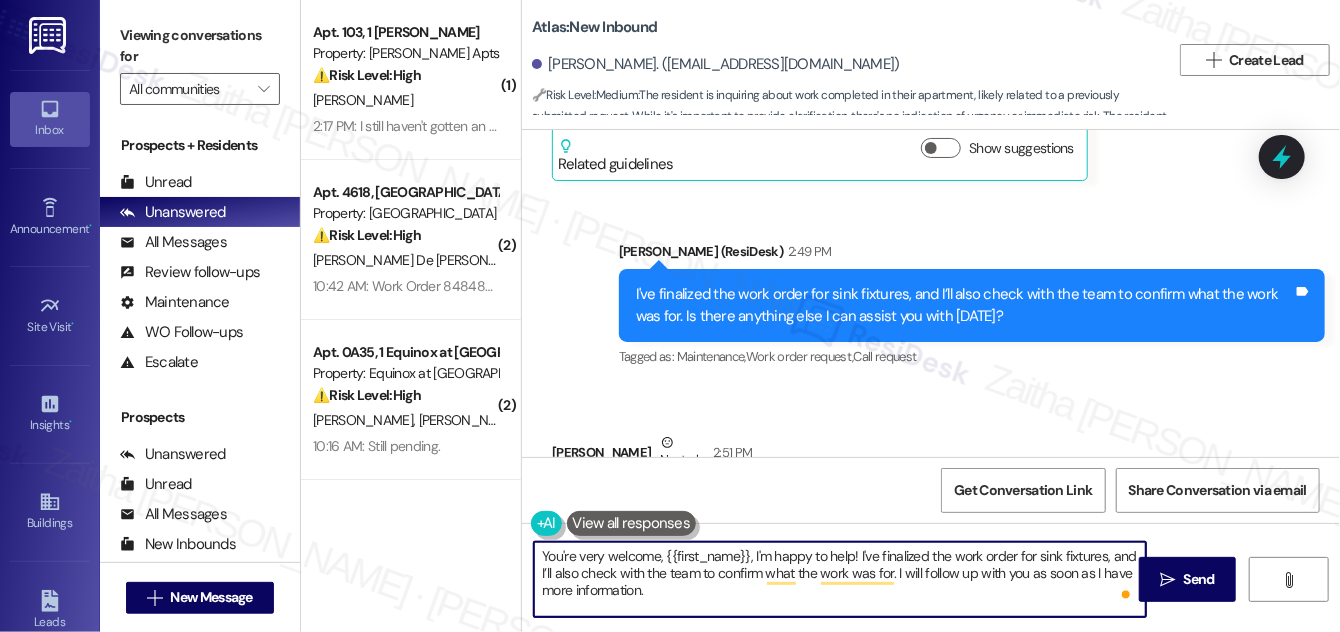 scroll, scrollTop: 14655, scrollLeft: 0, axis: vertical 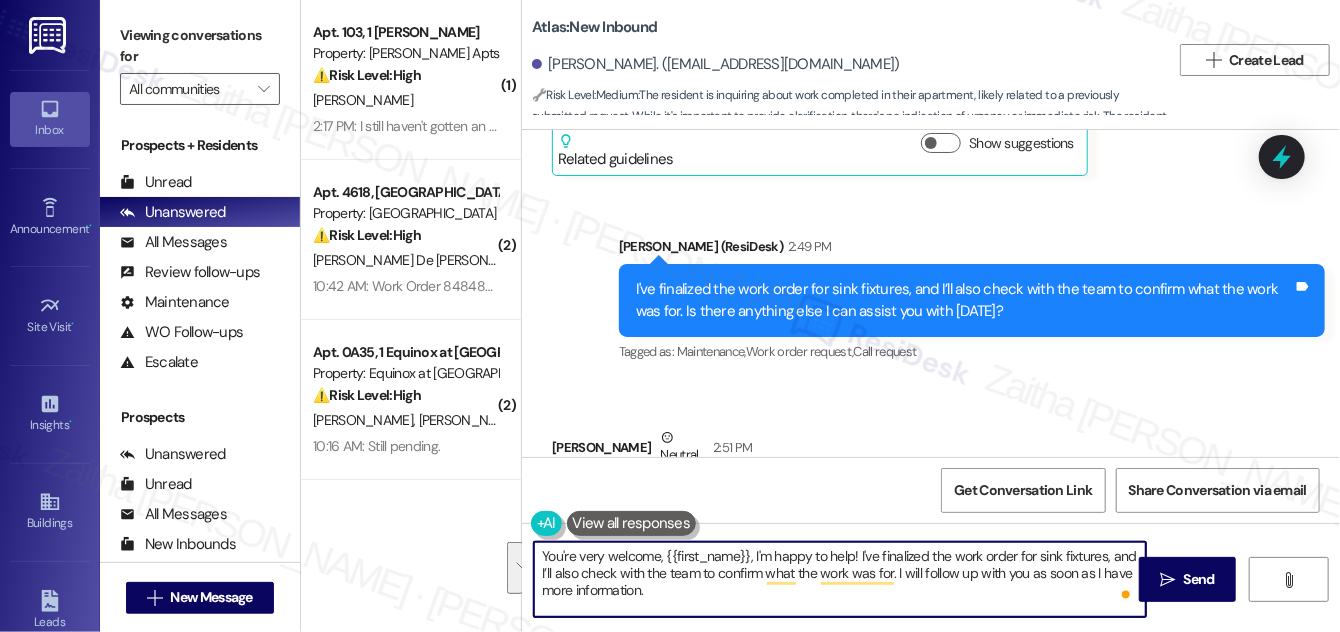 drag, startPoint x: 747, startPoint y: 559, endPoint x: 774, endPoint y: 592, distance: 42.638012 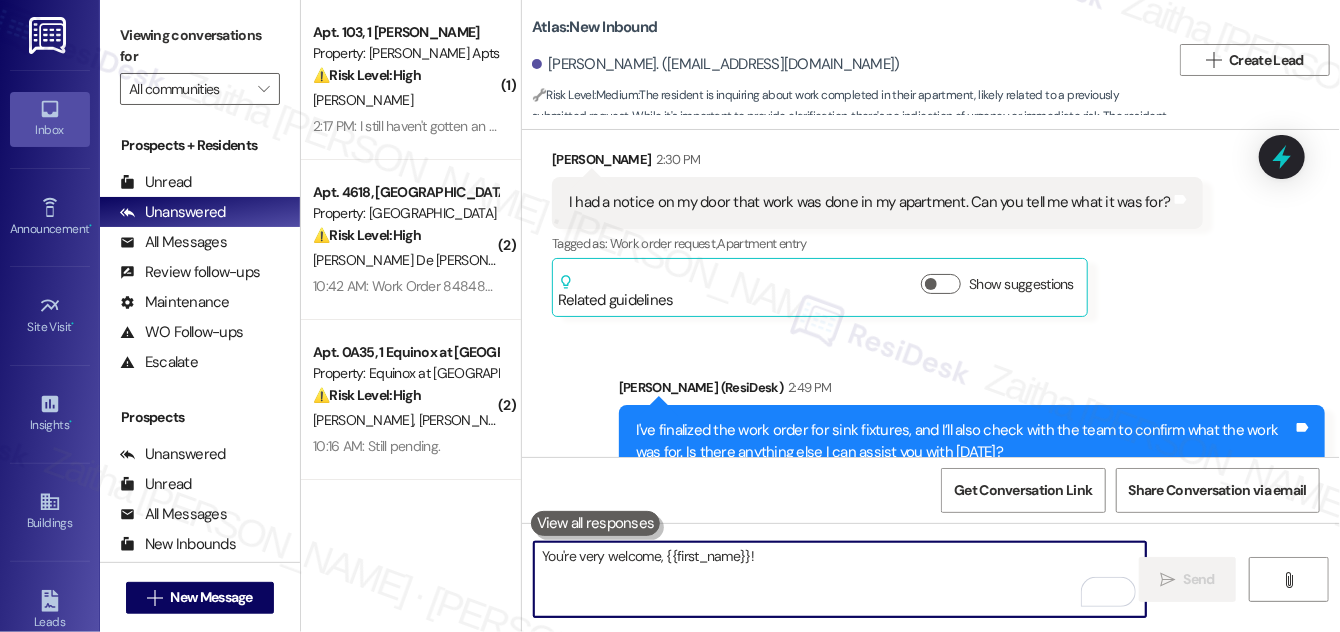 scroll, scrollTop: 14655, scrollLeft: 0, axis: vertical 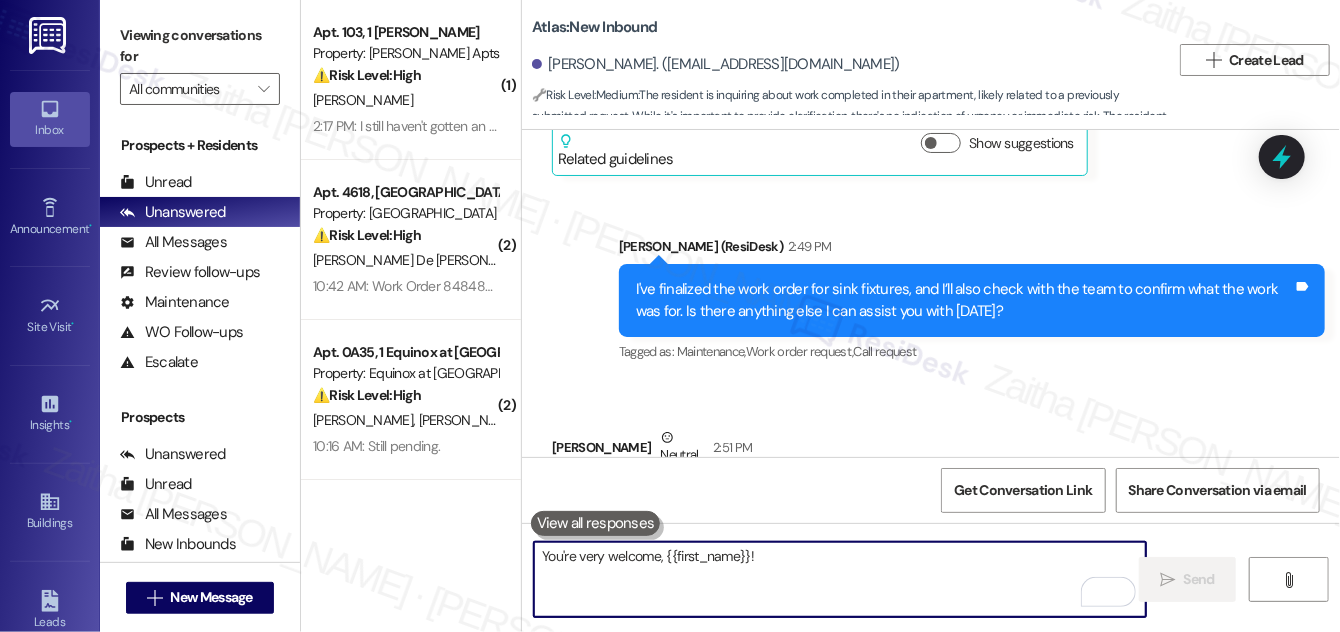 type 